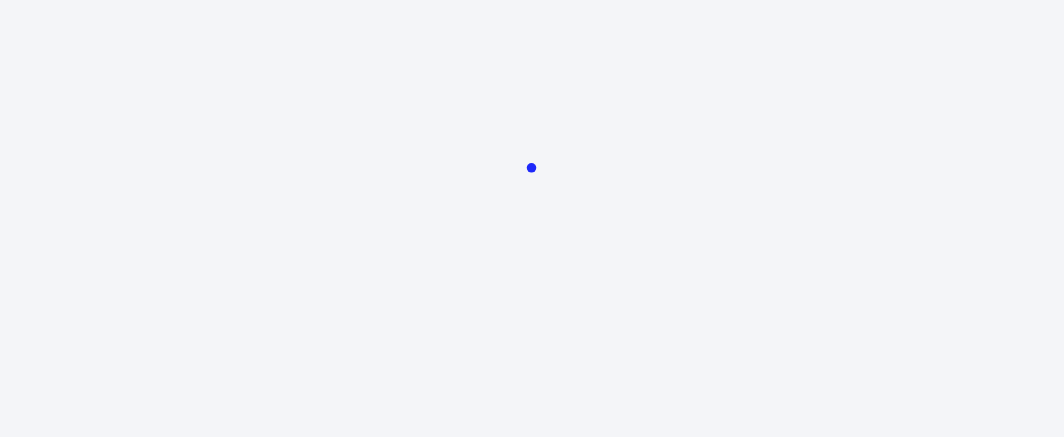 scroll, scrollTop: 0, scrollLeft: 0, axis: both 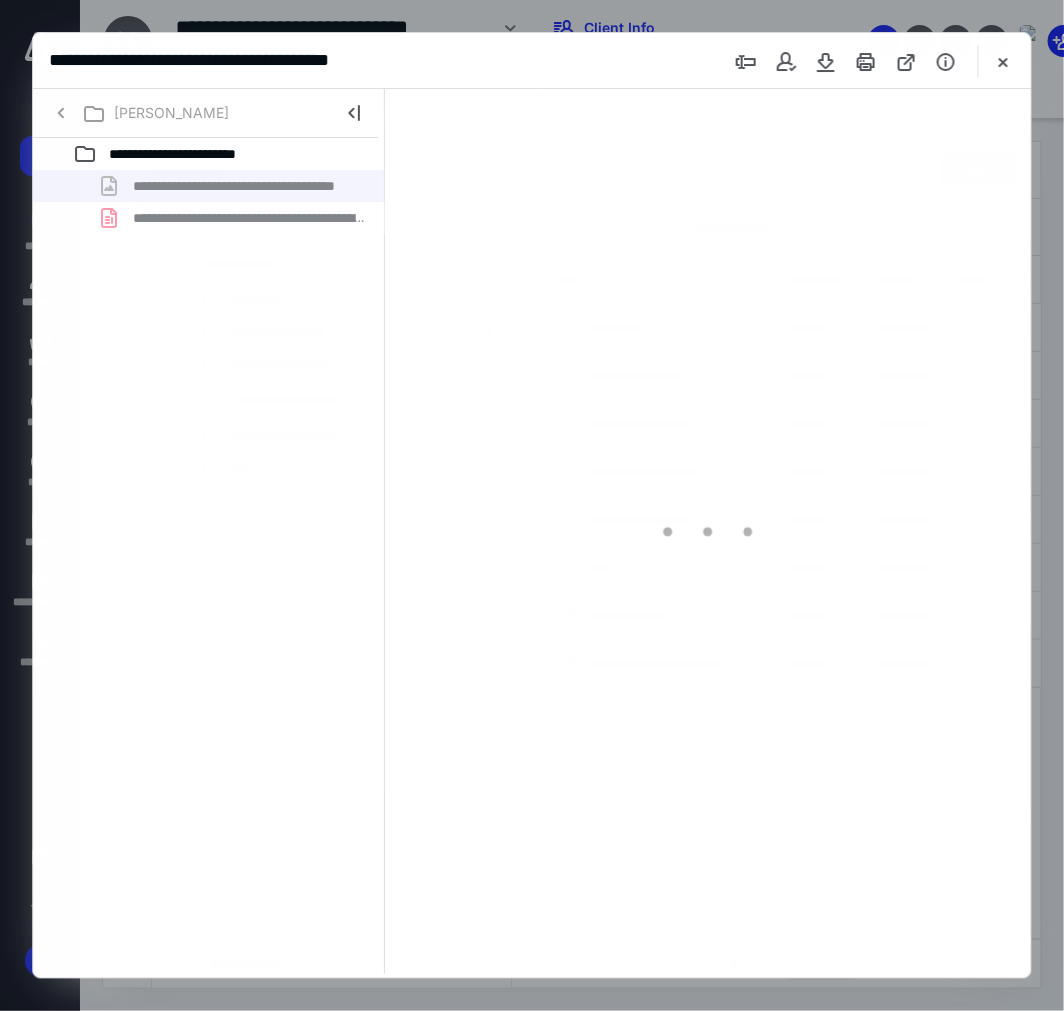 click 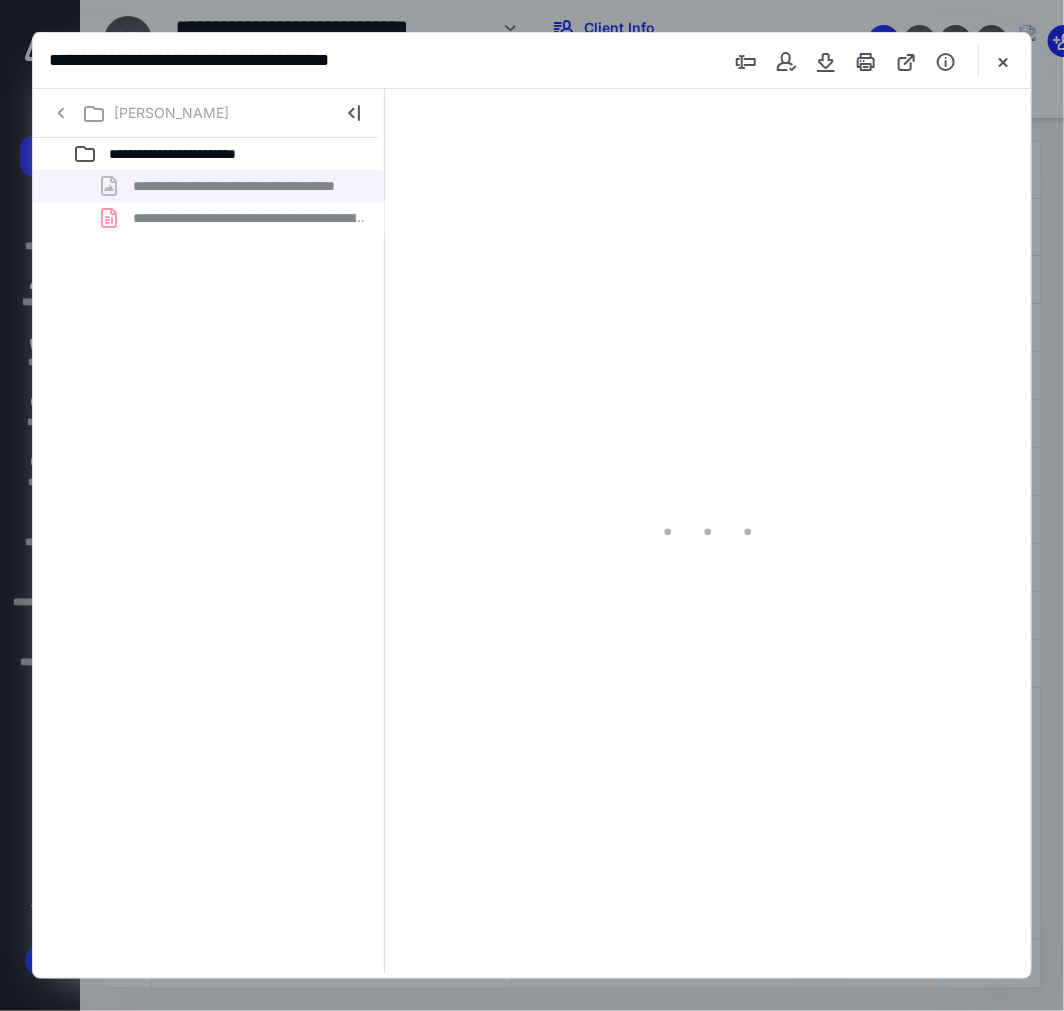 scroll, scrollTop: 0, scrollLeft: 0, axis: both 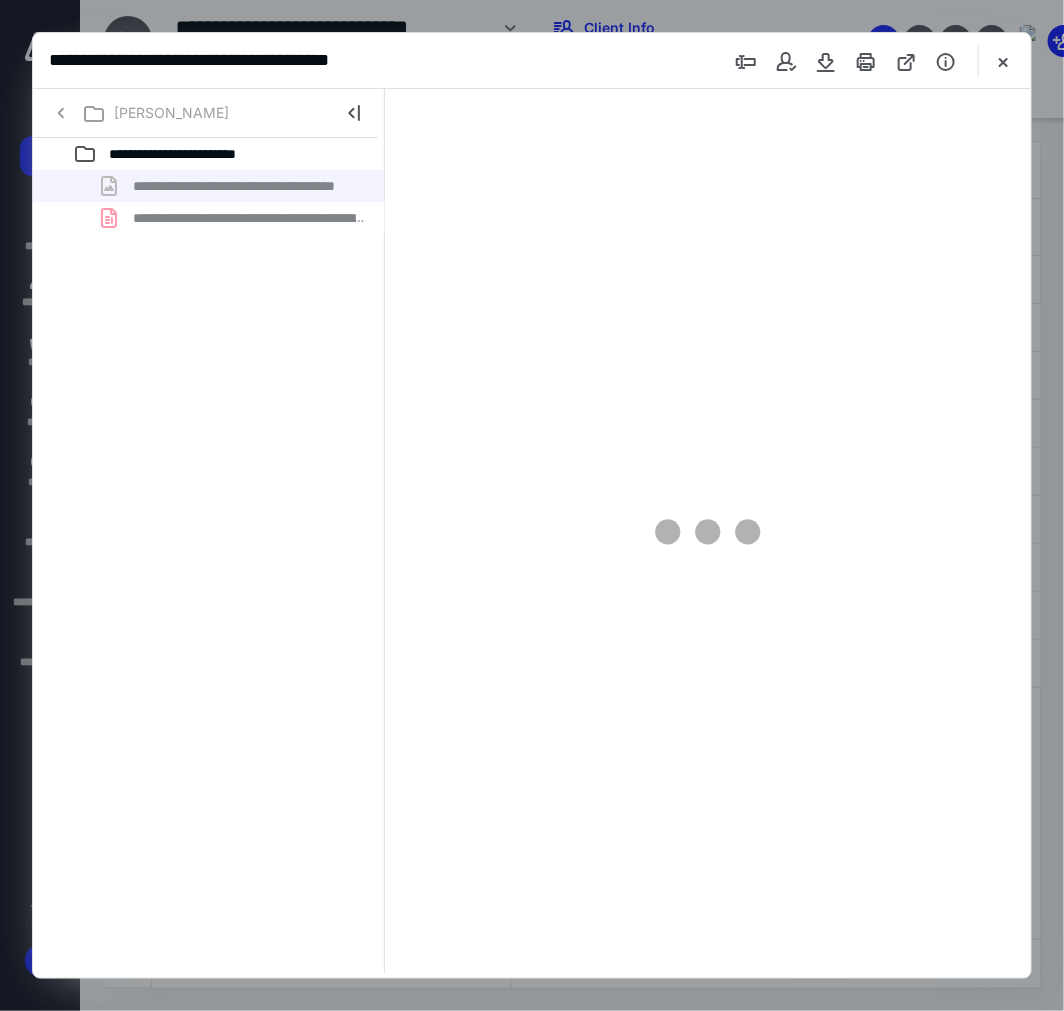 type on "103" 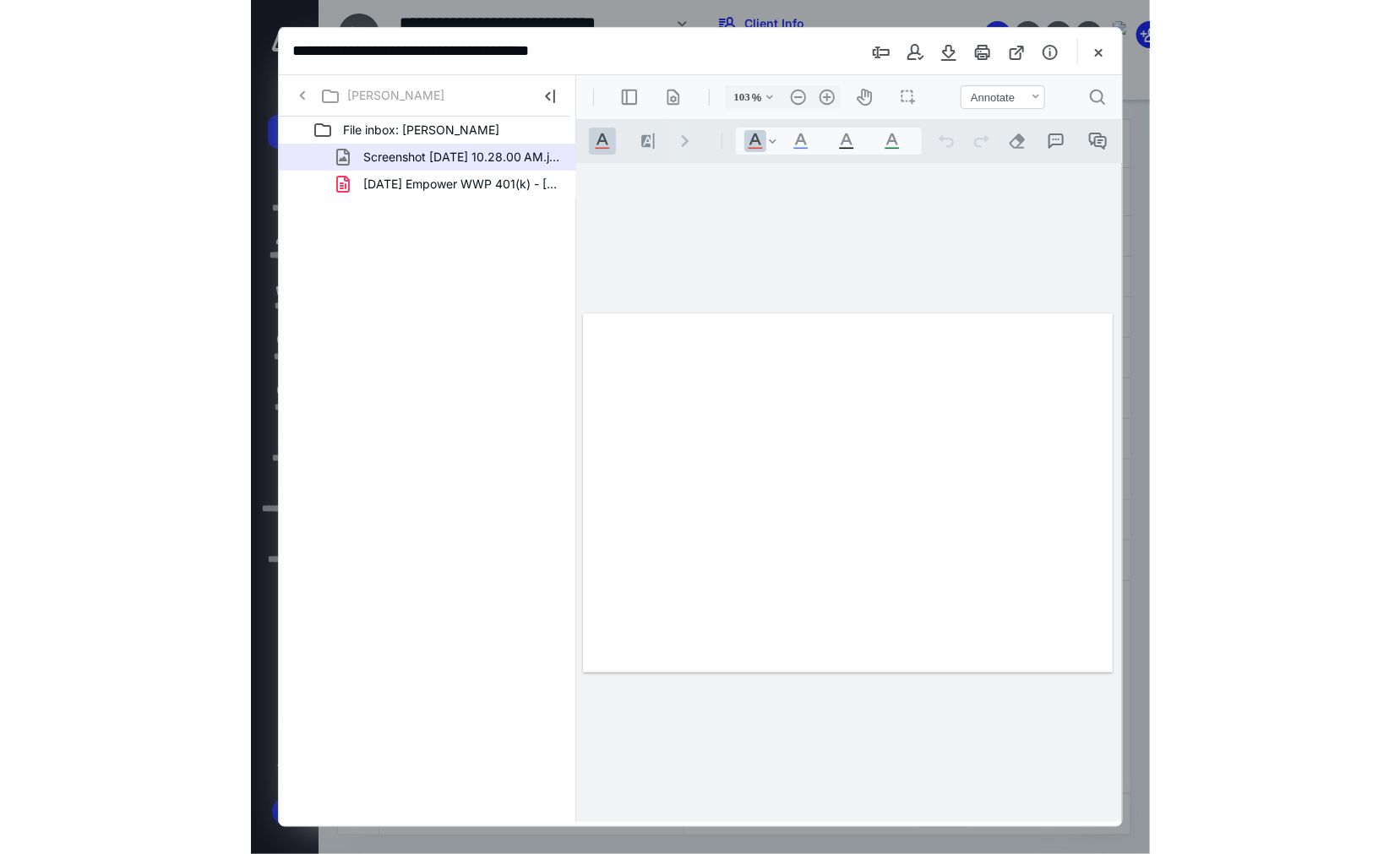 scroll, scrollTop: 0, scrollLeft: 0, axis: both 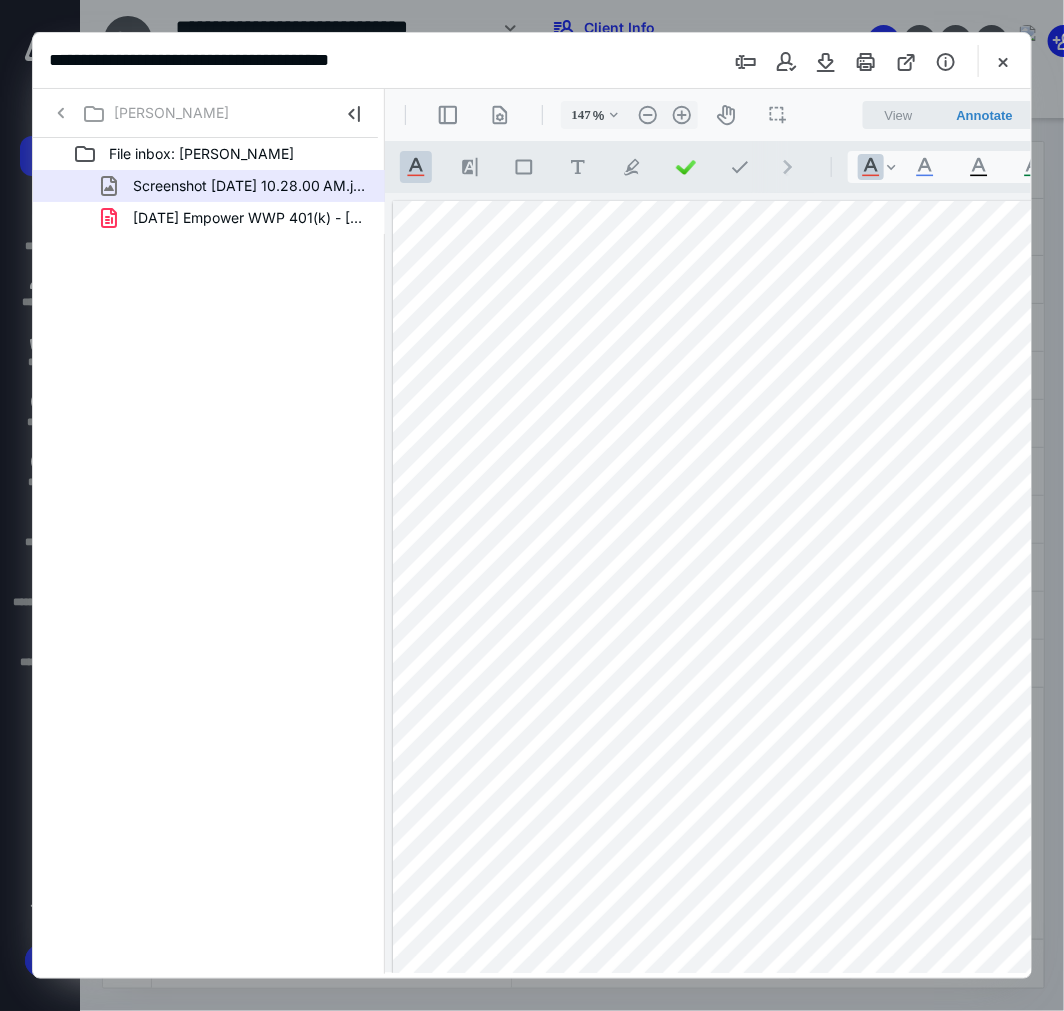 type on "192" 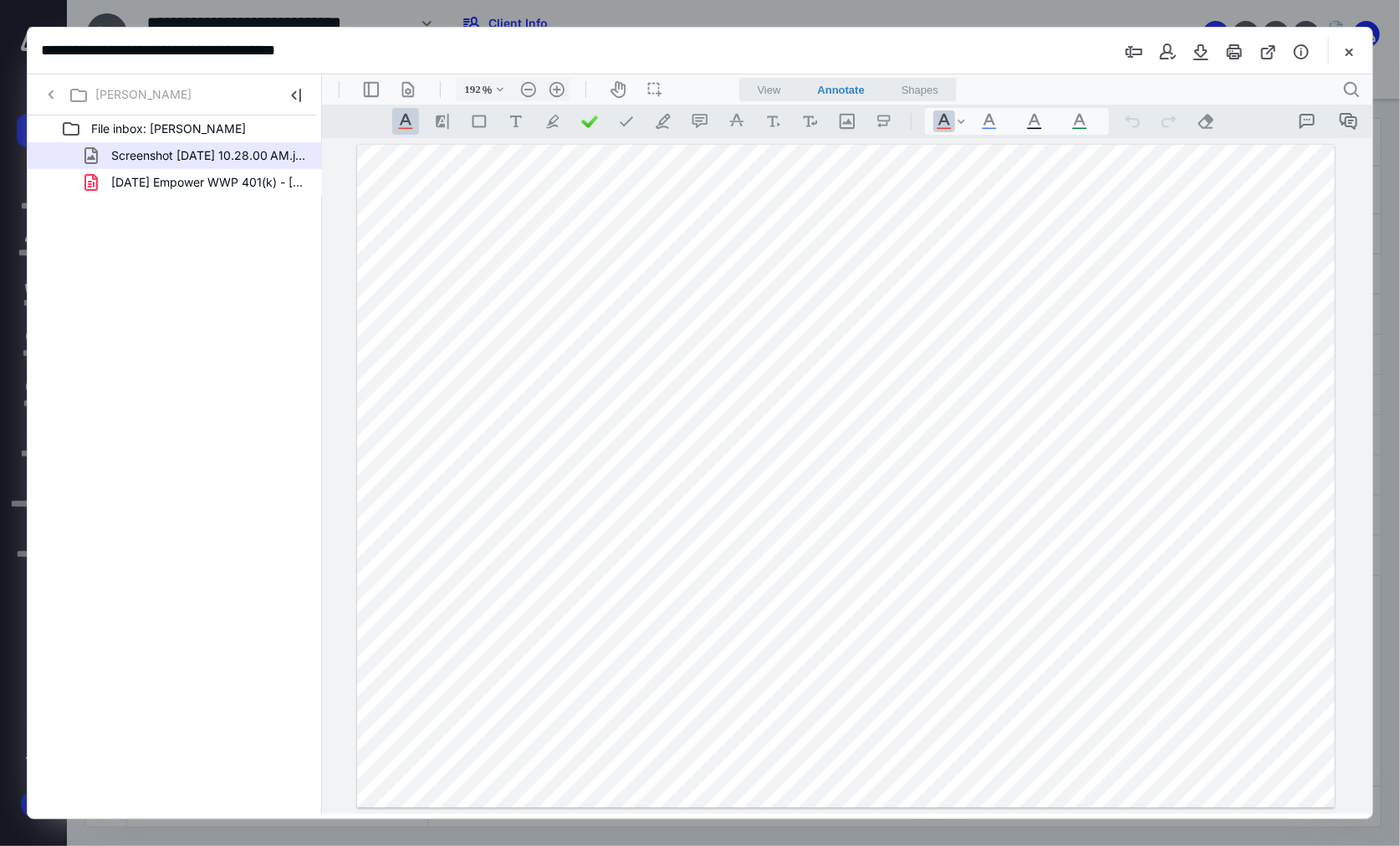 click on "**********" at bounding box center (700, 51) 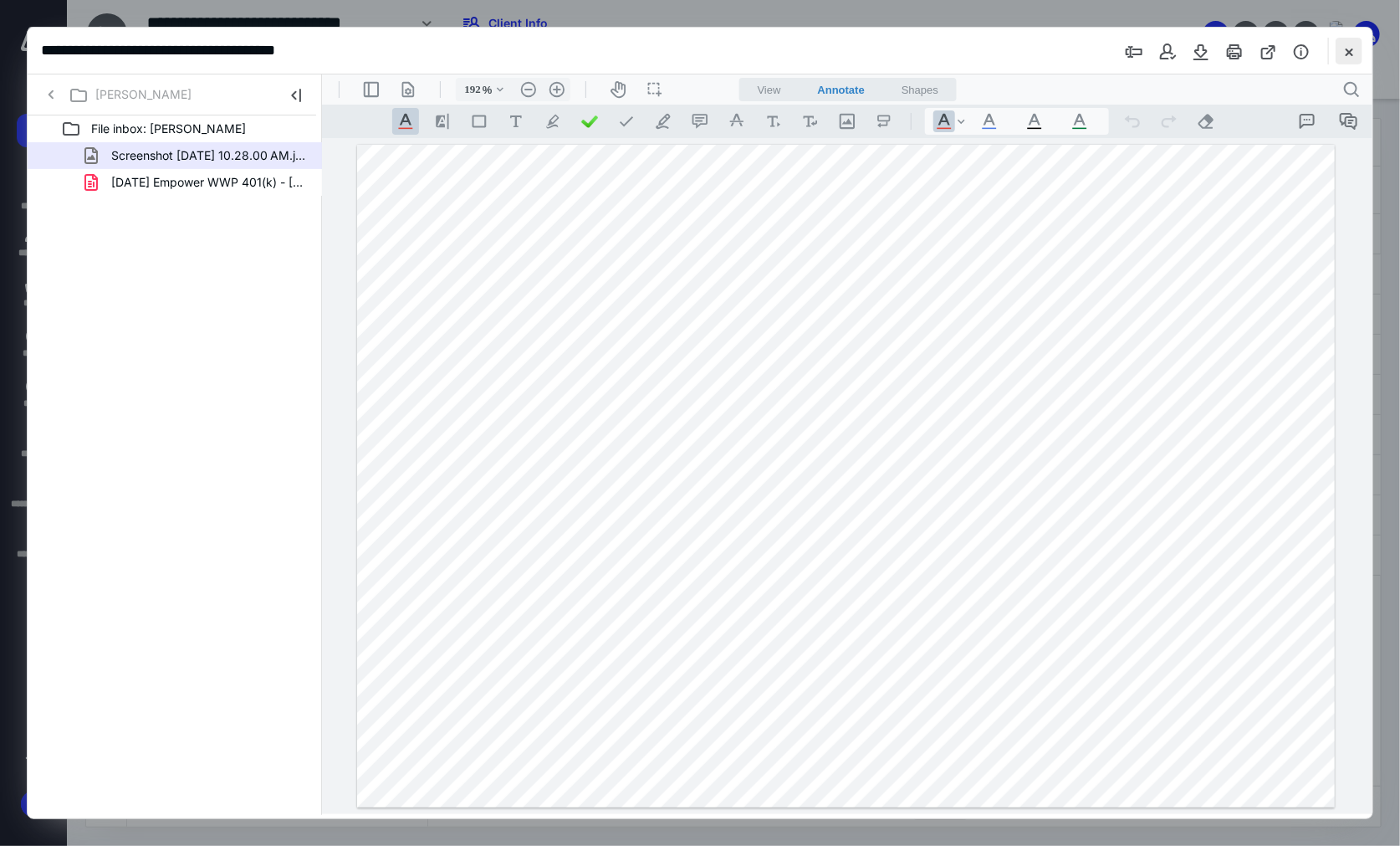 click at bounding box center (1349, 51) 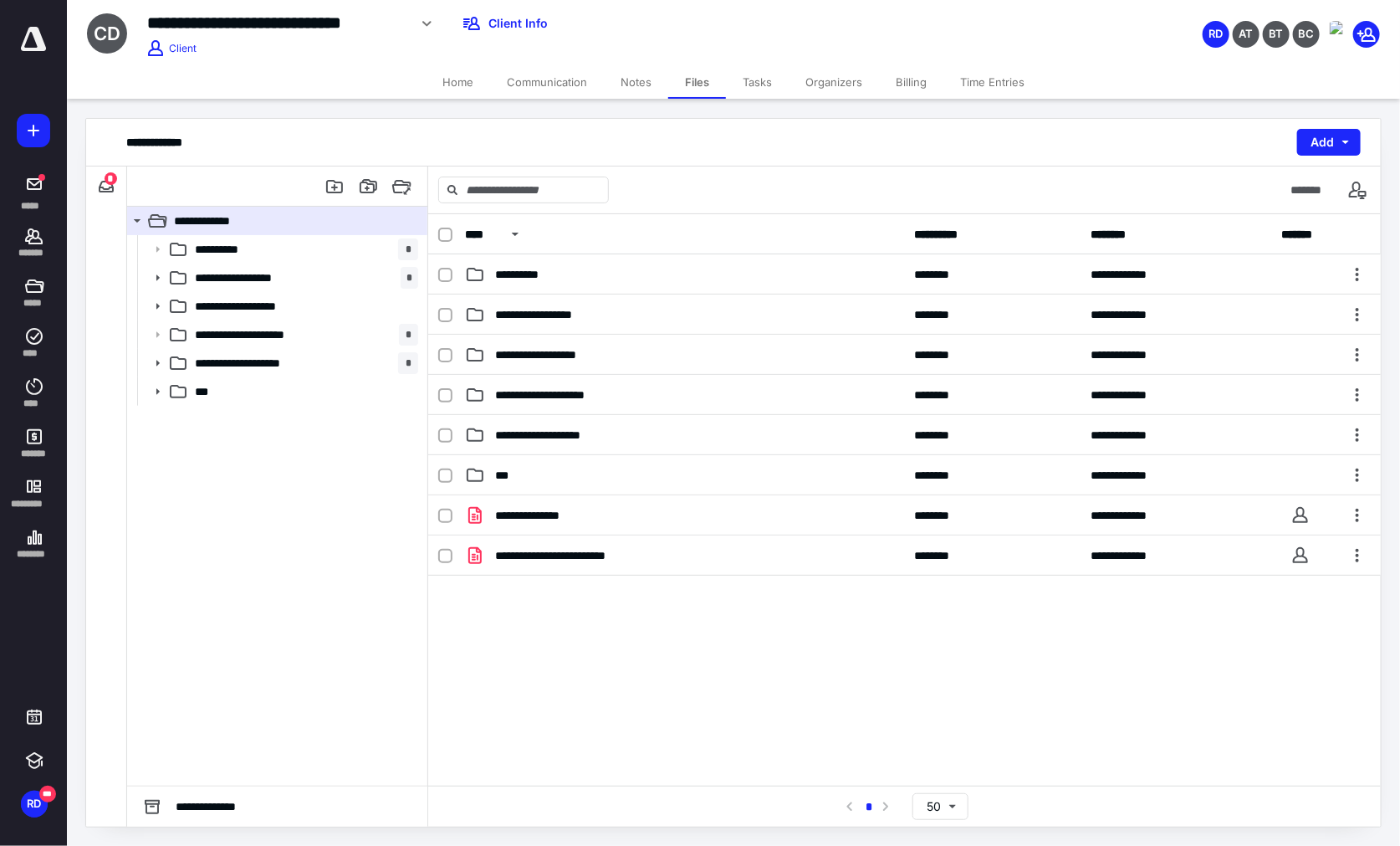 click on "Tasks" at bounding box center (757, 82) 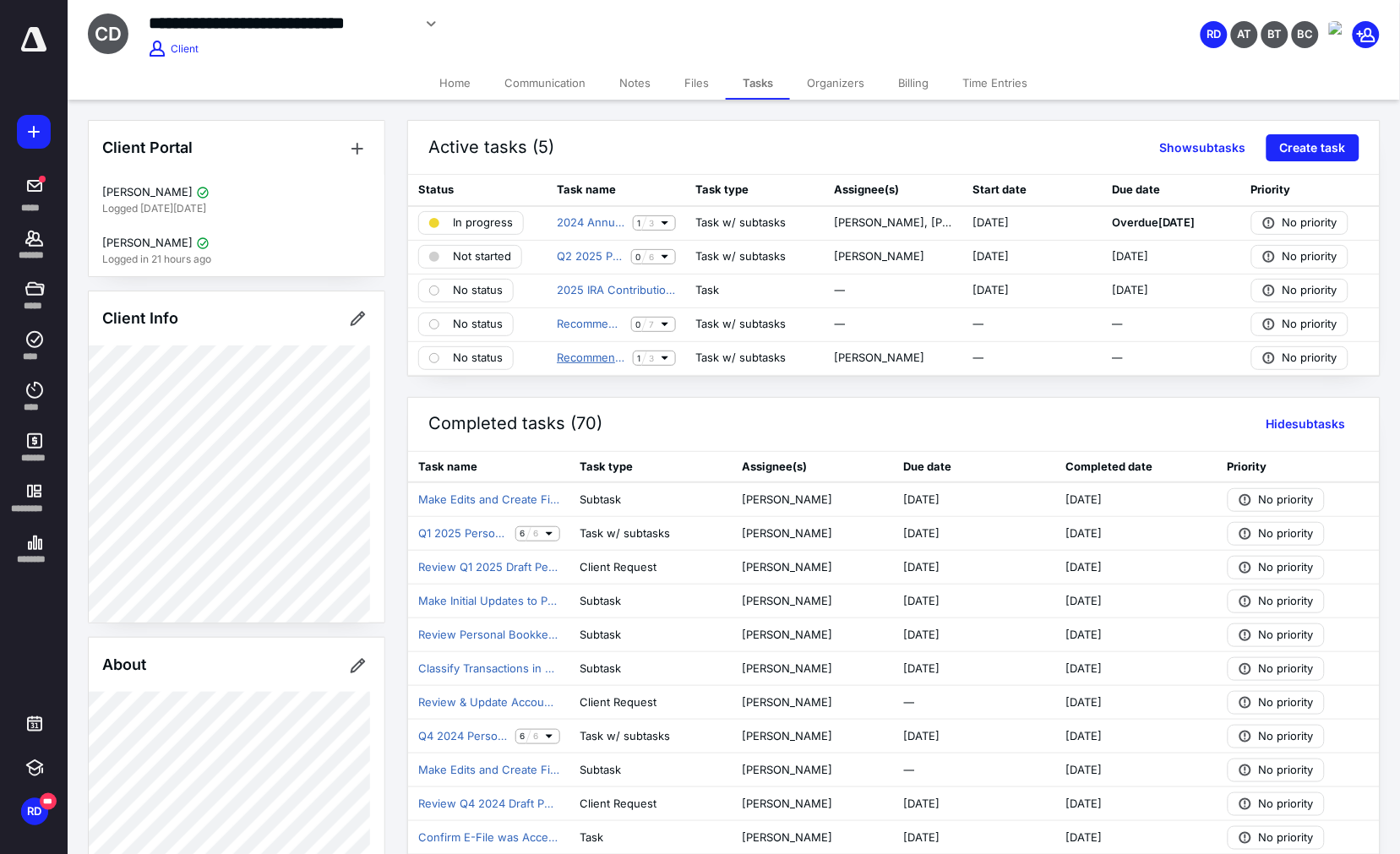 click on "Recommendations Tasks" at bounding box center [591, 358] 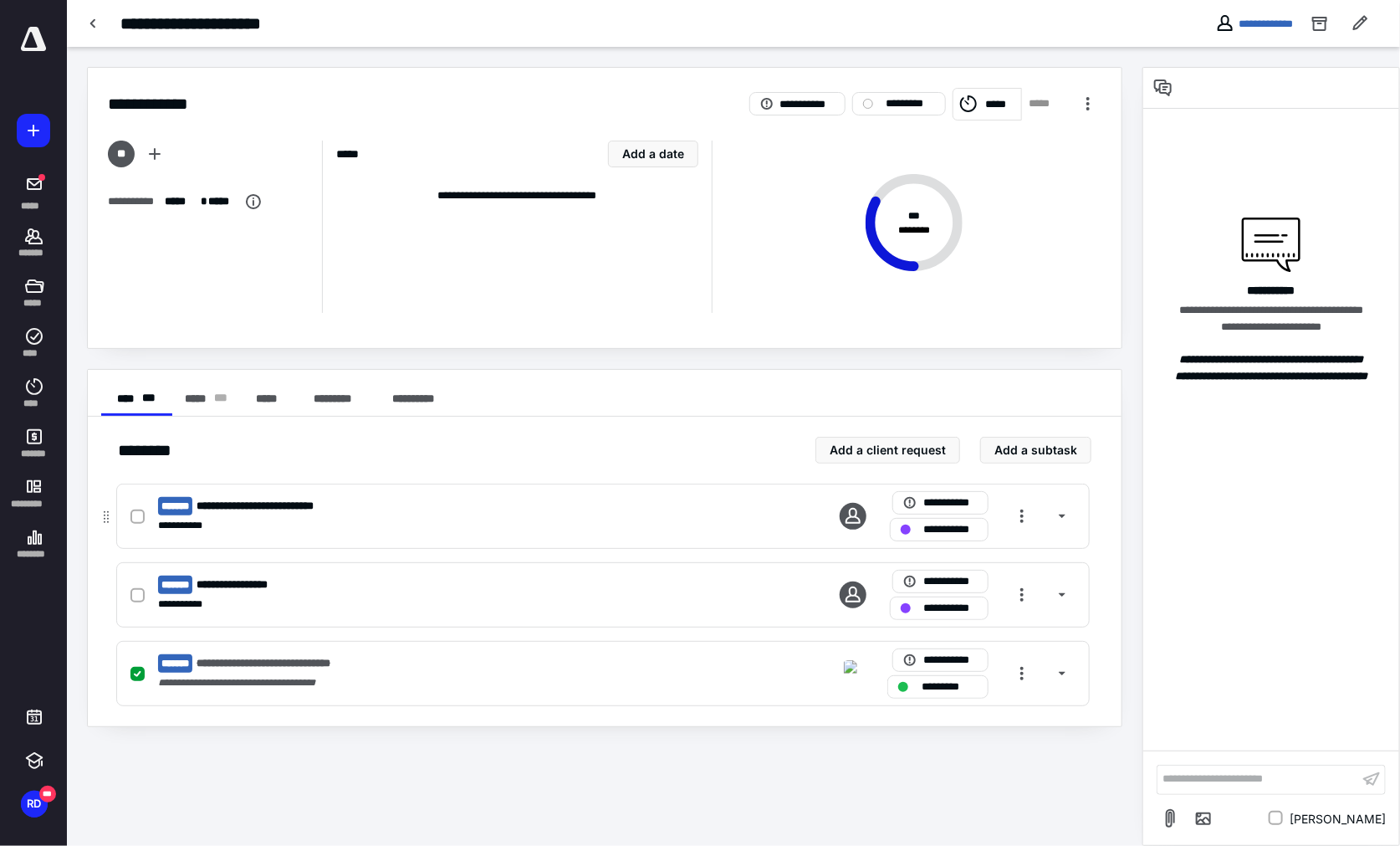 click on "**********" at bounding box center (603, 516) 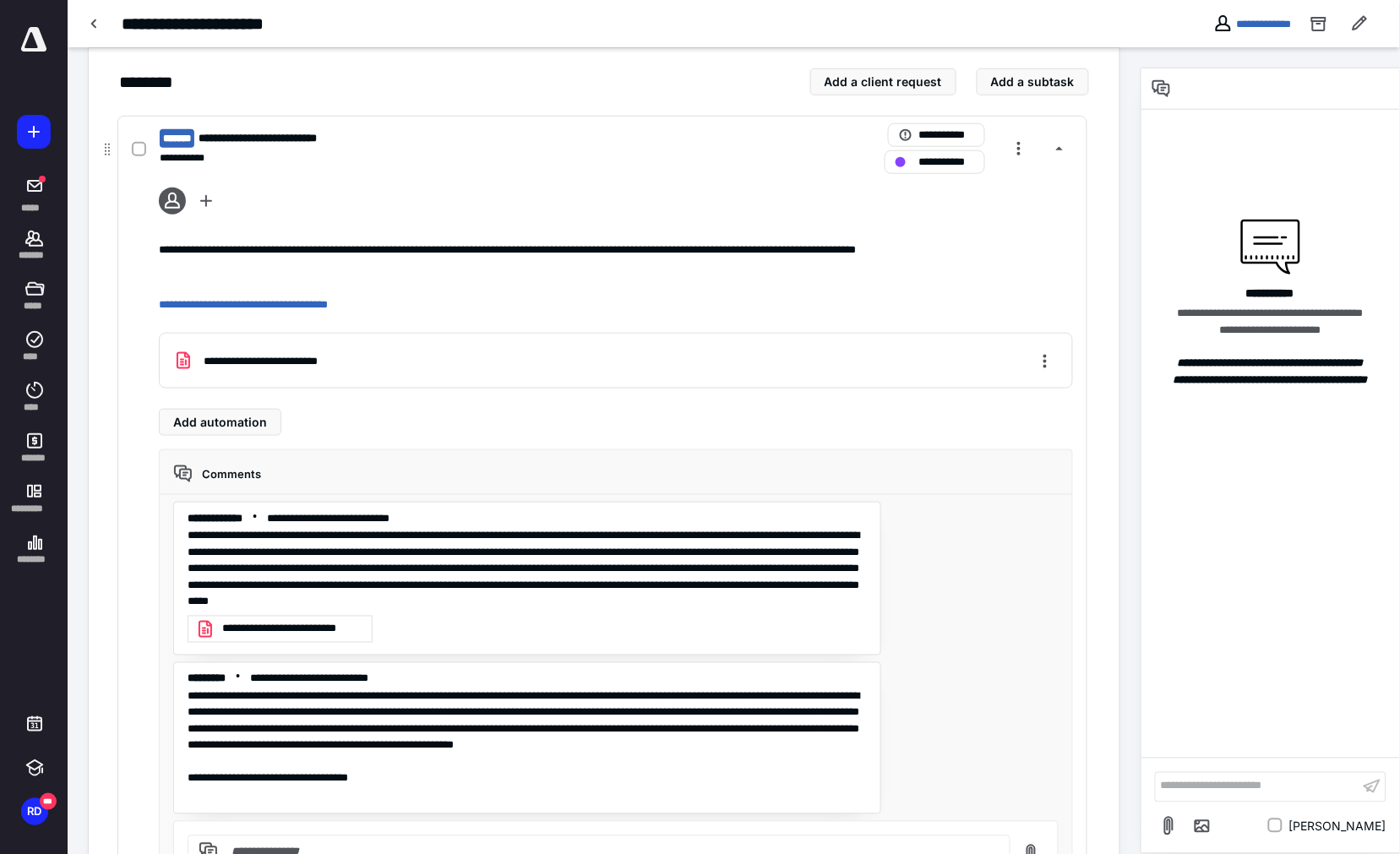 scroll, scrollTop: 188, scrollLeft: 0, axis: vertical 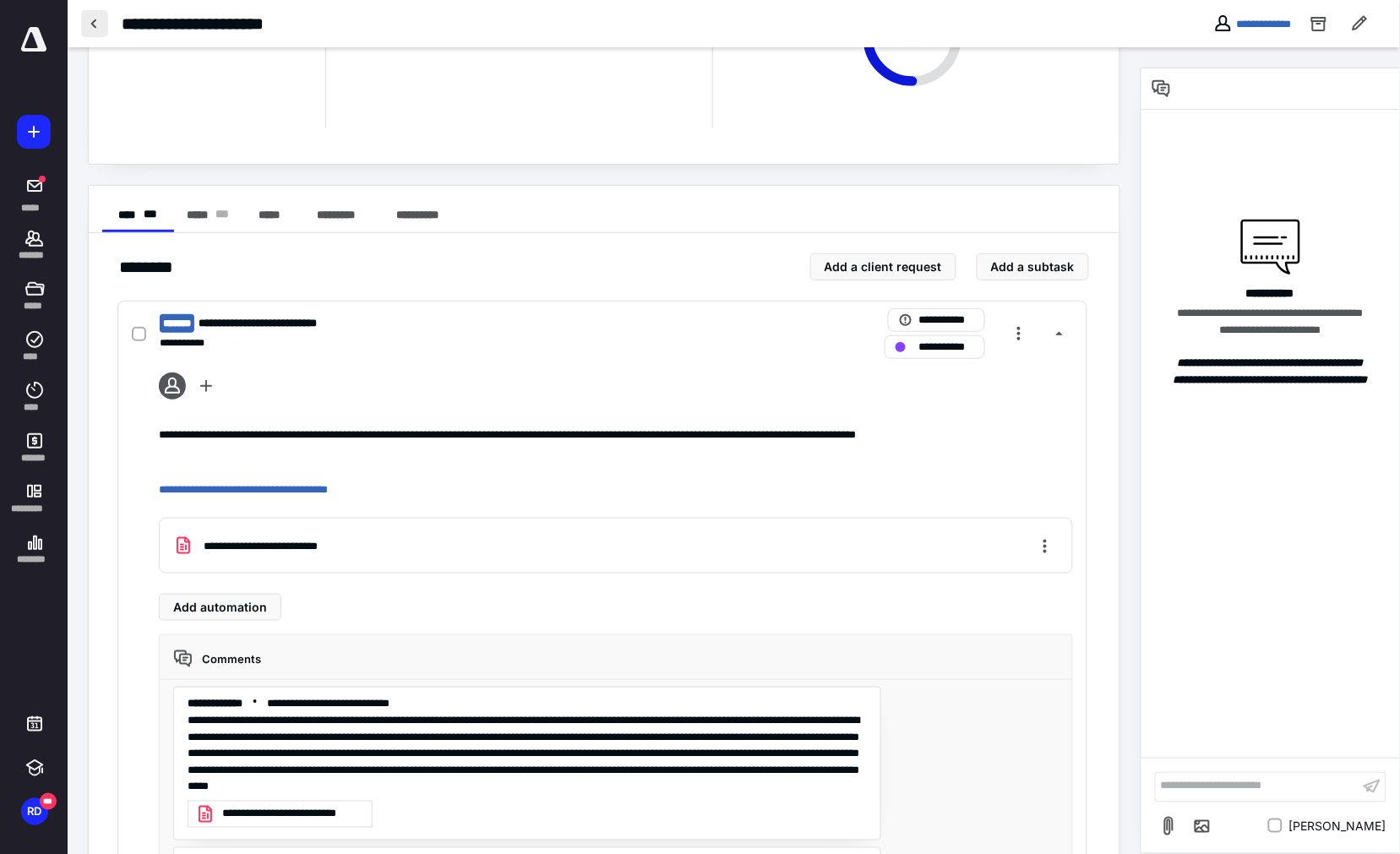 click at bounding box center (95, 24) 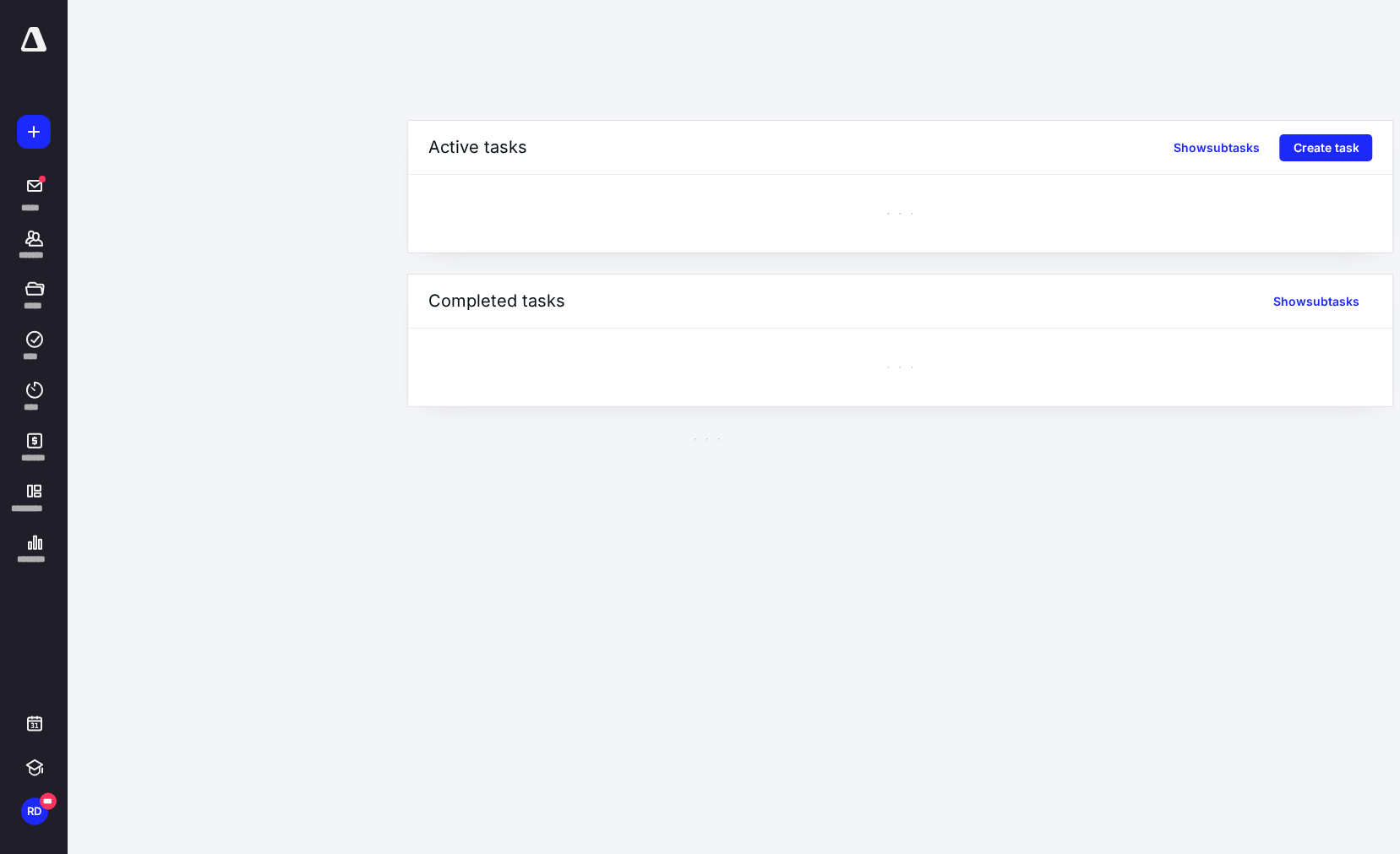 scroll, scrollTop: 0, scrollLeft: 0, axis: both 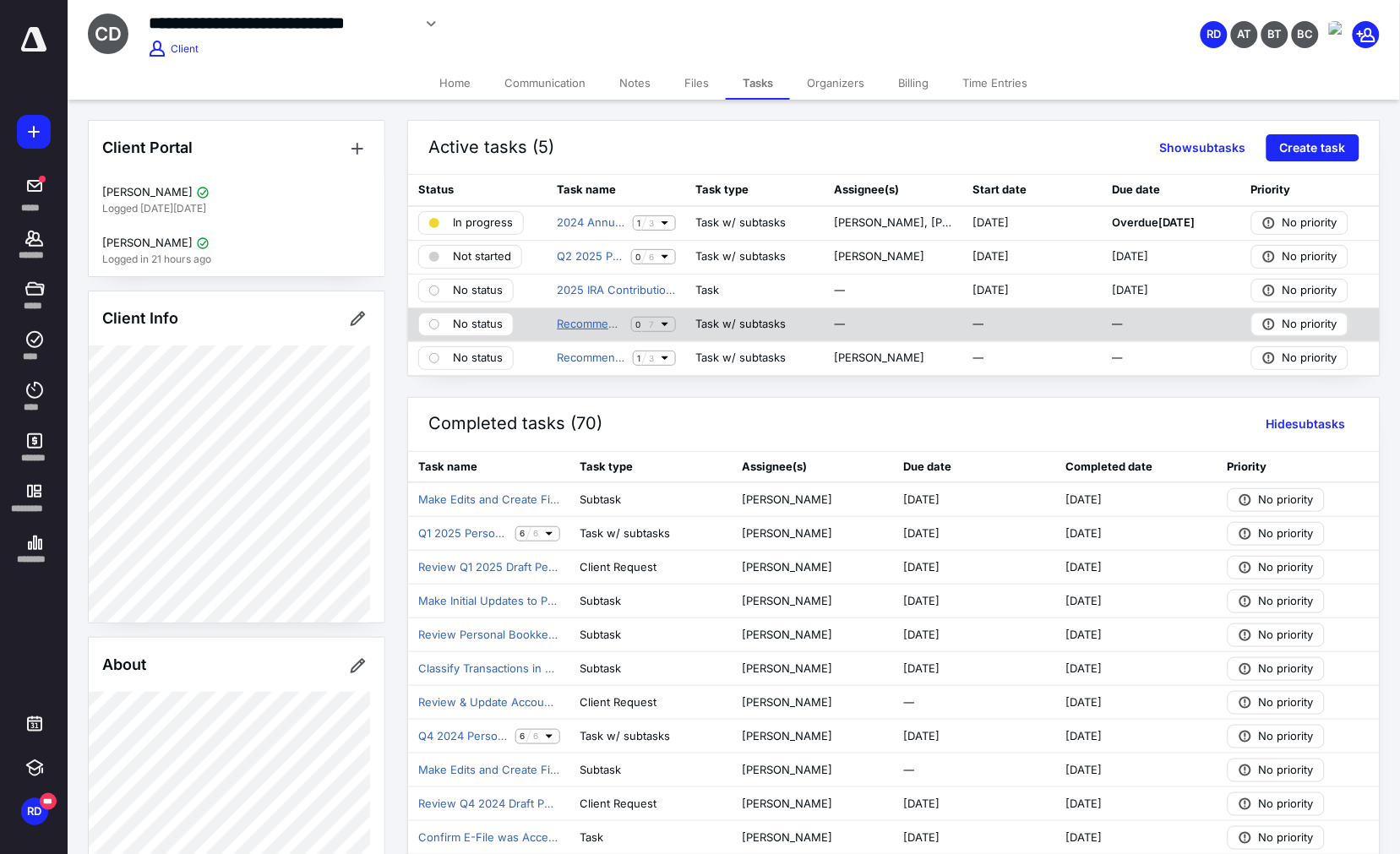 click on "Recommendations Meeting Follow Up" at bounding box center (590, 324) 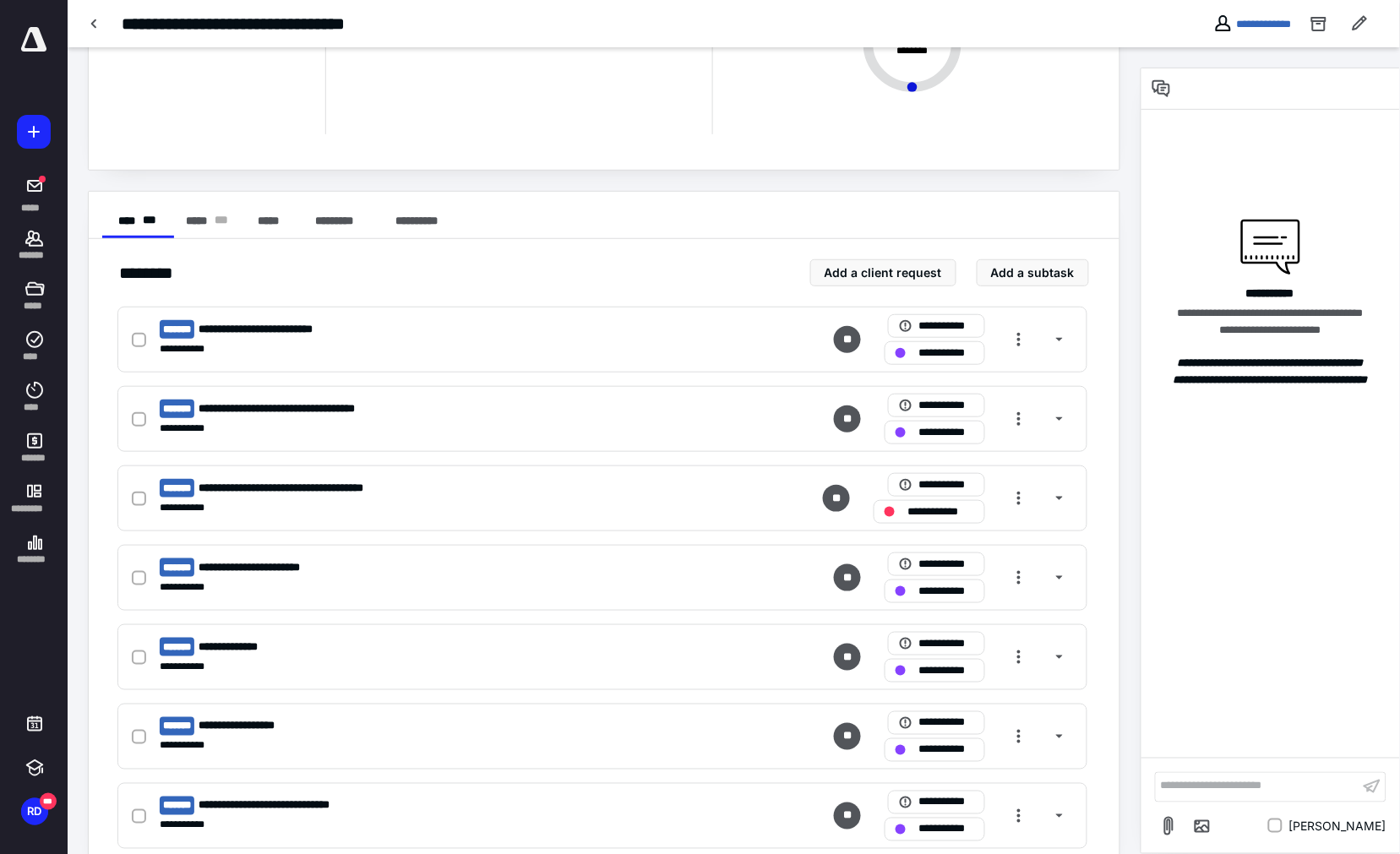 scroll, scrollTop: 218, scrollLeft: 0, axis: vertical 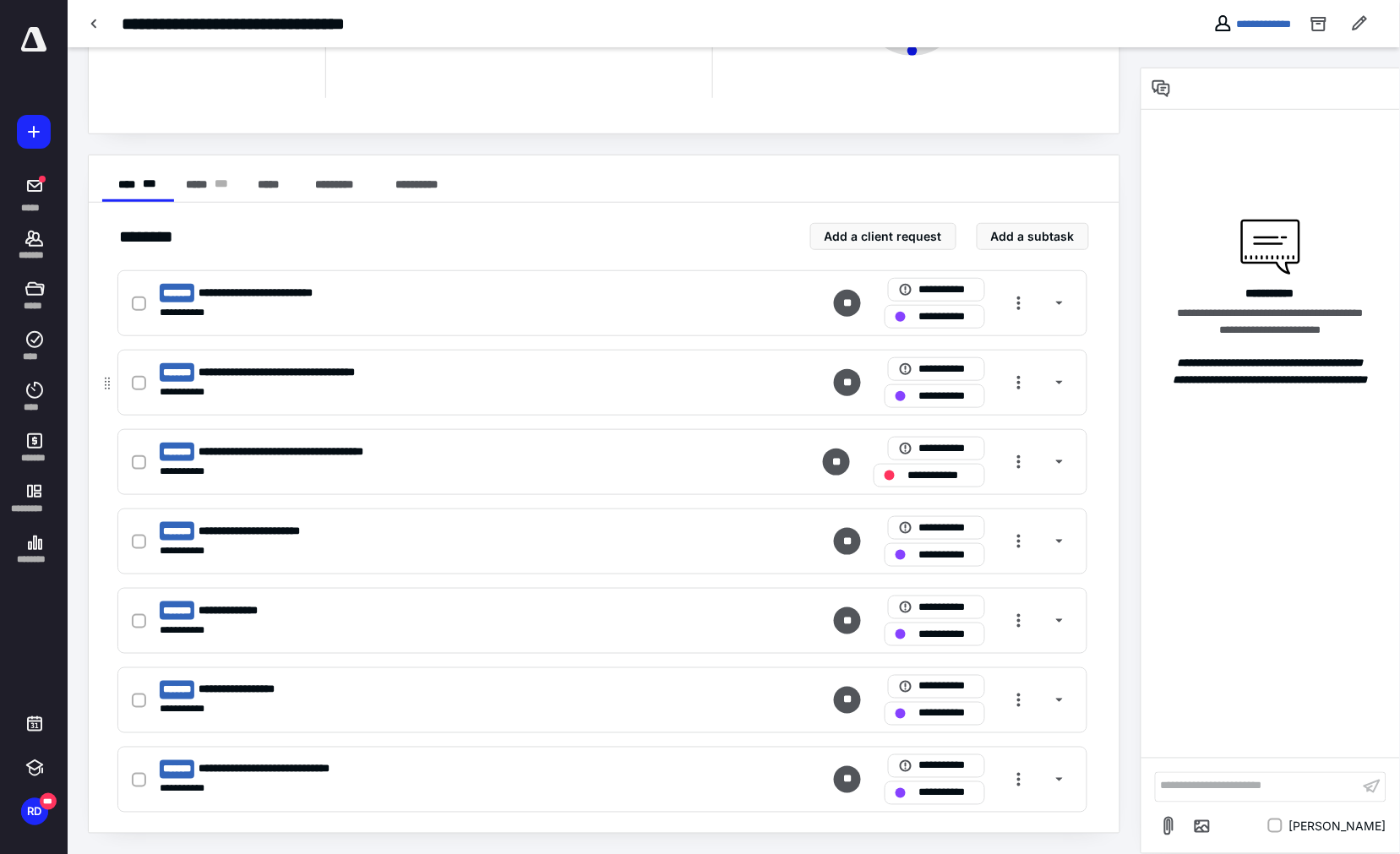 click on "**********" at bounding box center [380, 373] 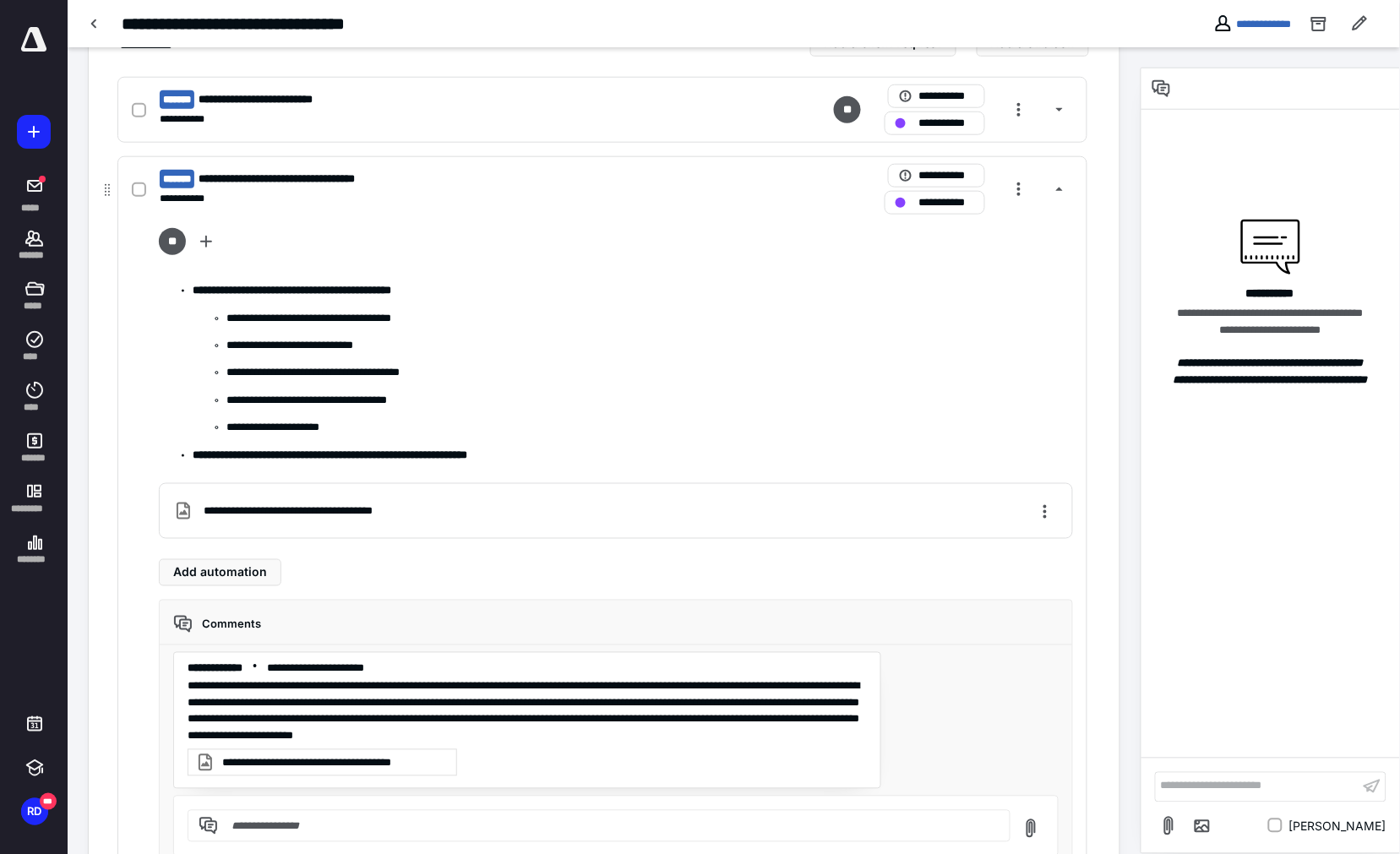 scroll, scrollTop: 594, scrollLeft: 0, axis: vertical 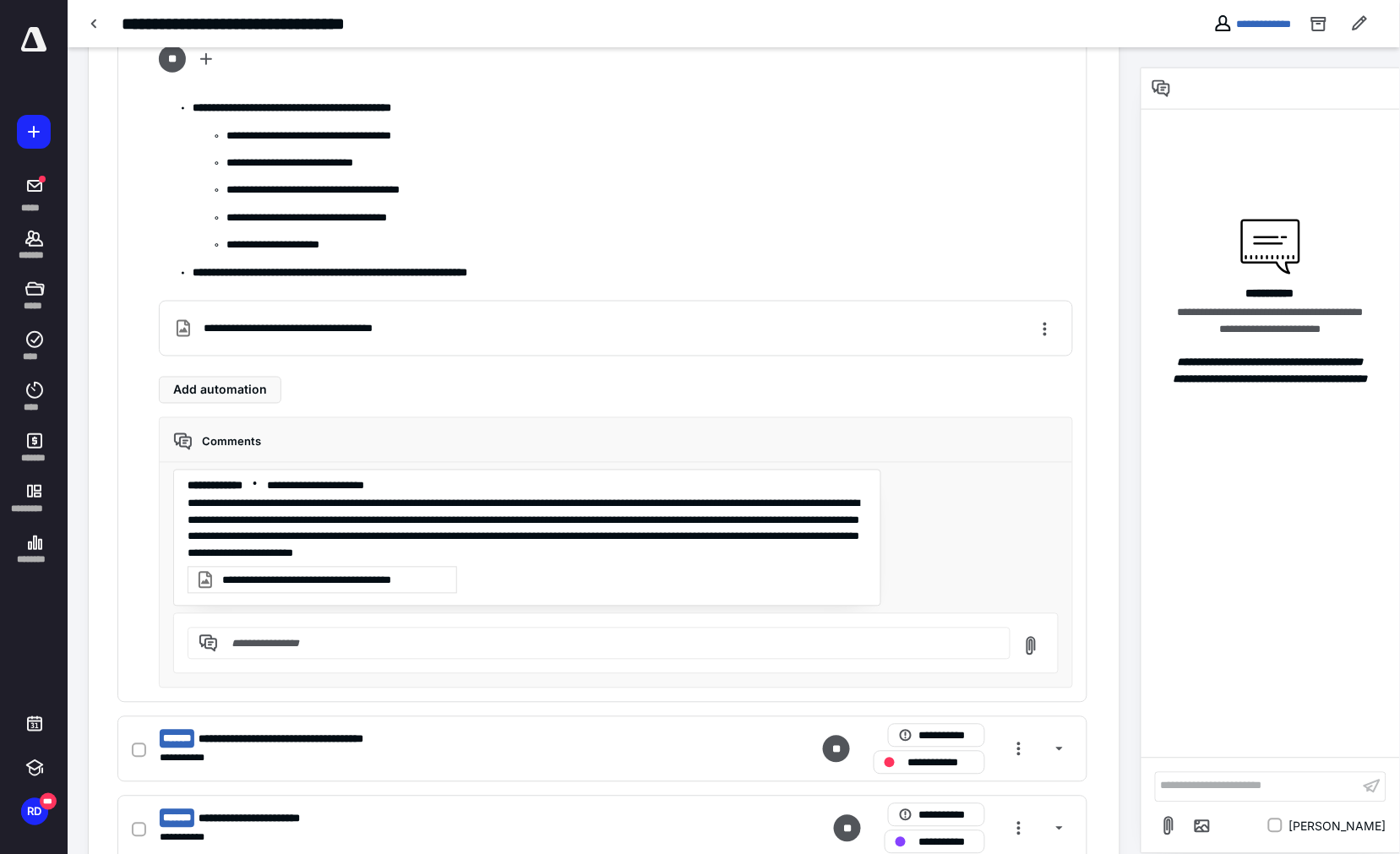 click on "**********" at bounding box center [527, 529] 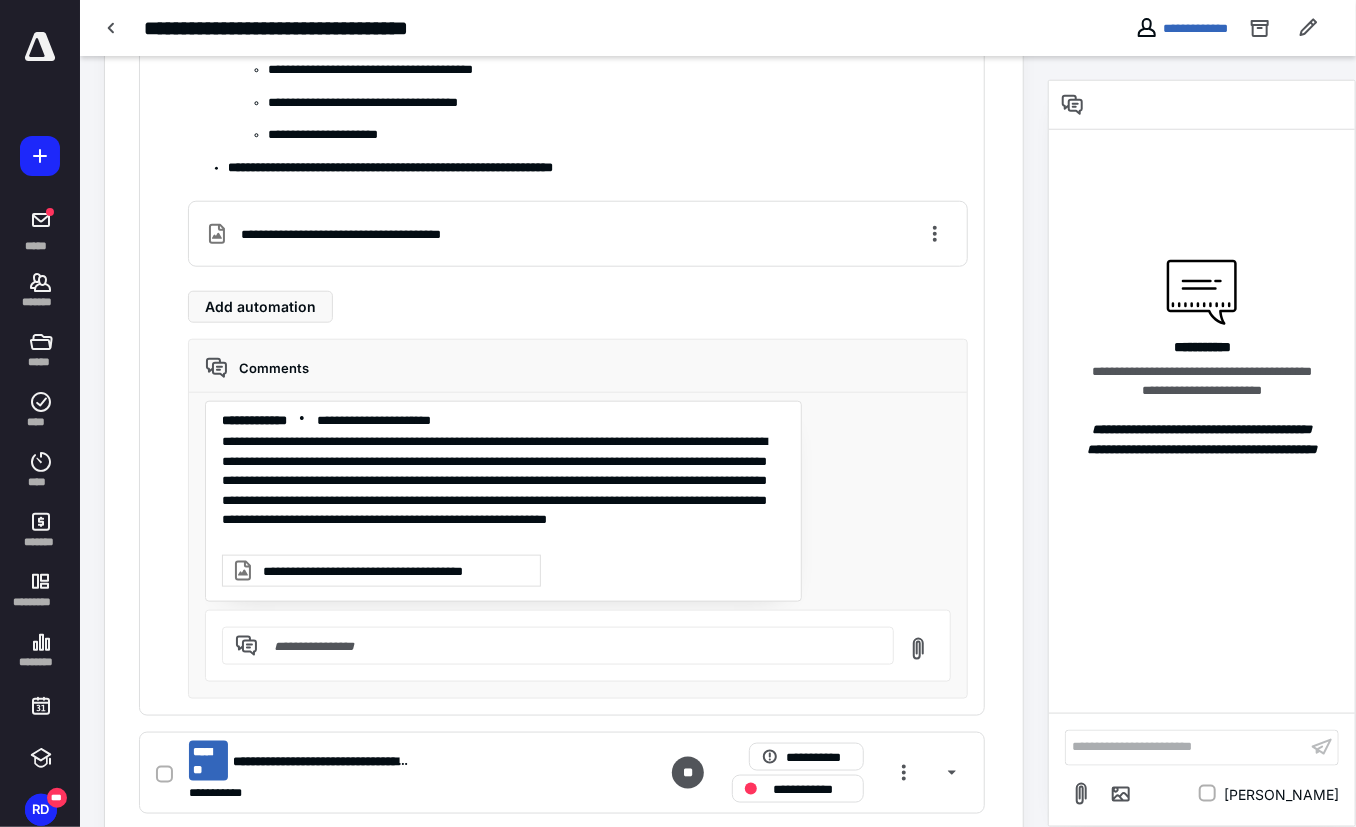 scroll, scrollTop: 884, scrollLeft: 0, axis: vertical 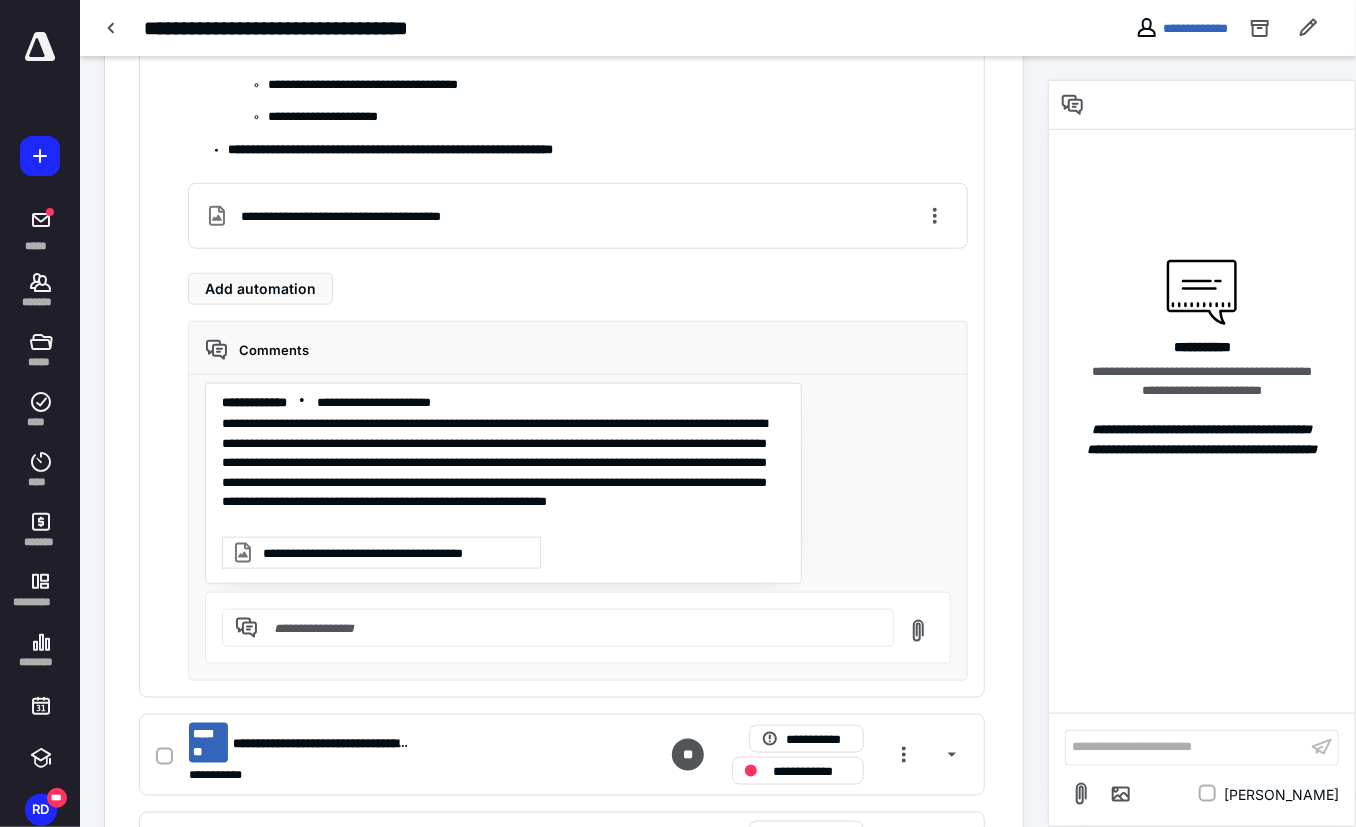 click at bounding box center [570, 628] 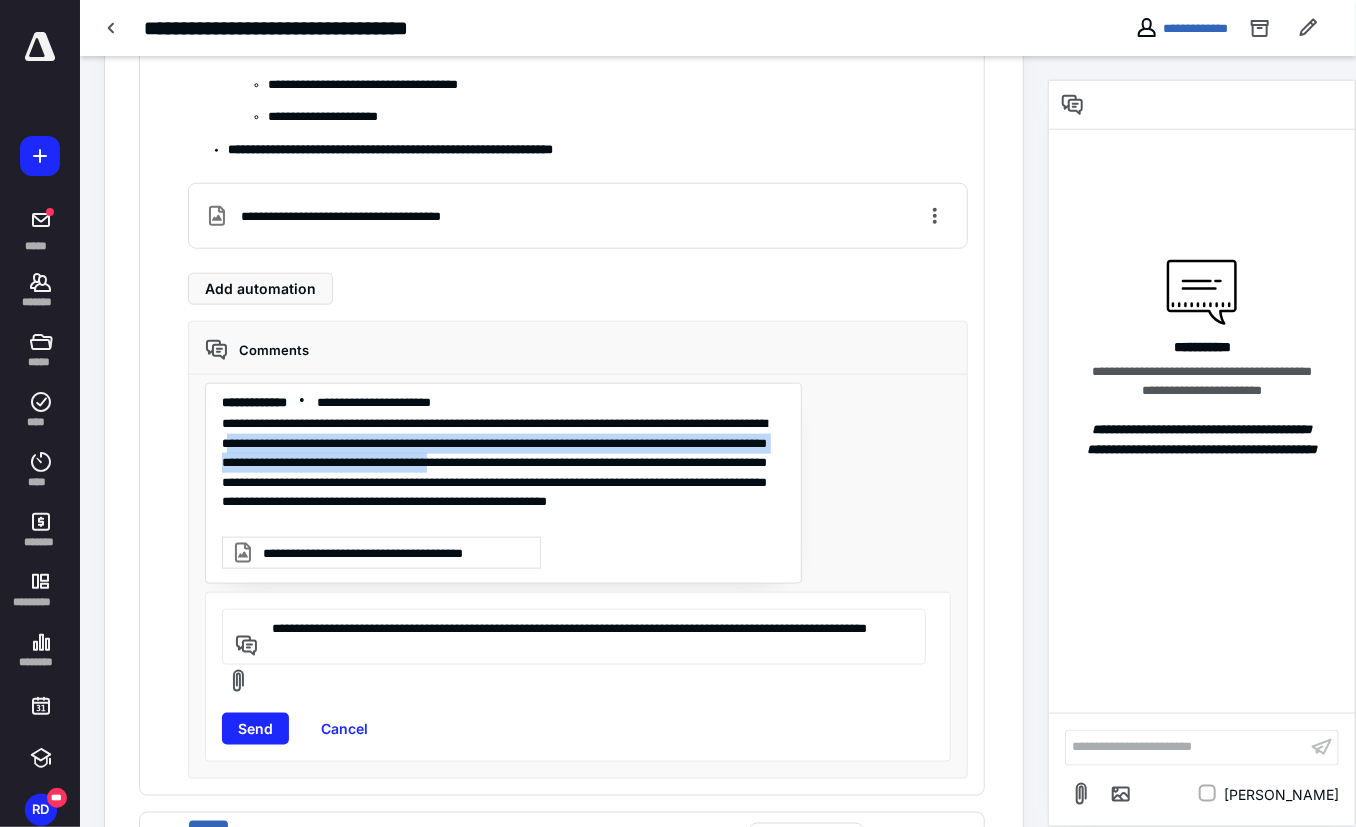 drag, startPoint x: 352, startPoint y: 425, endPoint x: 697, endPoint y: 451, distance: 345.97833 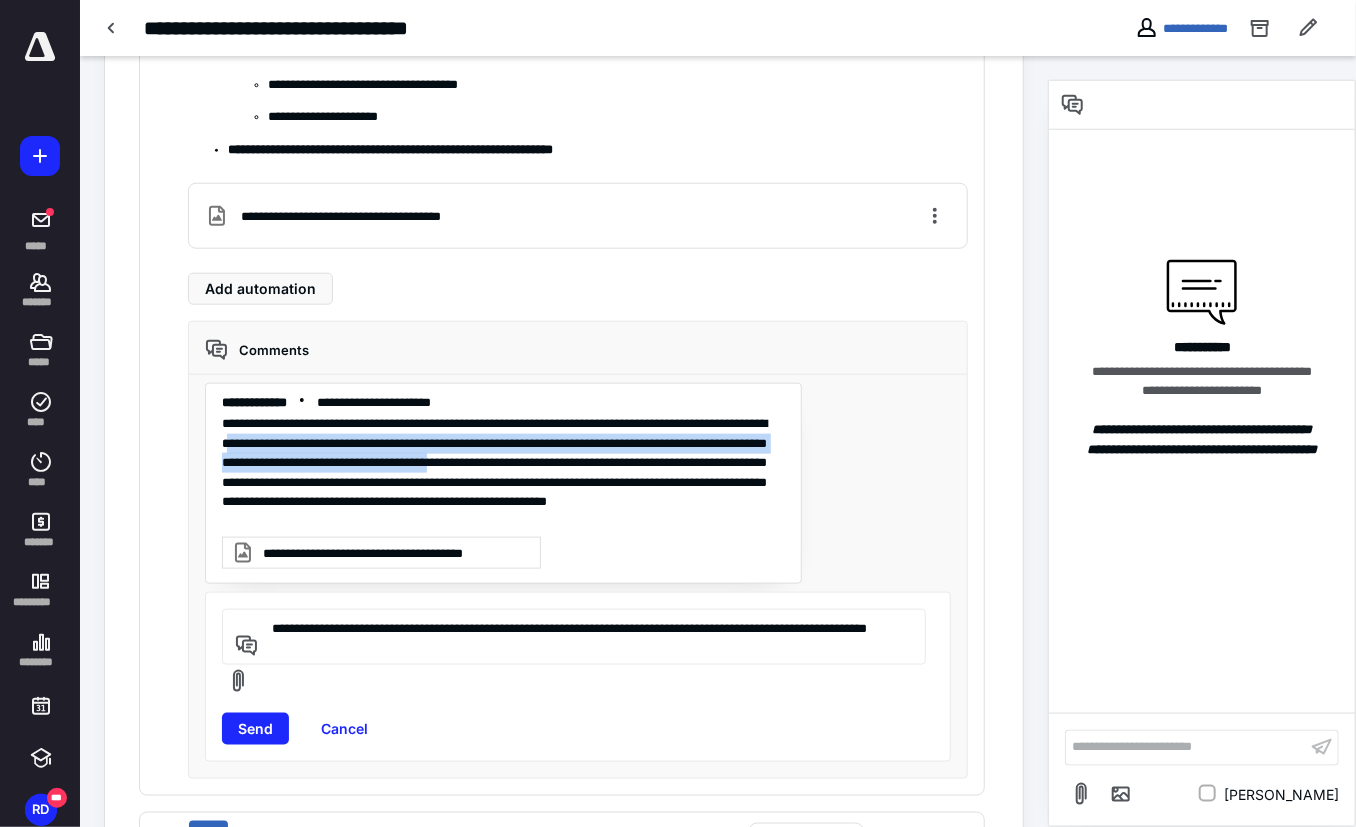 click on "**********" at bounding box center [504, 472] 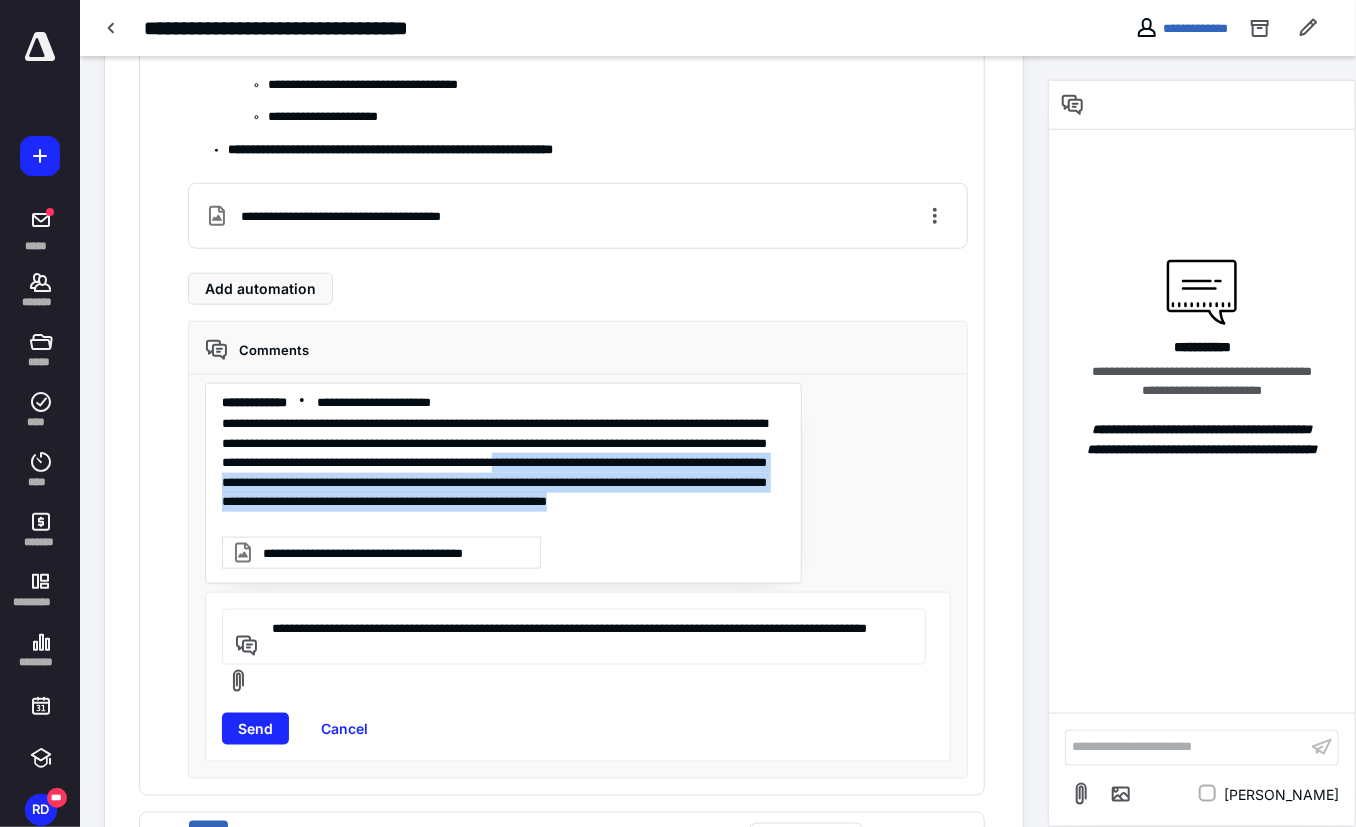 drag, startPoint x: 255, startPoint y: 471, endPoint x: 601, endPoint y: 509, distance: 348.08044 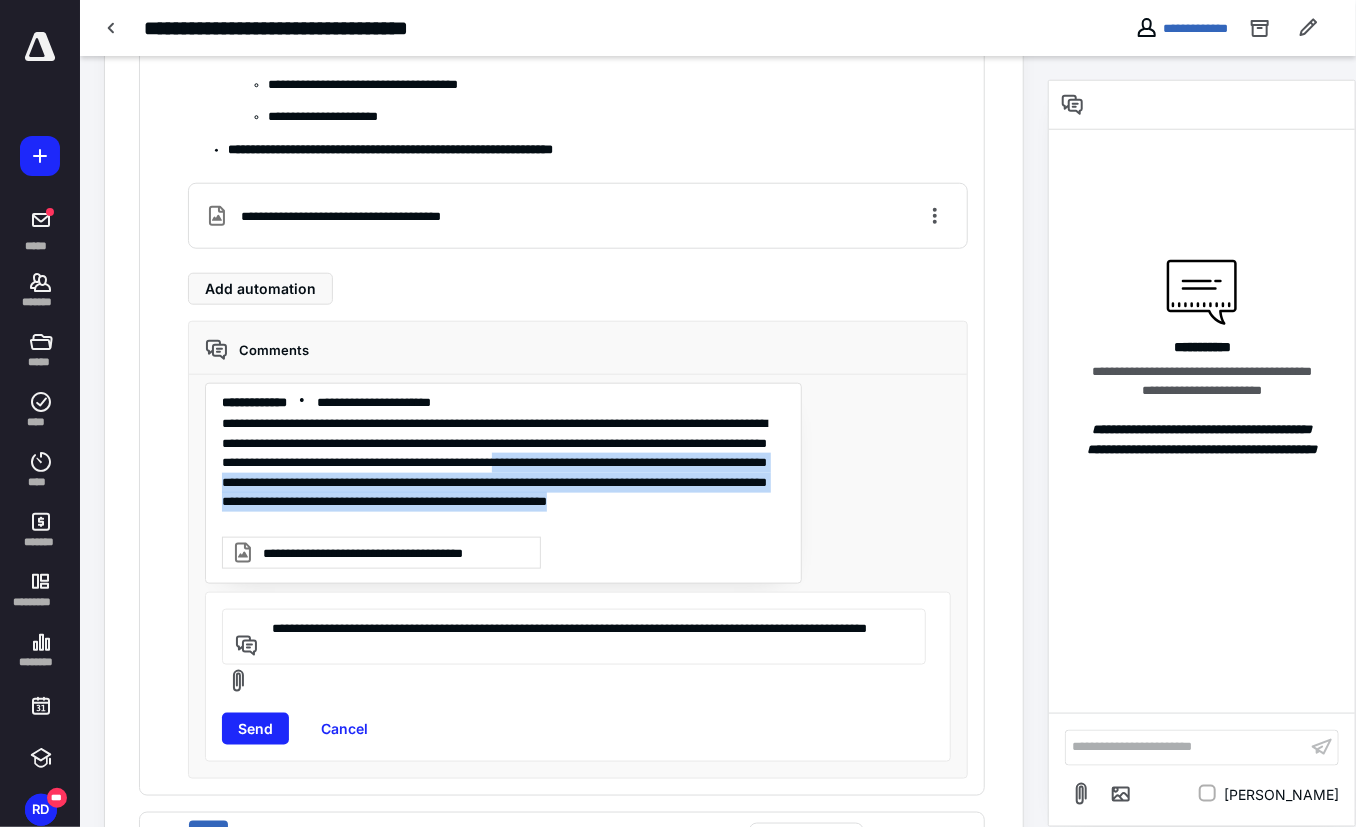 click on "**********" at bounding box center (504, 472) 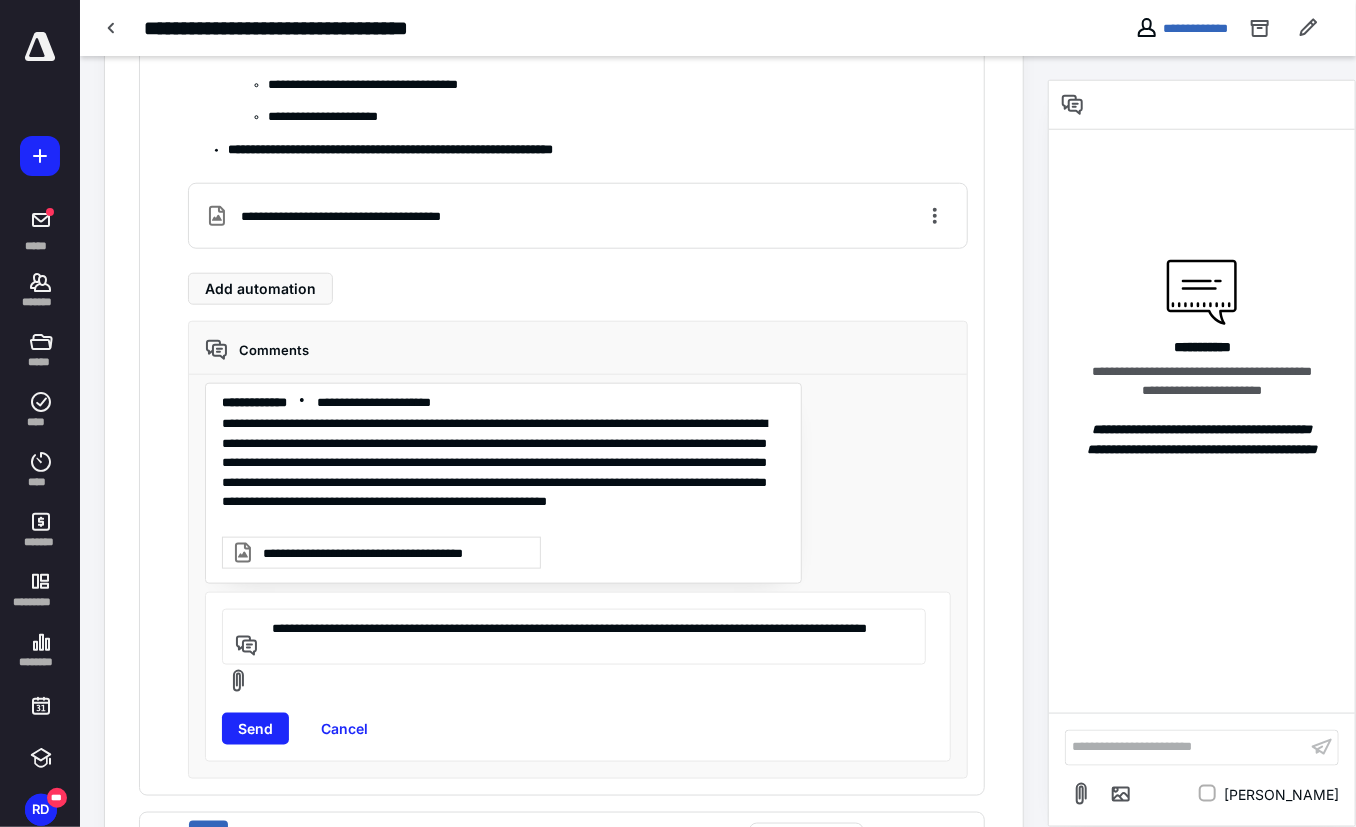 click on "**********" at bounding box center [570, 637] 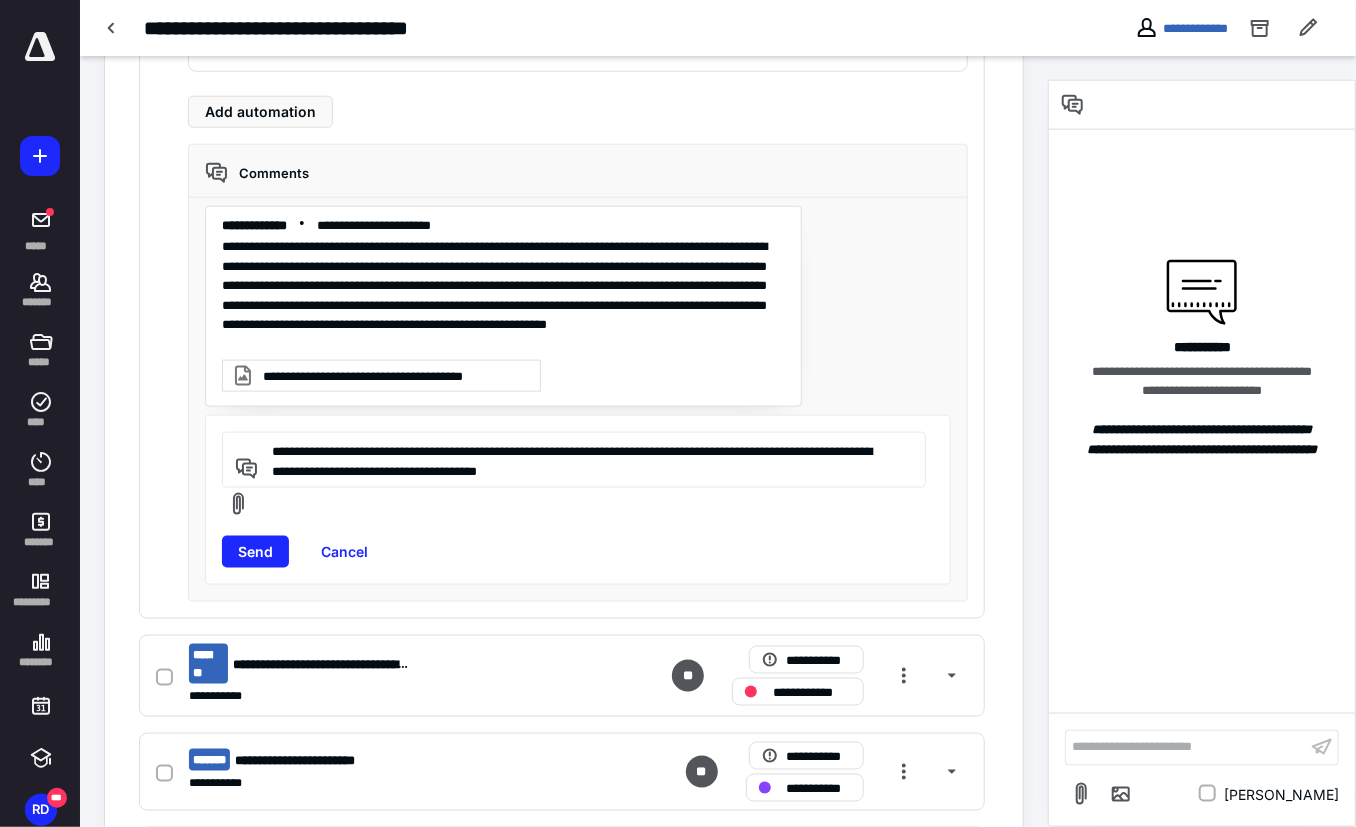 scroll, scrollTop: 1057, scrollLeft: 0, axis: vertical 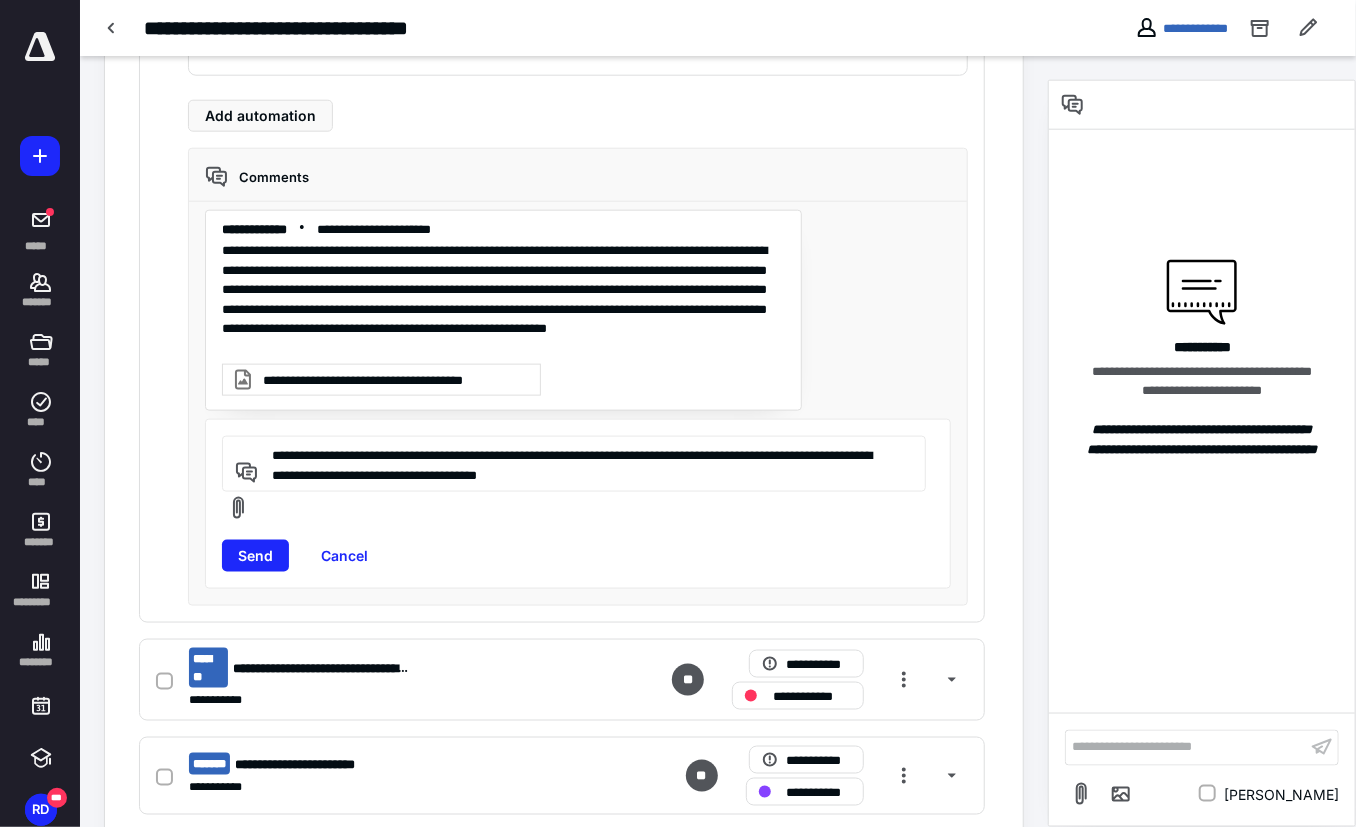 click on "**********" at bounding box center [504, 299] 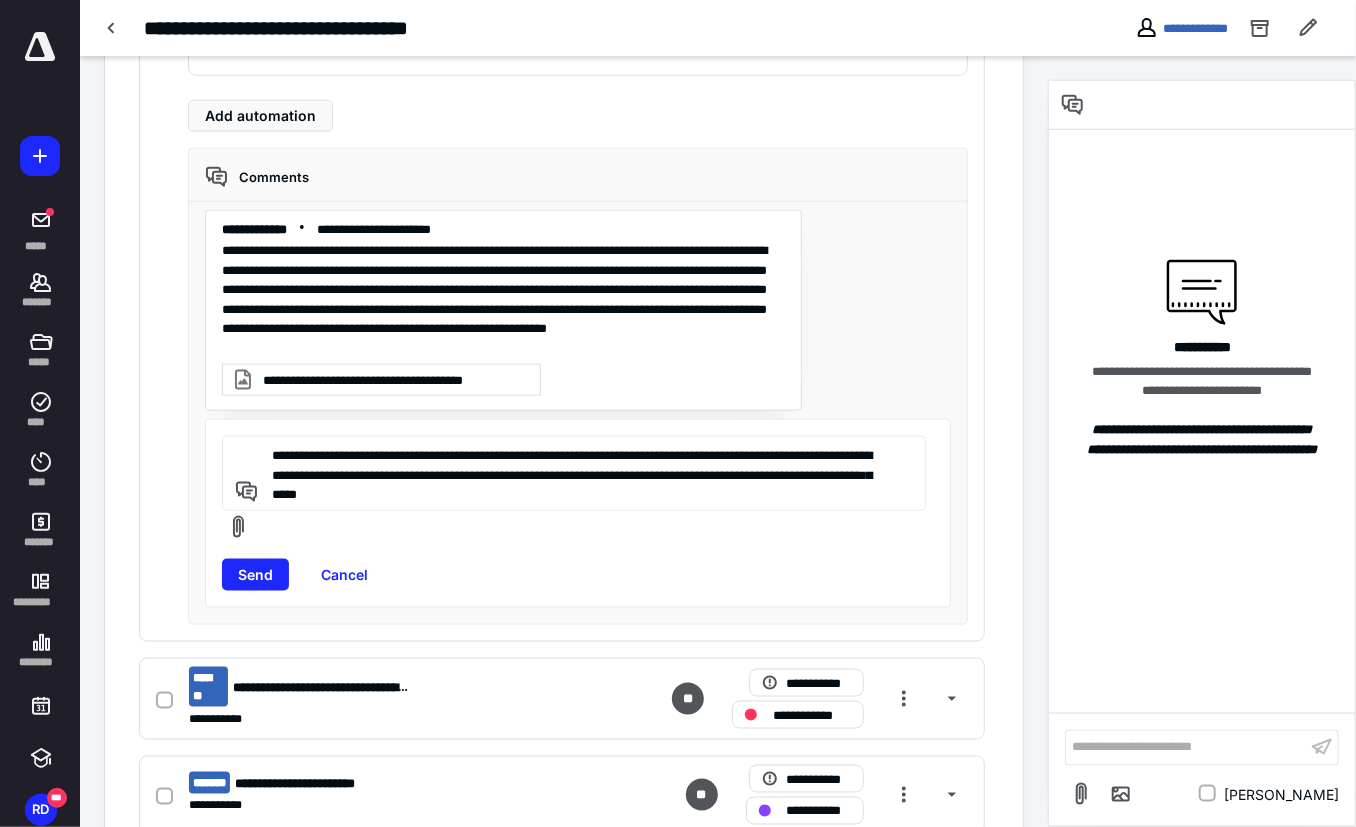 click on "**********" at bounding box center [570, 473] 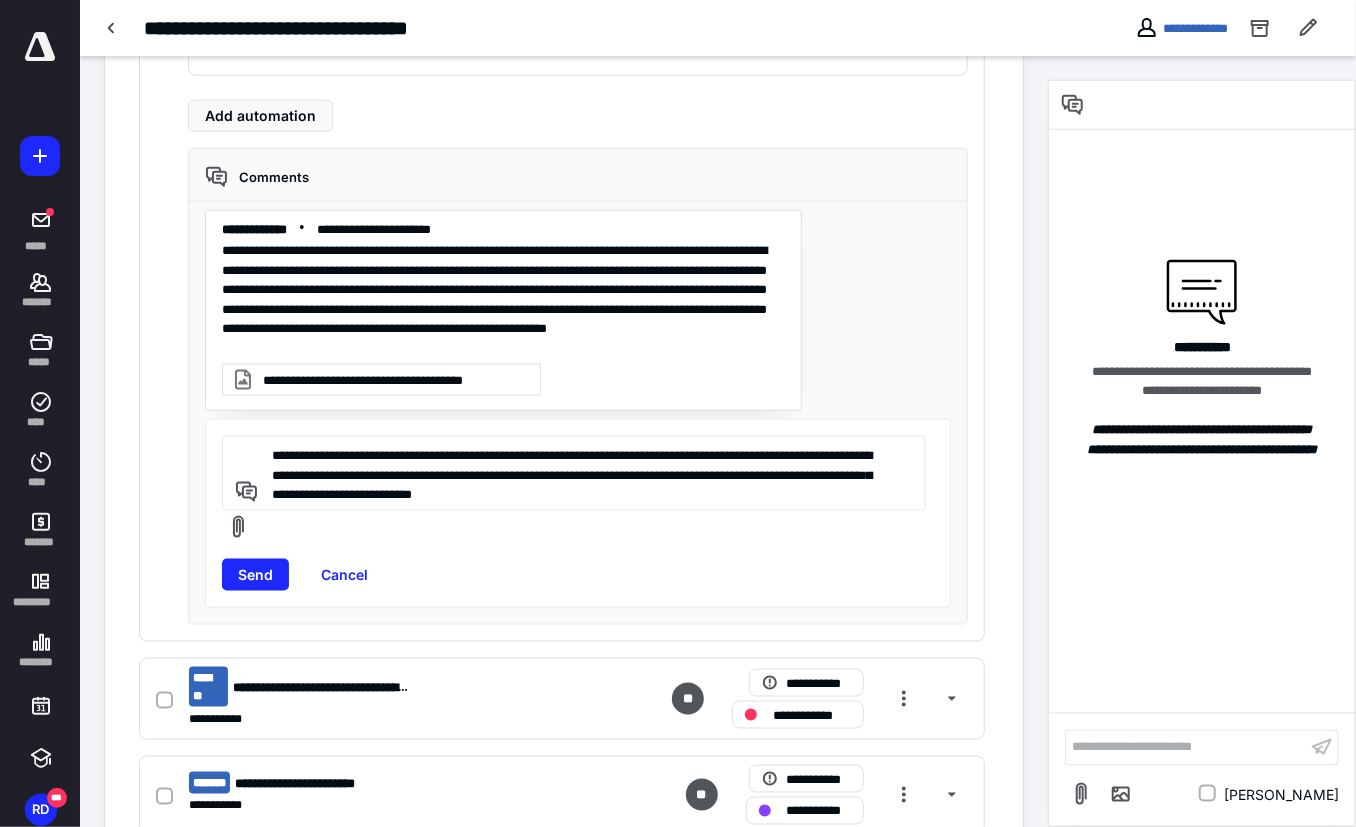 drag, startPoint x: 480, startPoint y: 474, endPoint x: 825, endPoint y: 483, distance: 345.11737 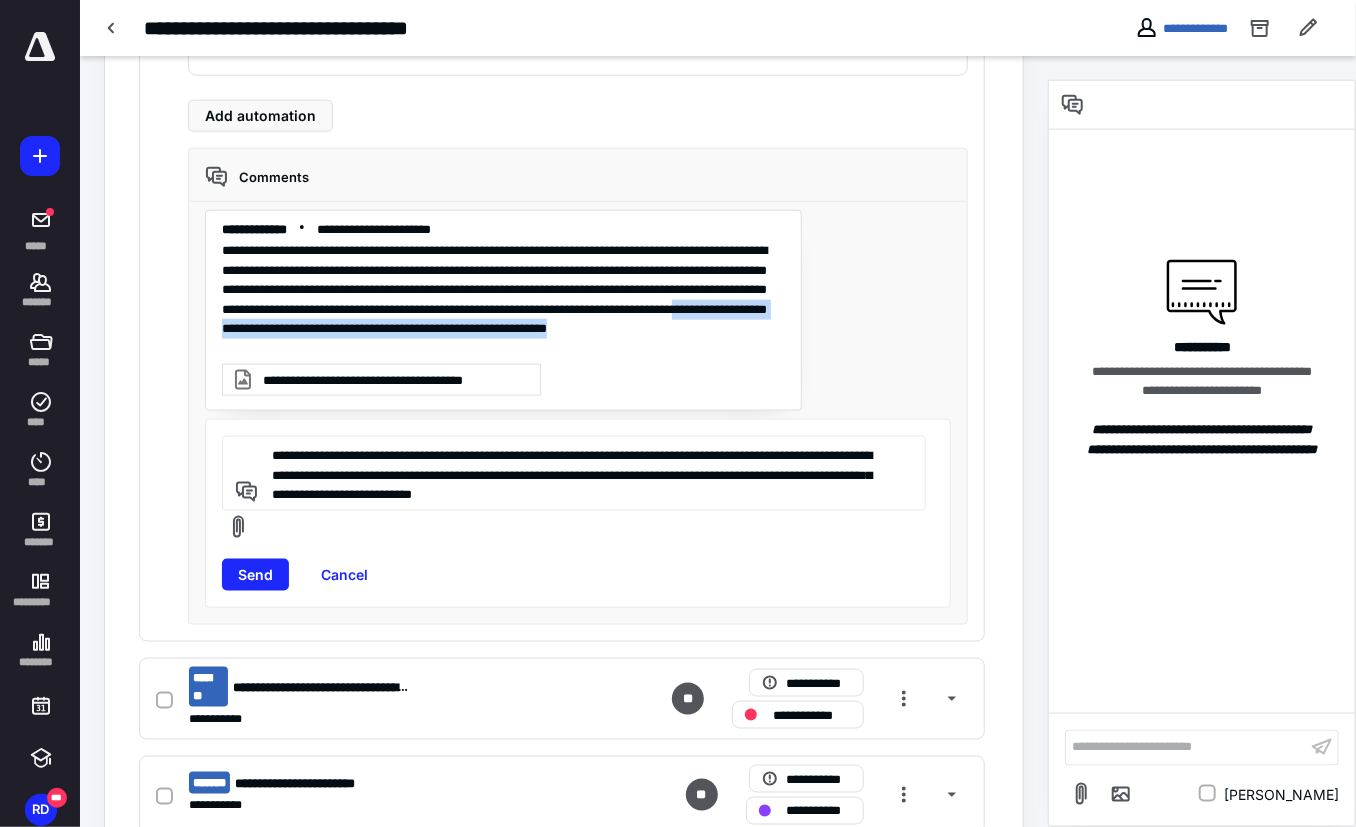 drag, startPoint x: 613, startPoint y: 312, endPoint x: 626, endPoint y: 344, distance: 34.539833 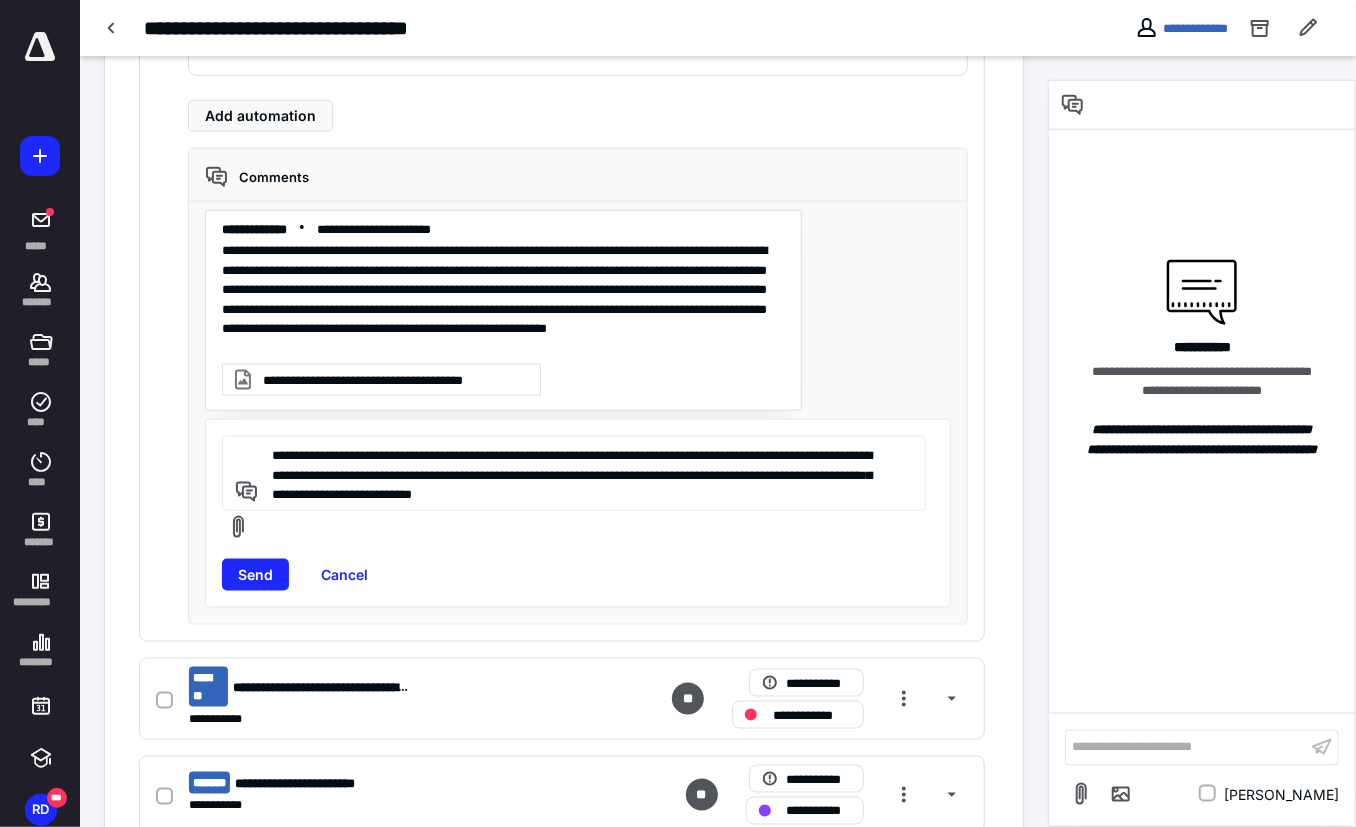 click on "**********" at bounding box center [503, 384] 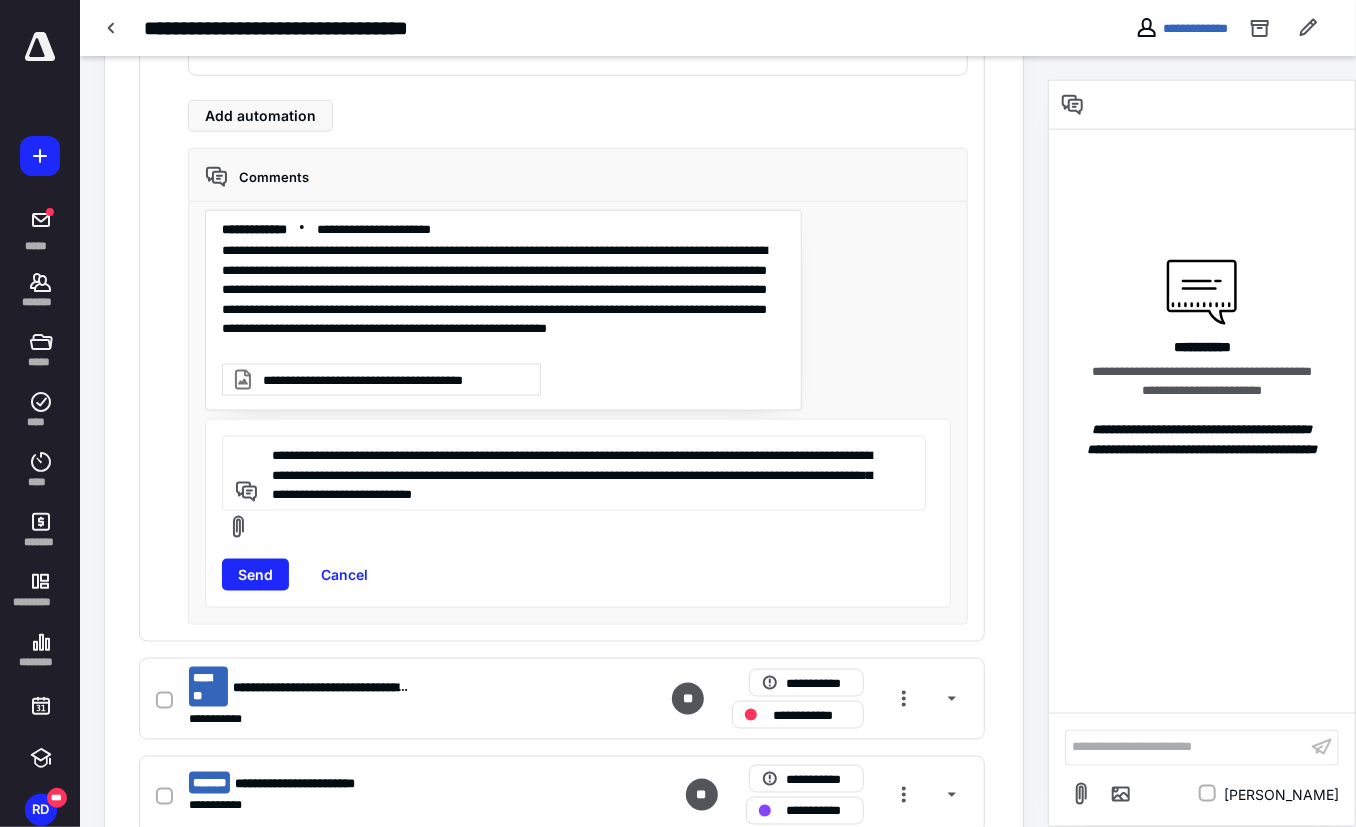 drag, startPoint x: 619, startPoint y: 470, endPoint x: 800, endPoint y: 510, distance: 185.3672 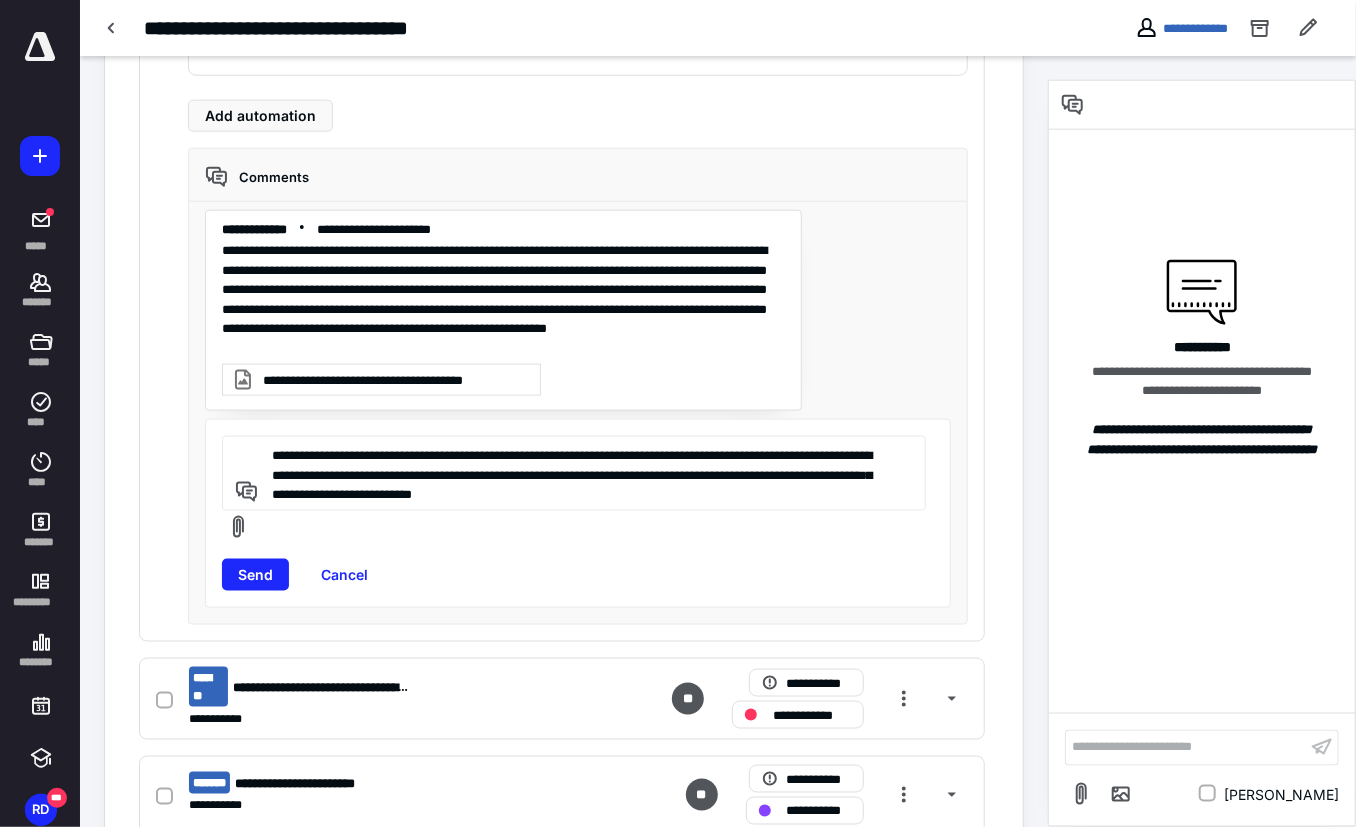 click on "**********" at bounding box center [578, 513] 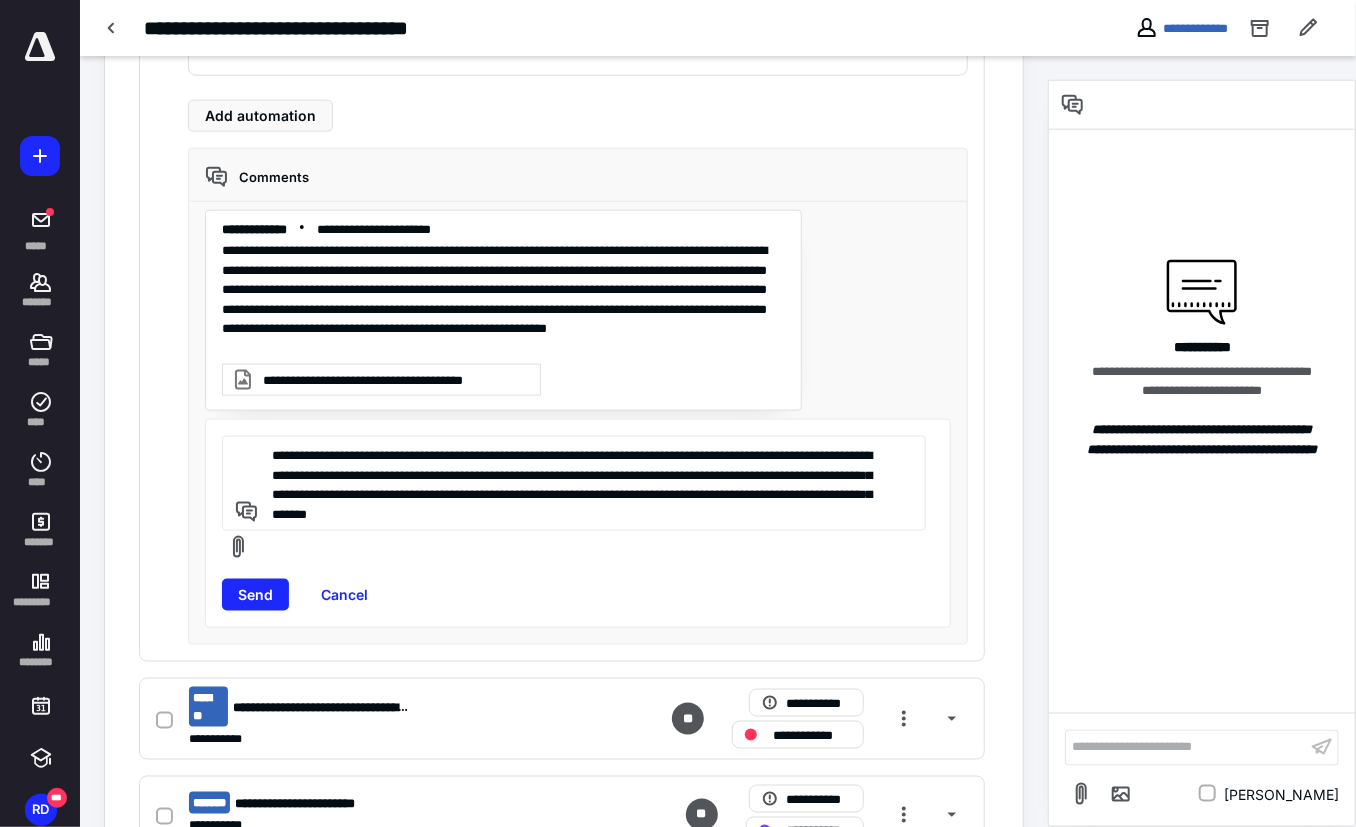 click on "**********" at bounding box center (578, 523) 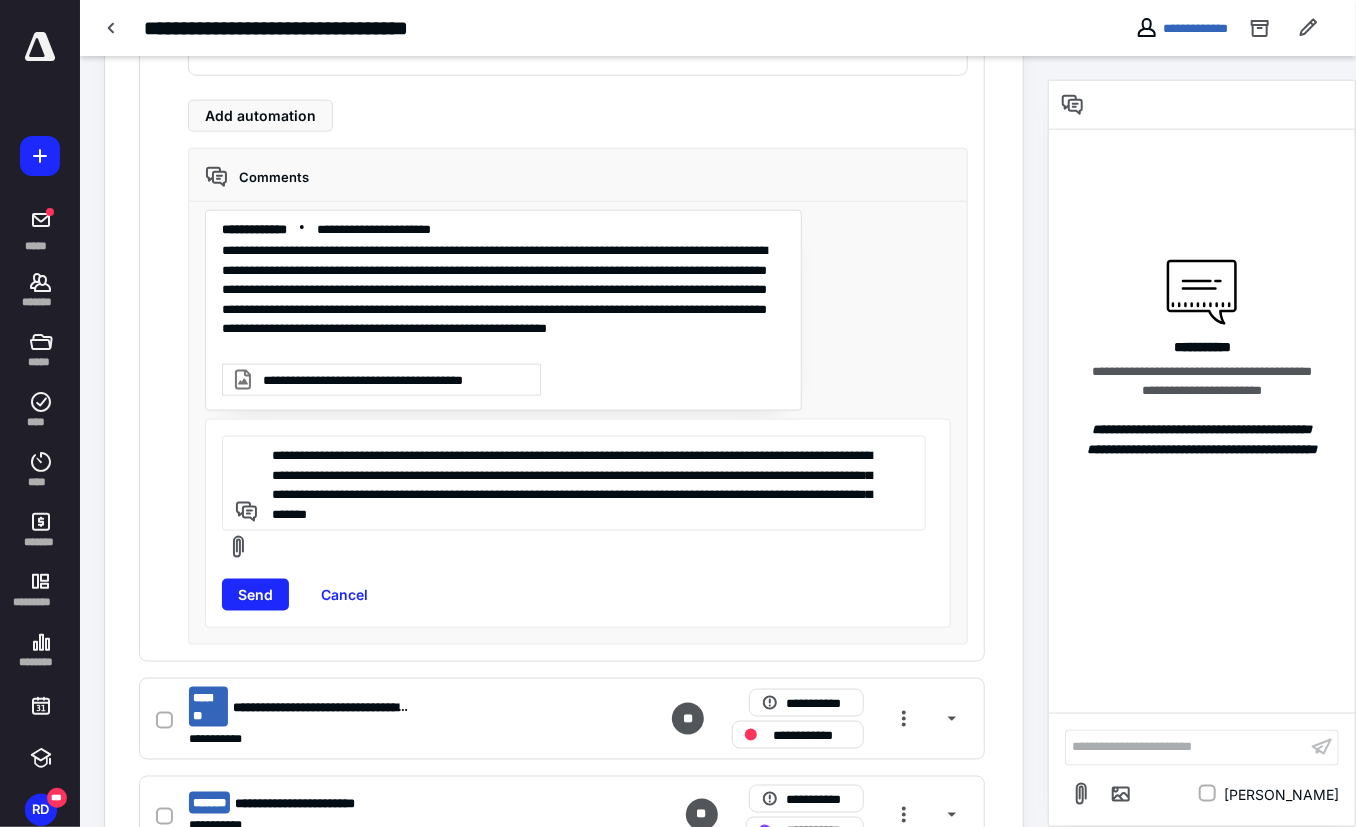 drag, startPoint x: 424, startPoint y: 505, endPoint x: 490, endPoint y: 510, distance: 66.189125 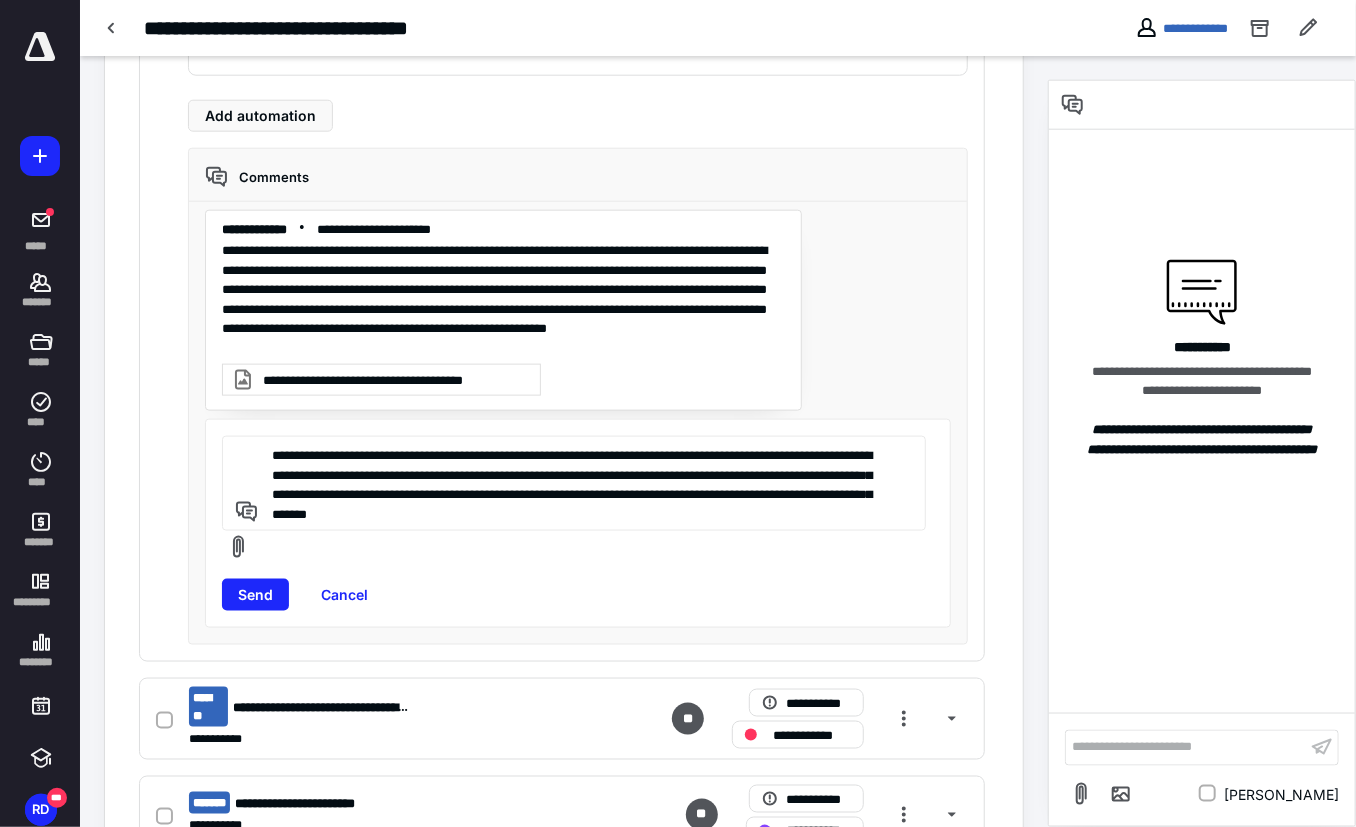 click on "**********" at bounding box center (570, 483) 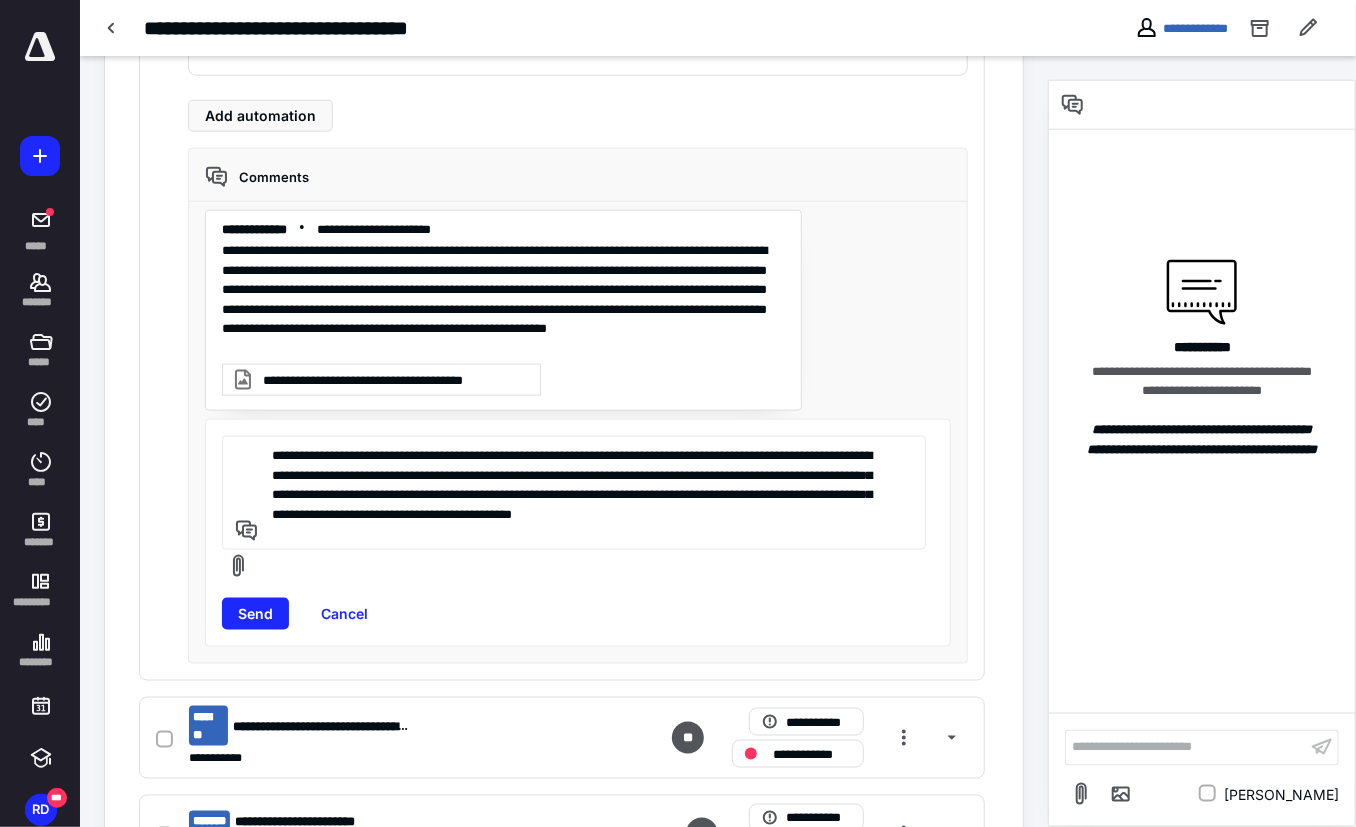 drag, startPoint x: 812, startPoint y: 482, endPoint x: 827, endPoint y: 548, distance: 67.68308 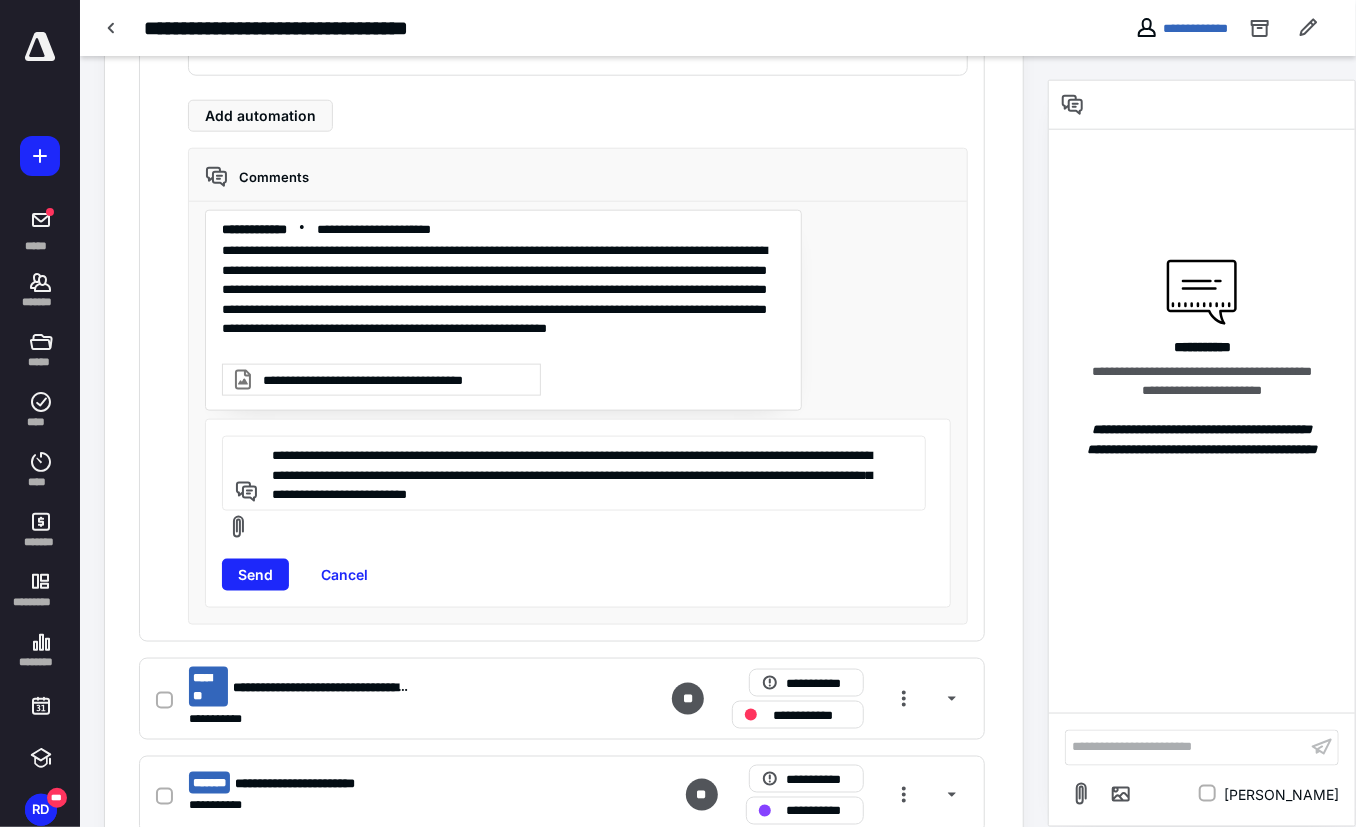 type on "**********" 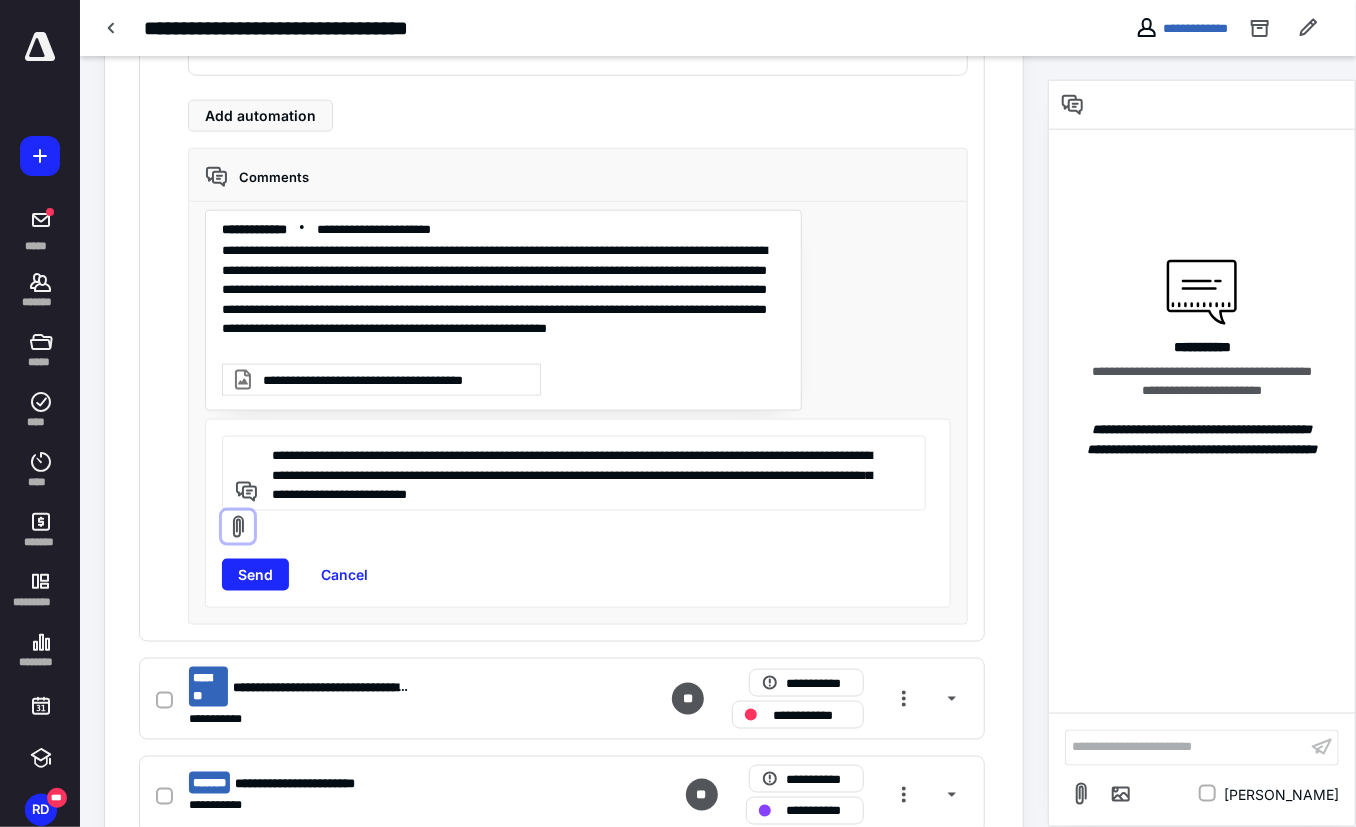 type 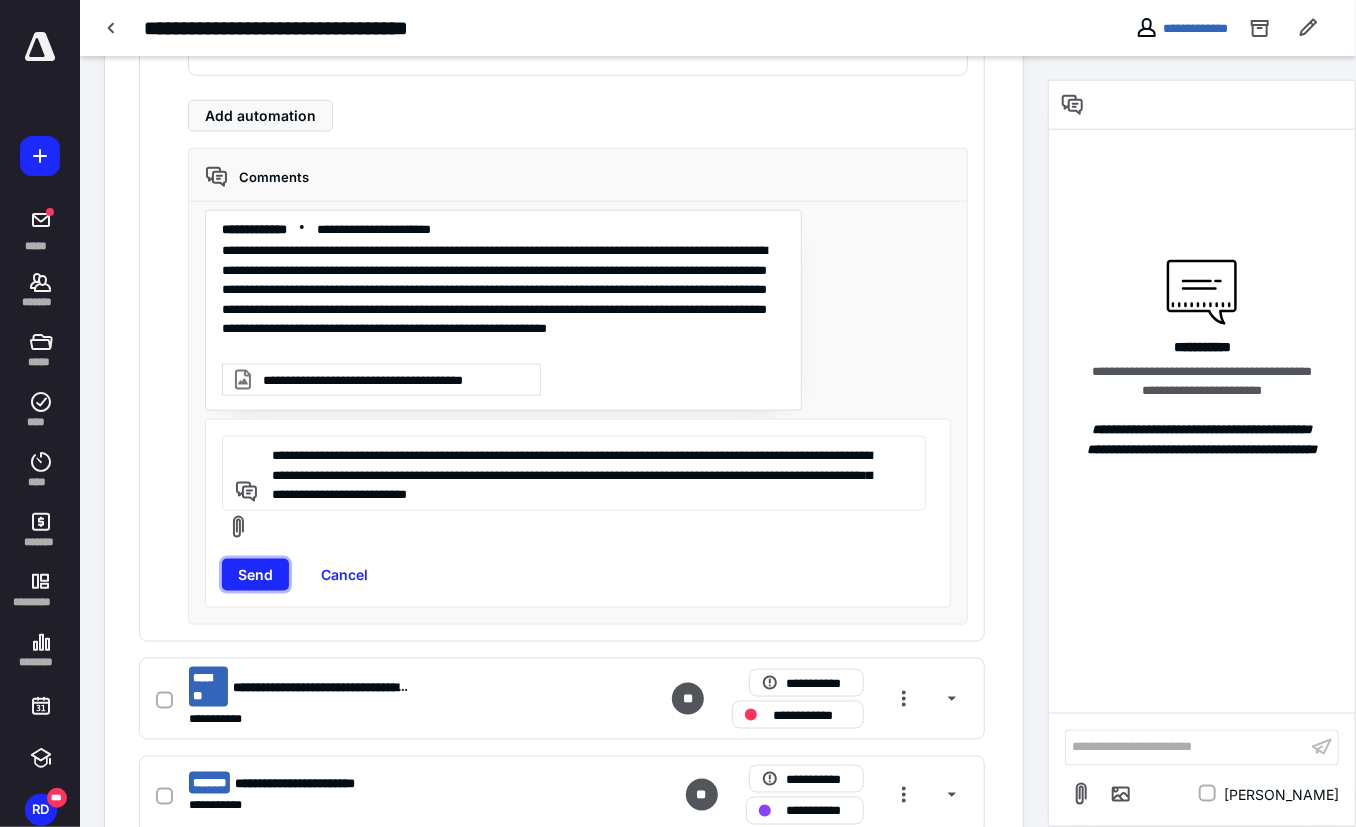 type 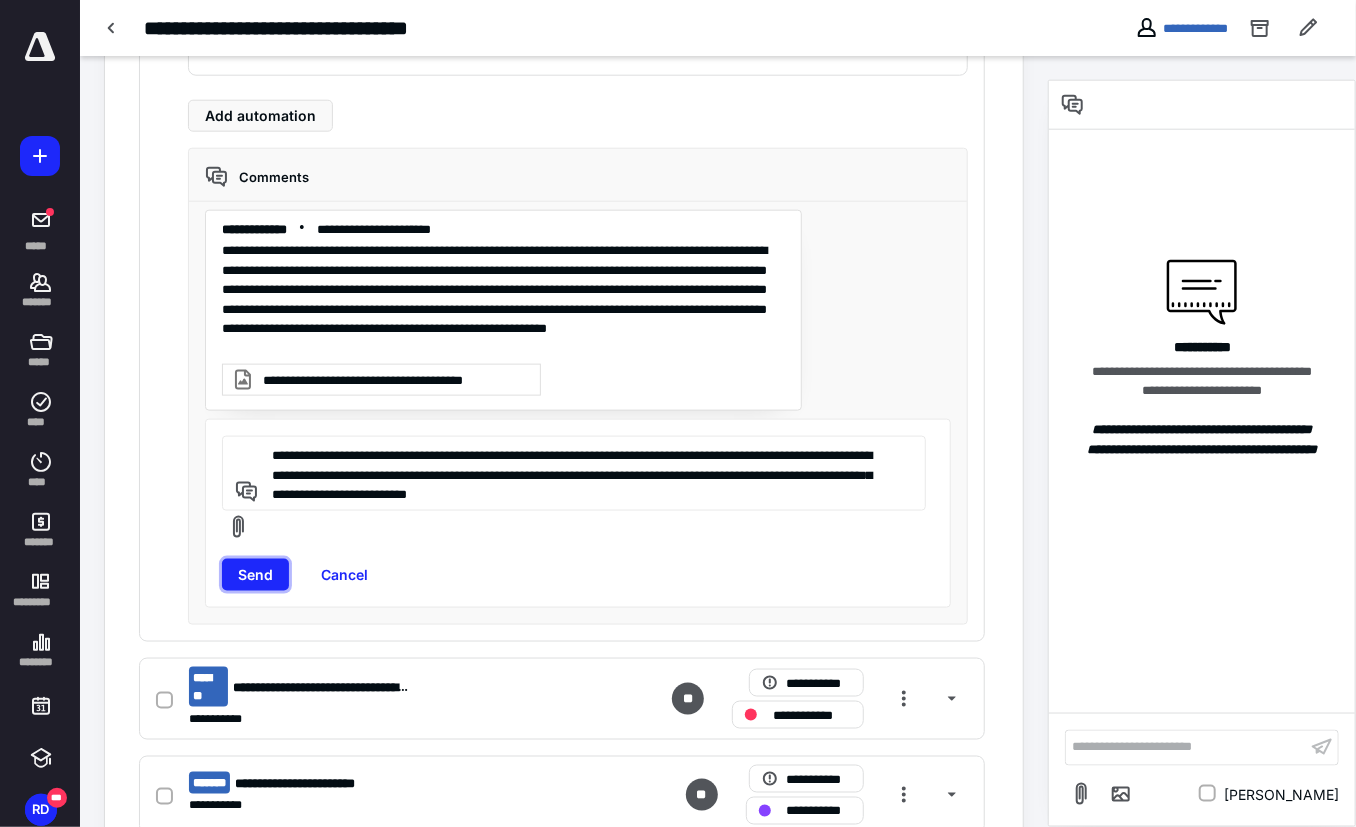 click on "Send" at bounding box center [255, 575] 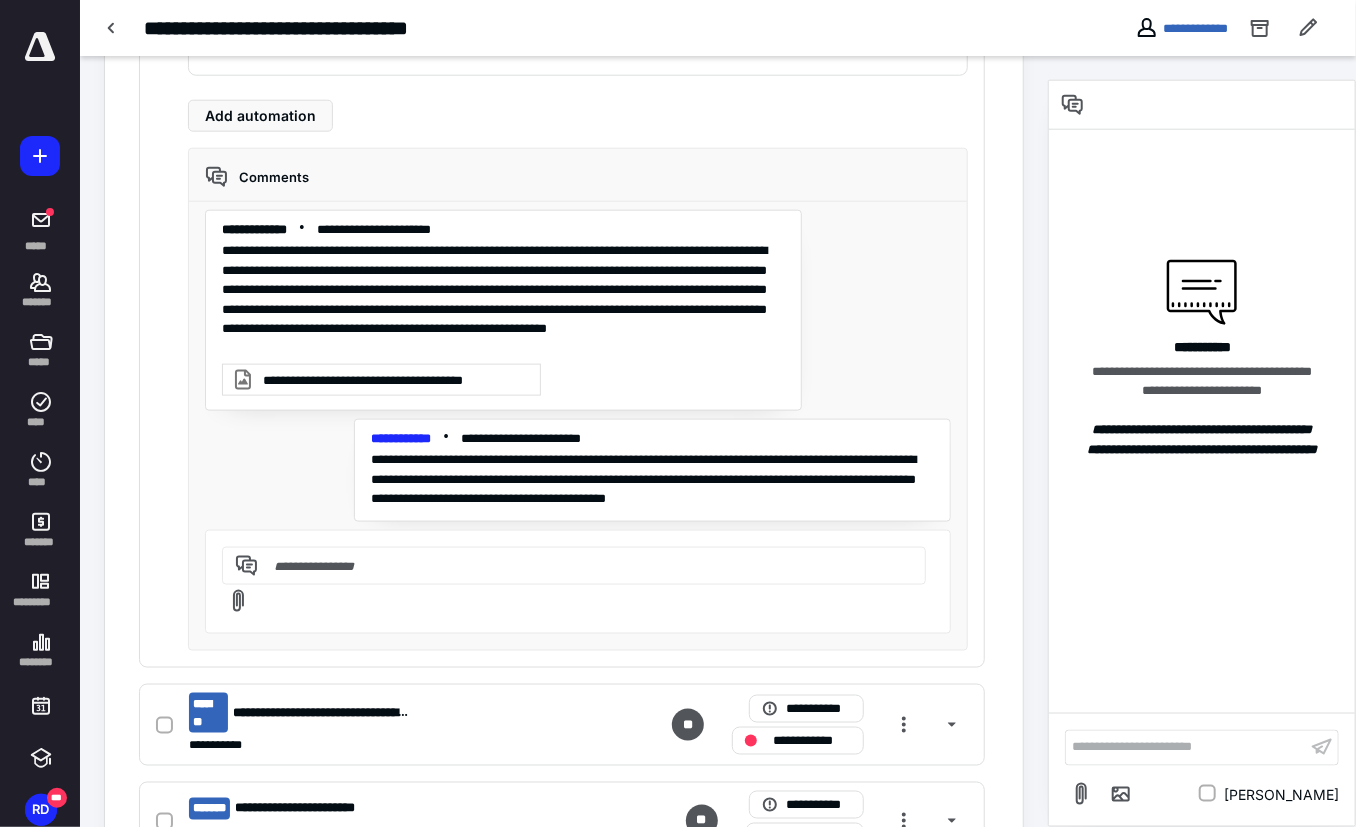 click at bounding box center (578, 582) 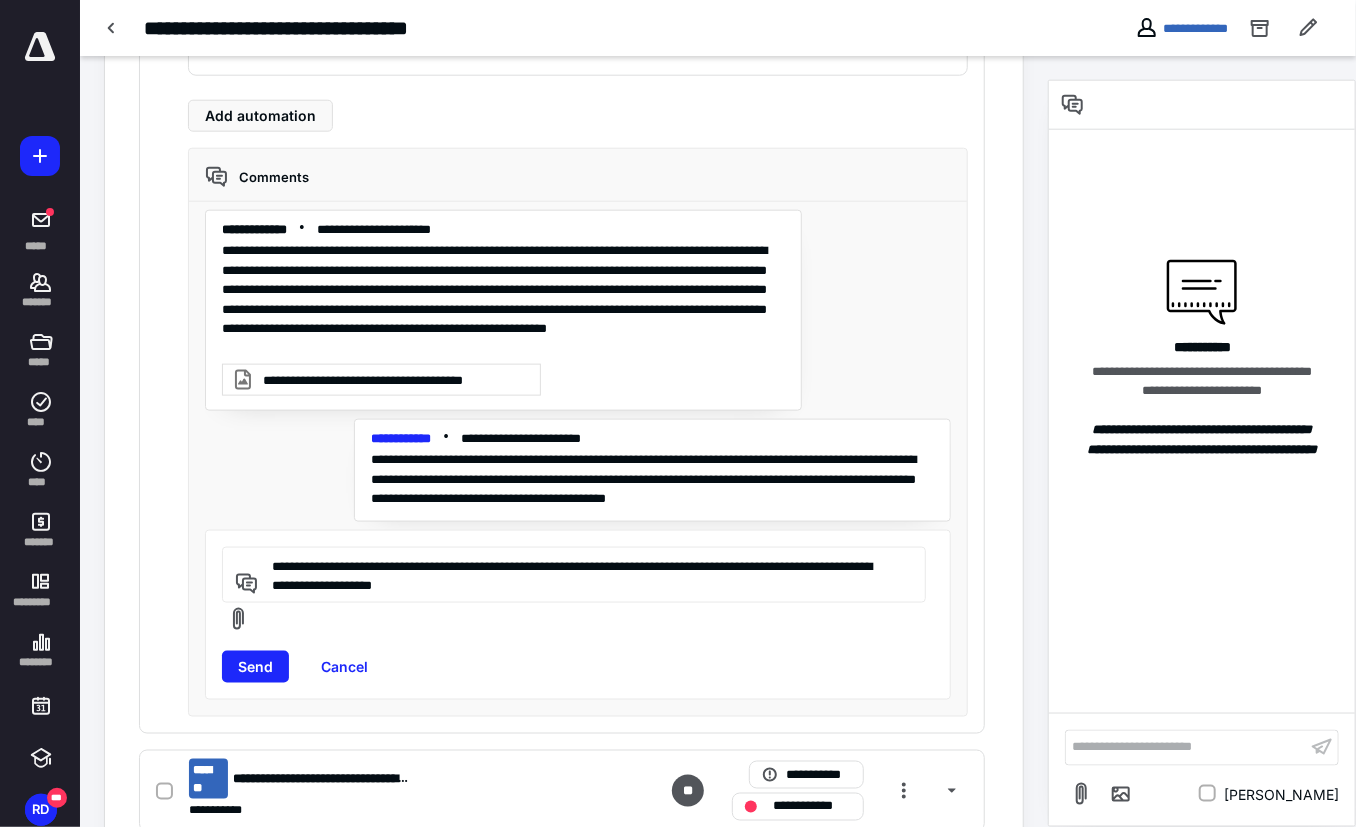 type on "**********" 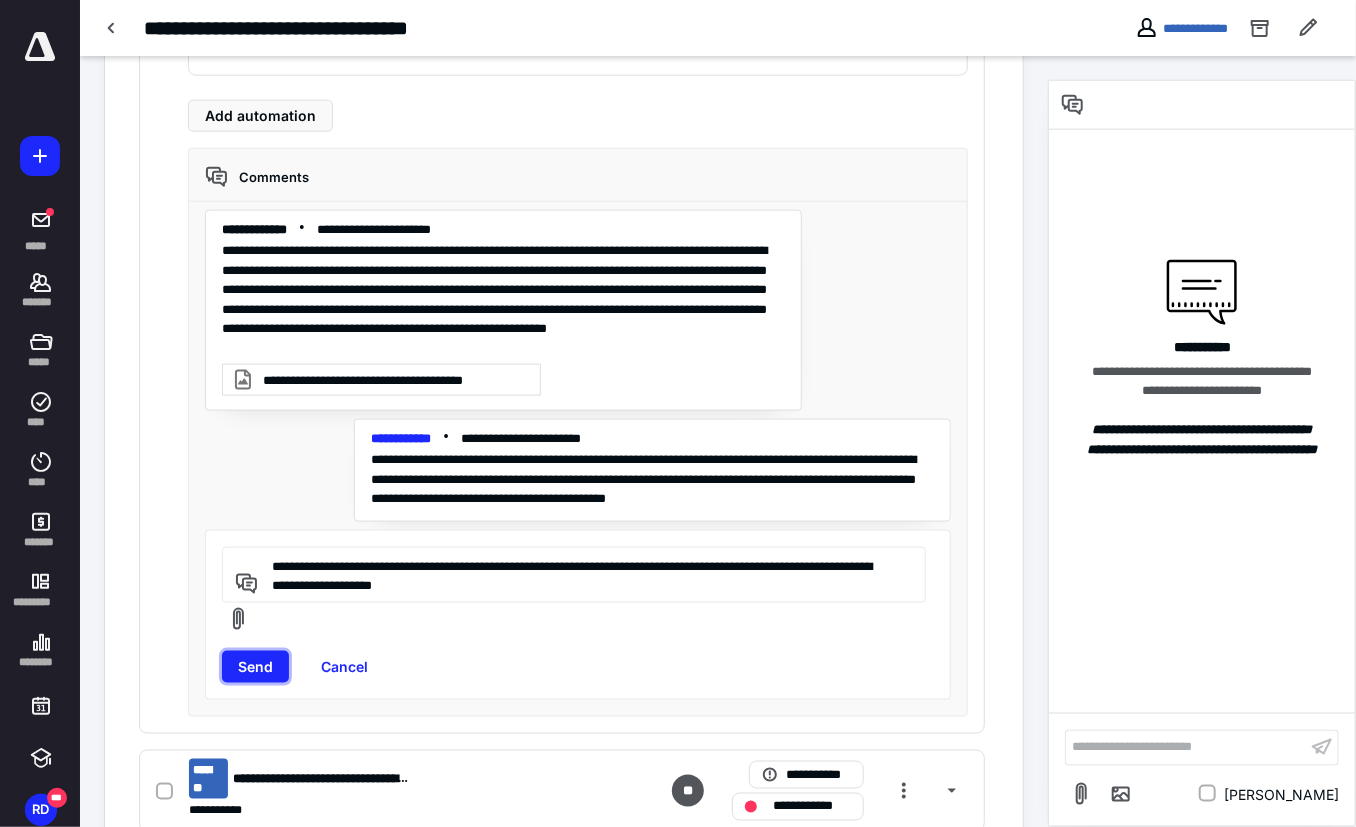 type 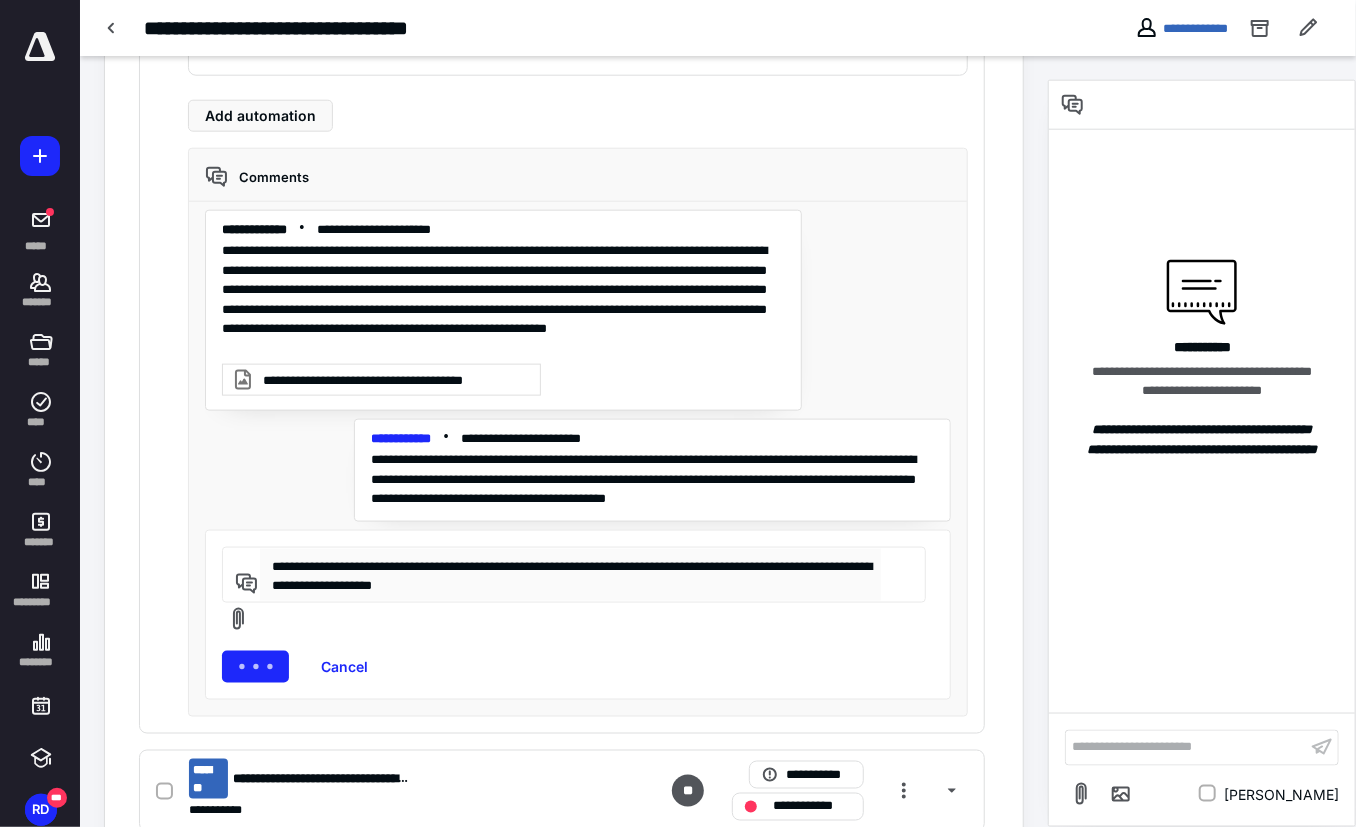type 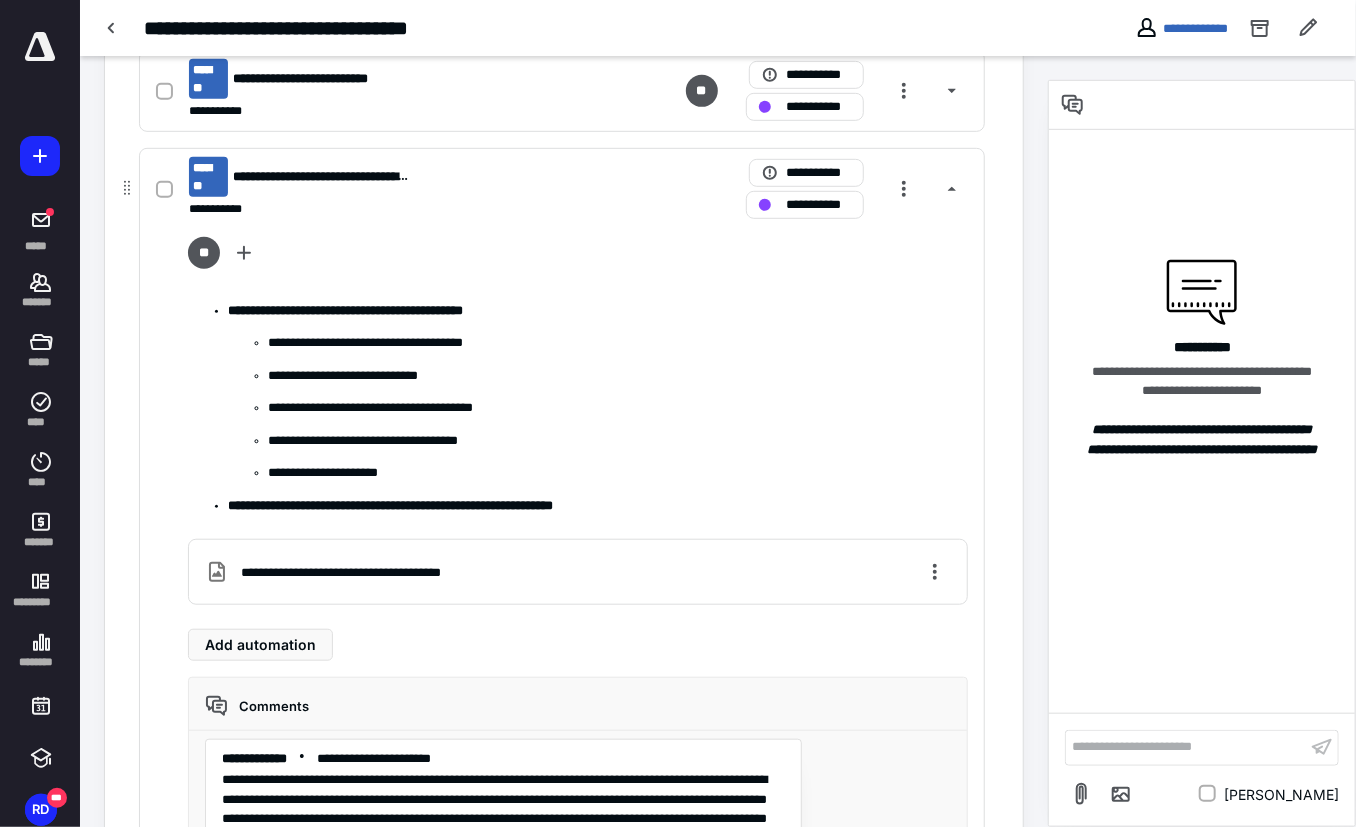 scroll, scrollTop: 511, scrollLeft: 0, axis: vertical 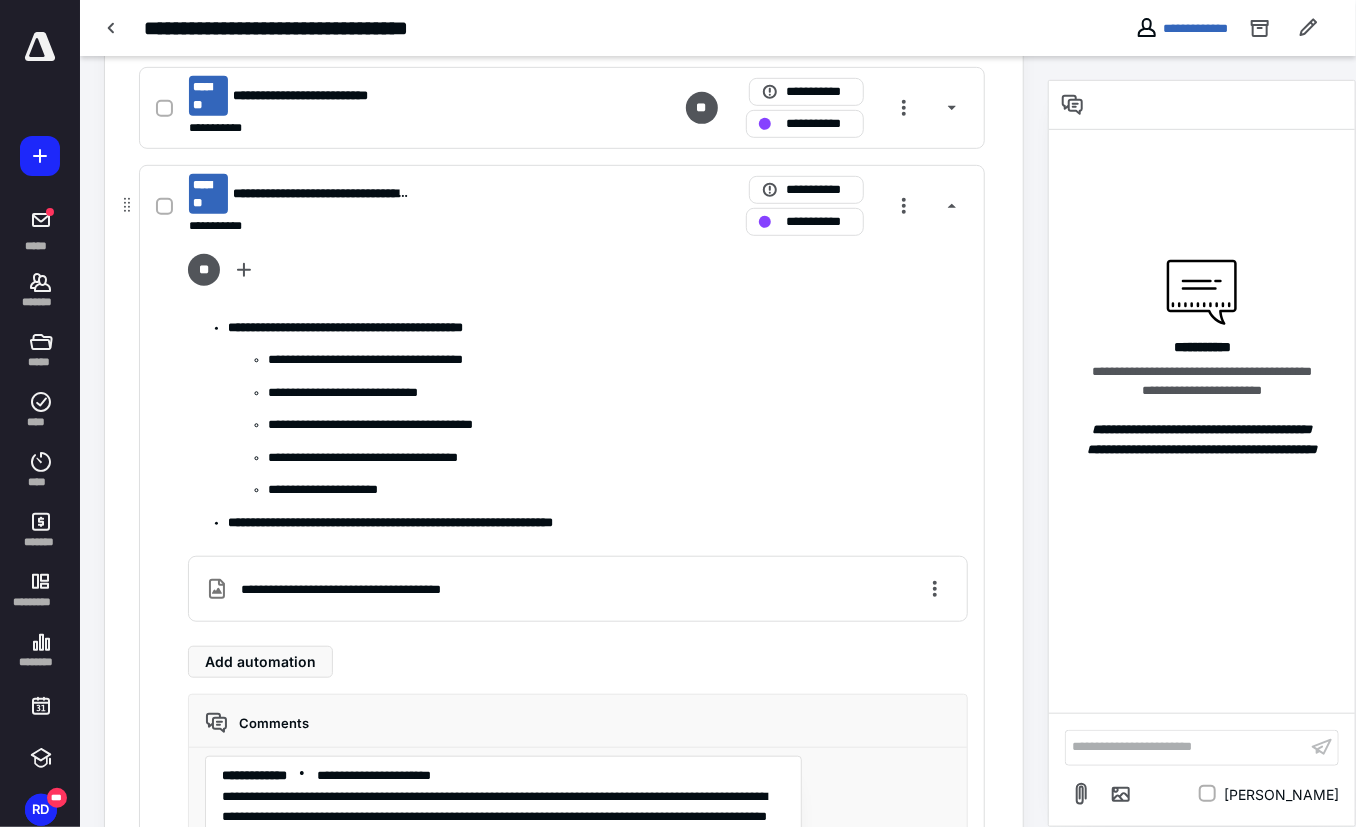 click on "**********" at bounding box center [562, 206] 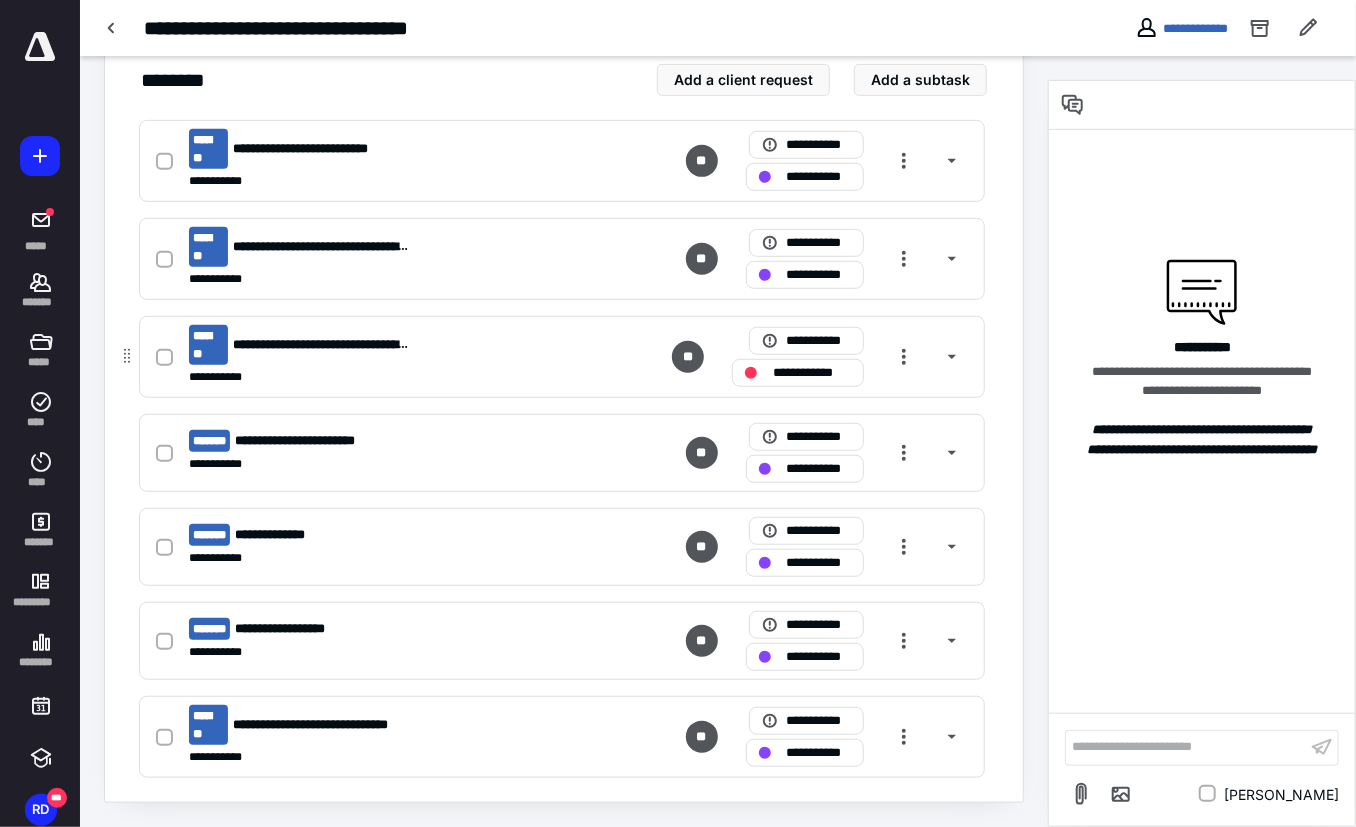 scroll, scrollTop: 441, scrollLeft: 0, axis: vertical 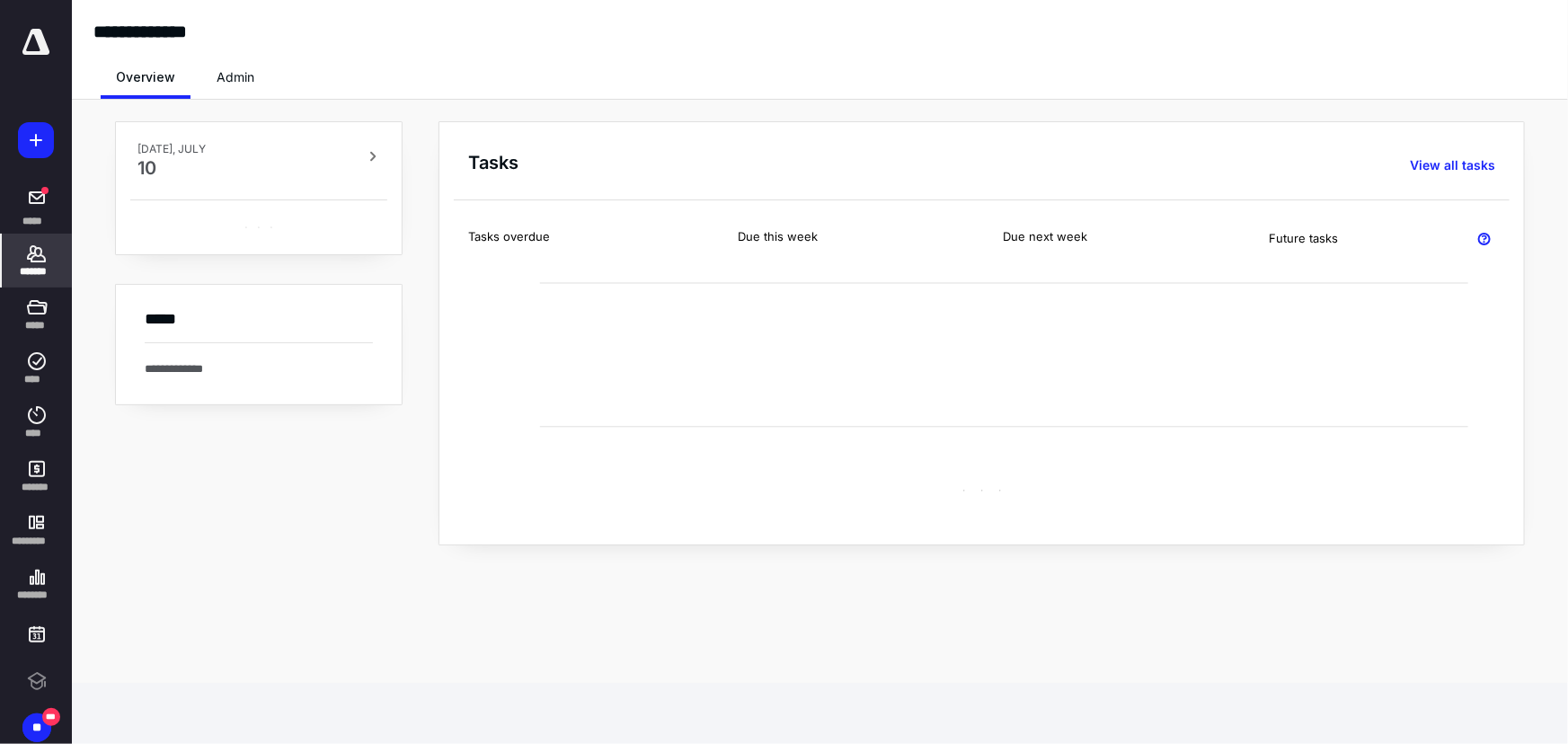 click on "*******" at bounding box center [37, 271] 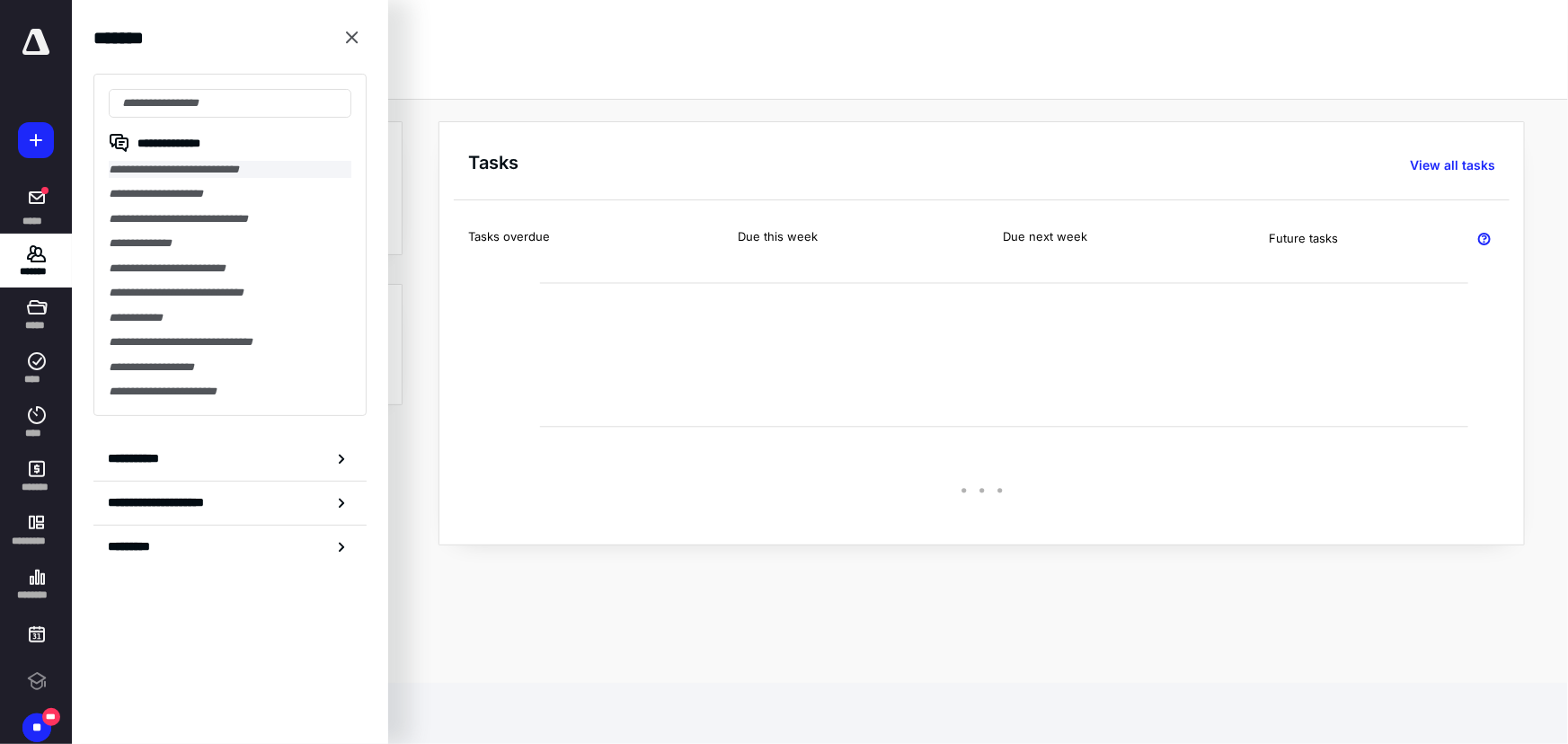 scroll, scrollTop: 0, scrollLeft: 0, axis: both 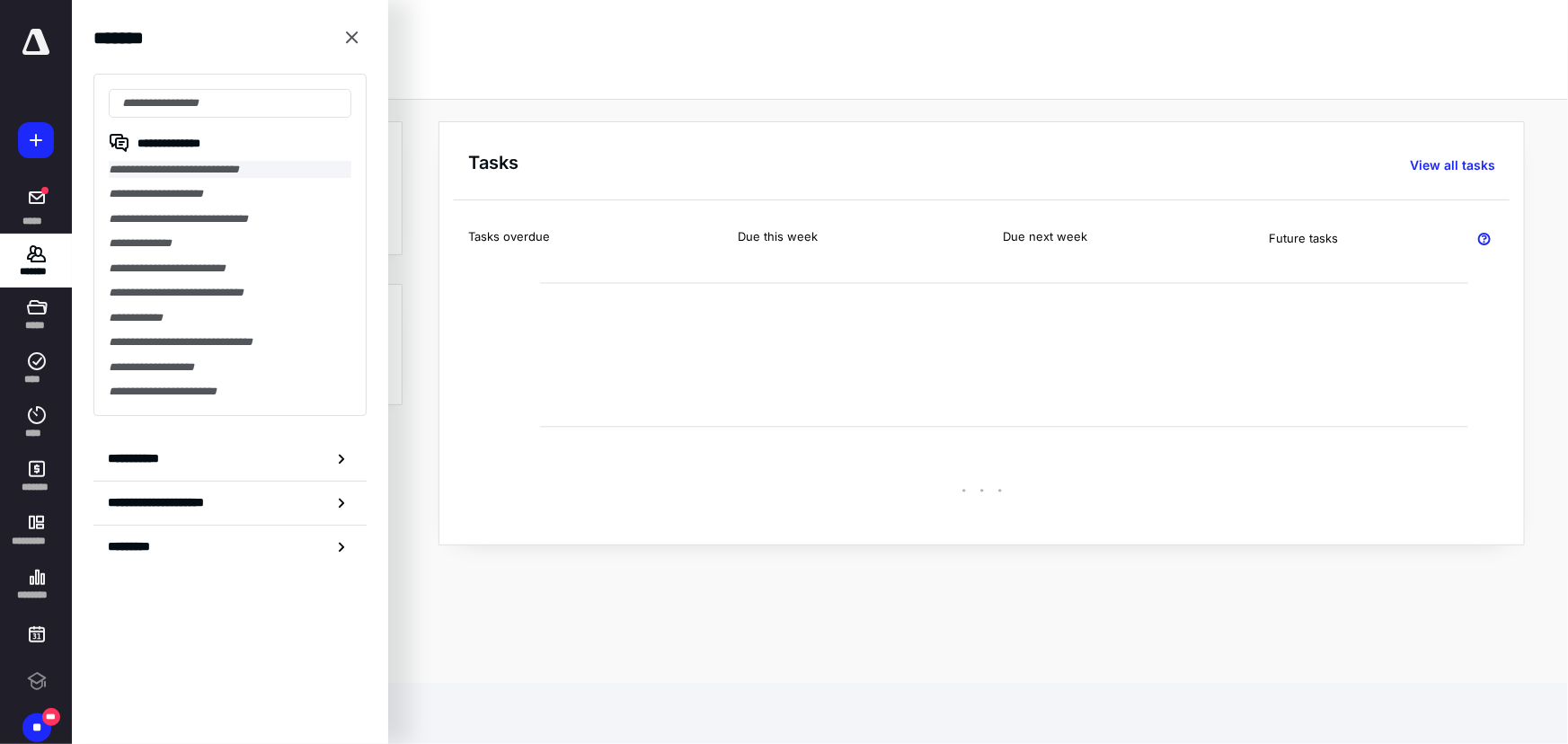 click on "**********" at bounding box center [230, 169] 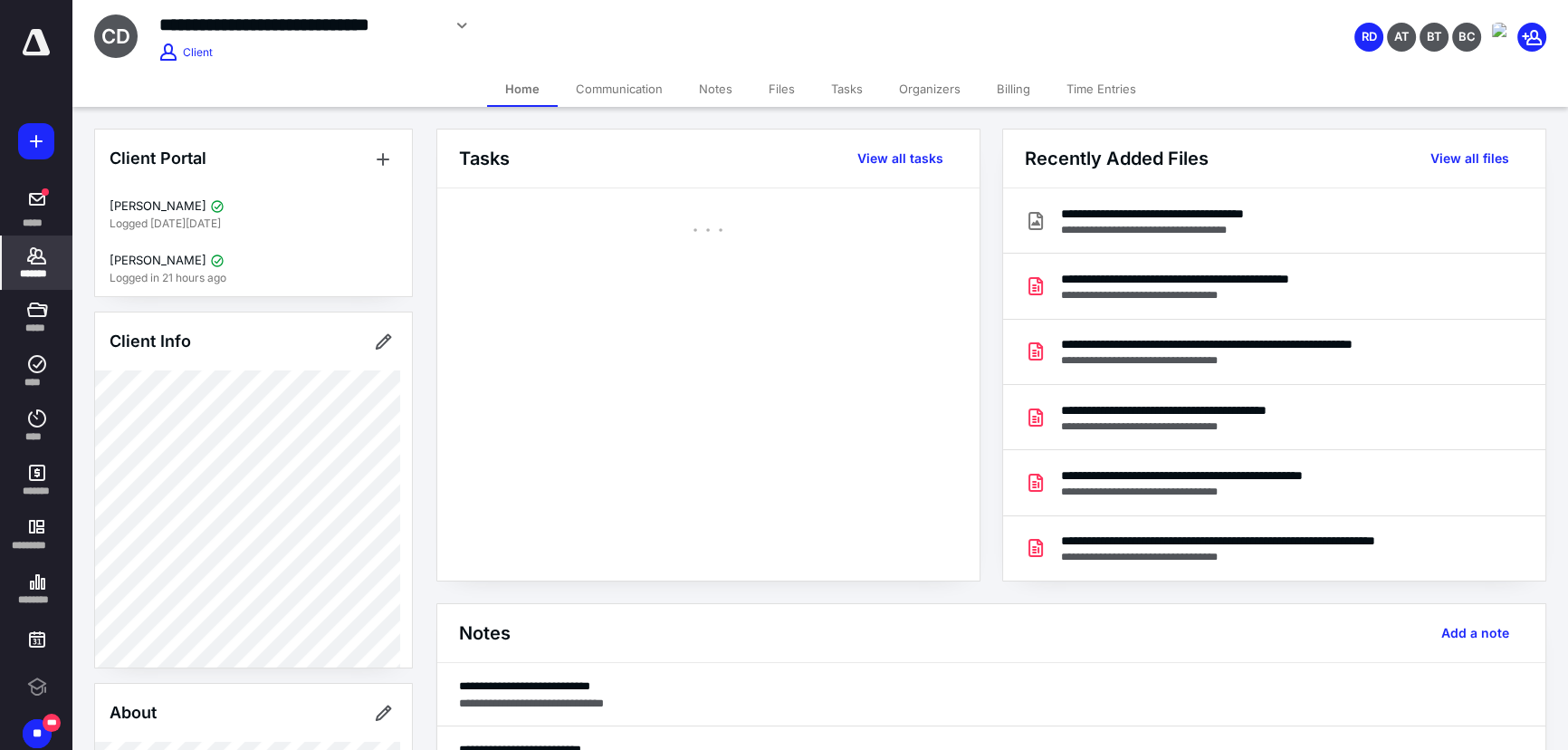 click on "Files" at bounding box center (781, 89) 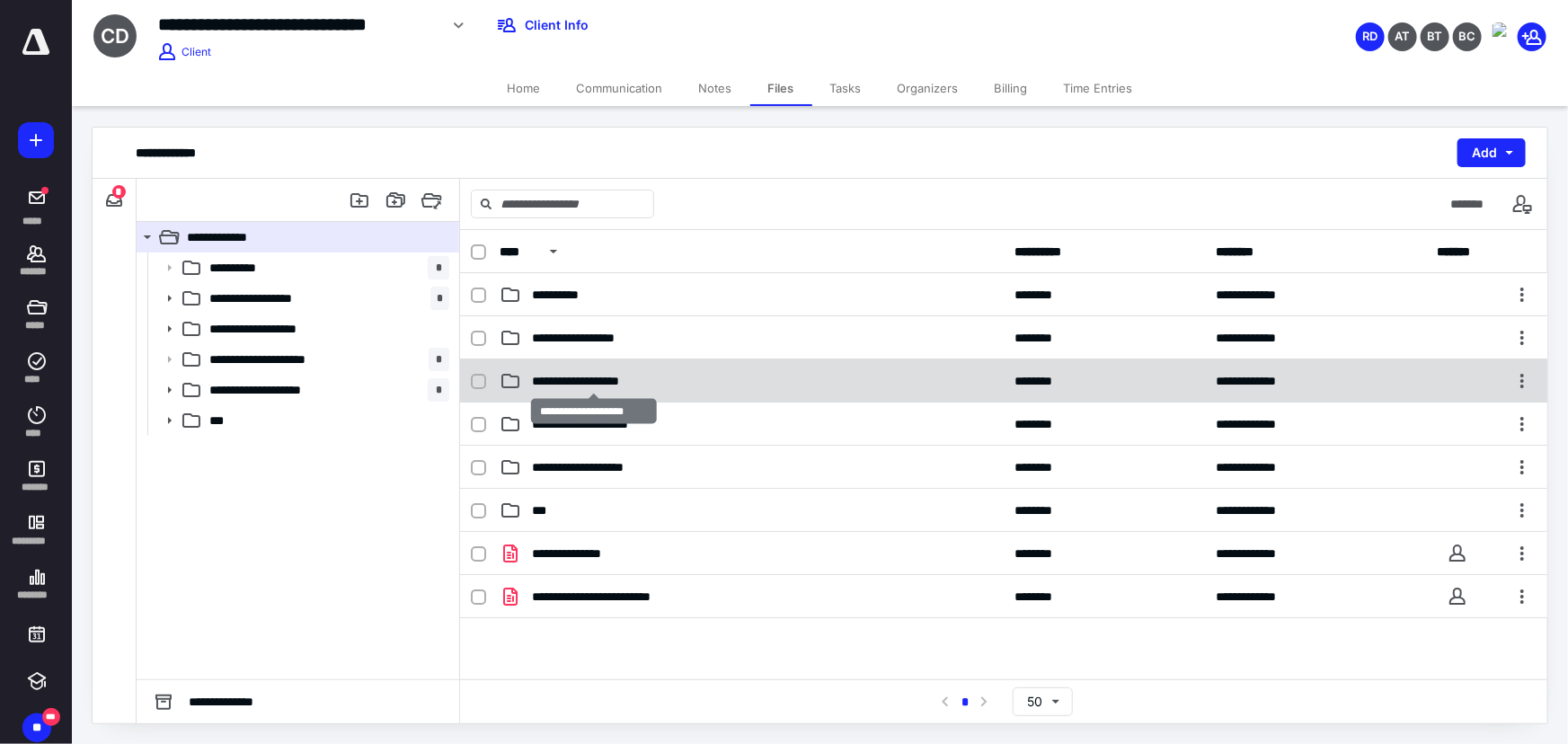 click on "**********" at bounding box center (594, 381) 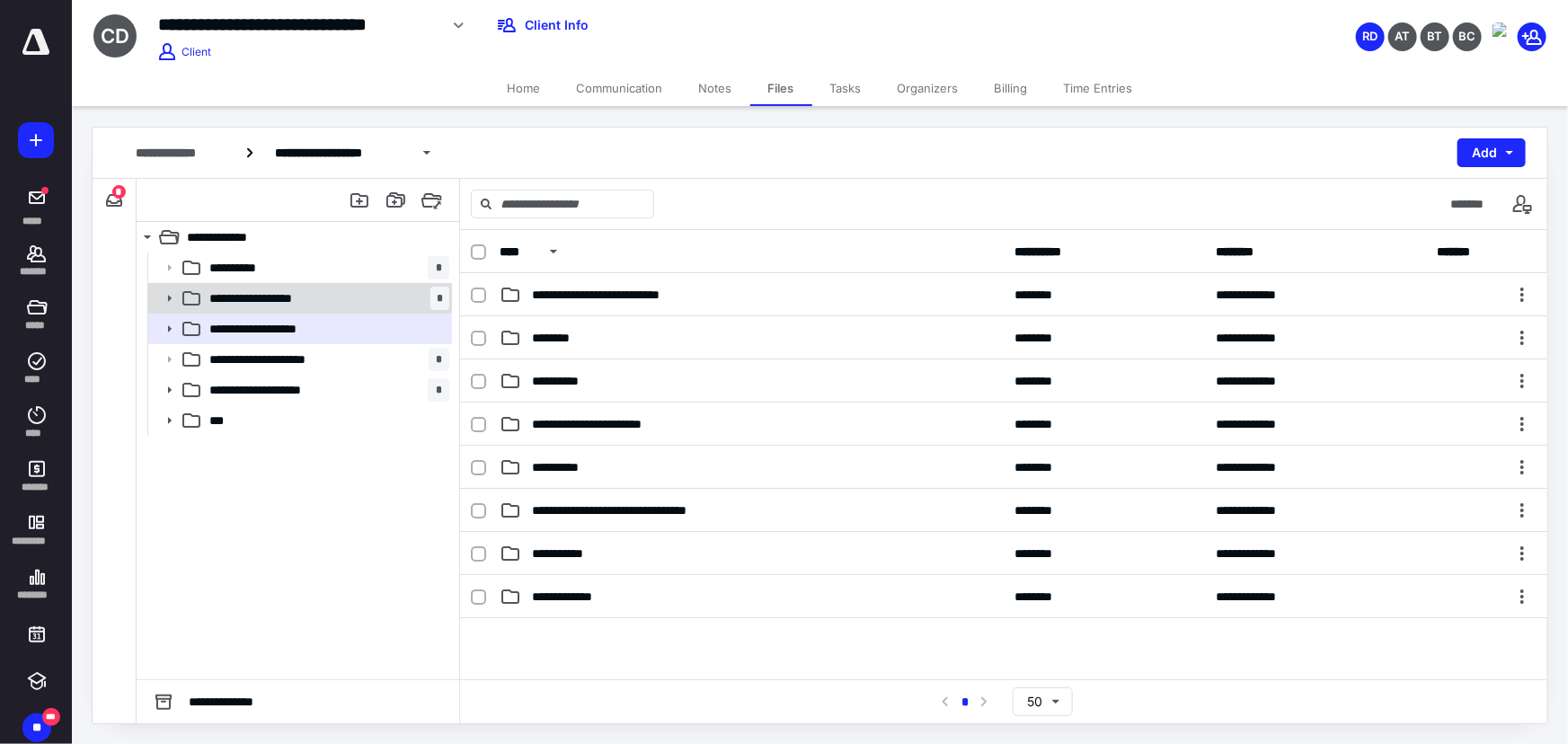 click on "**********" at bounding box center [264, 298] 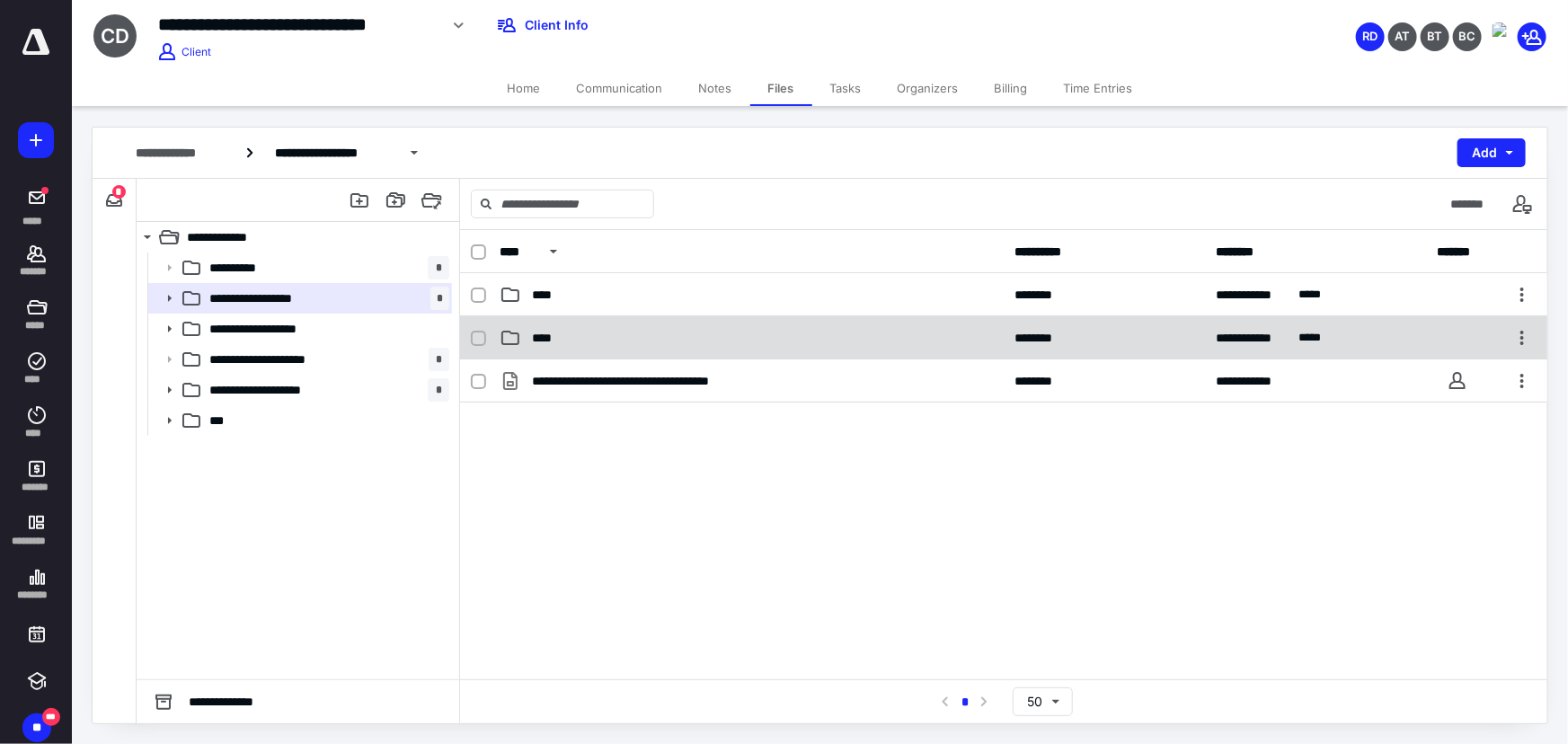 click on "****" at bounding box center [547, 338] 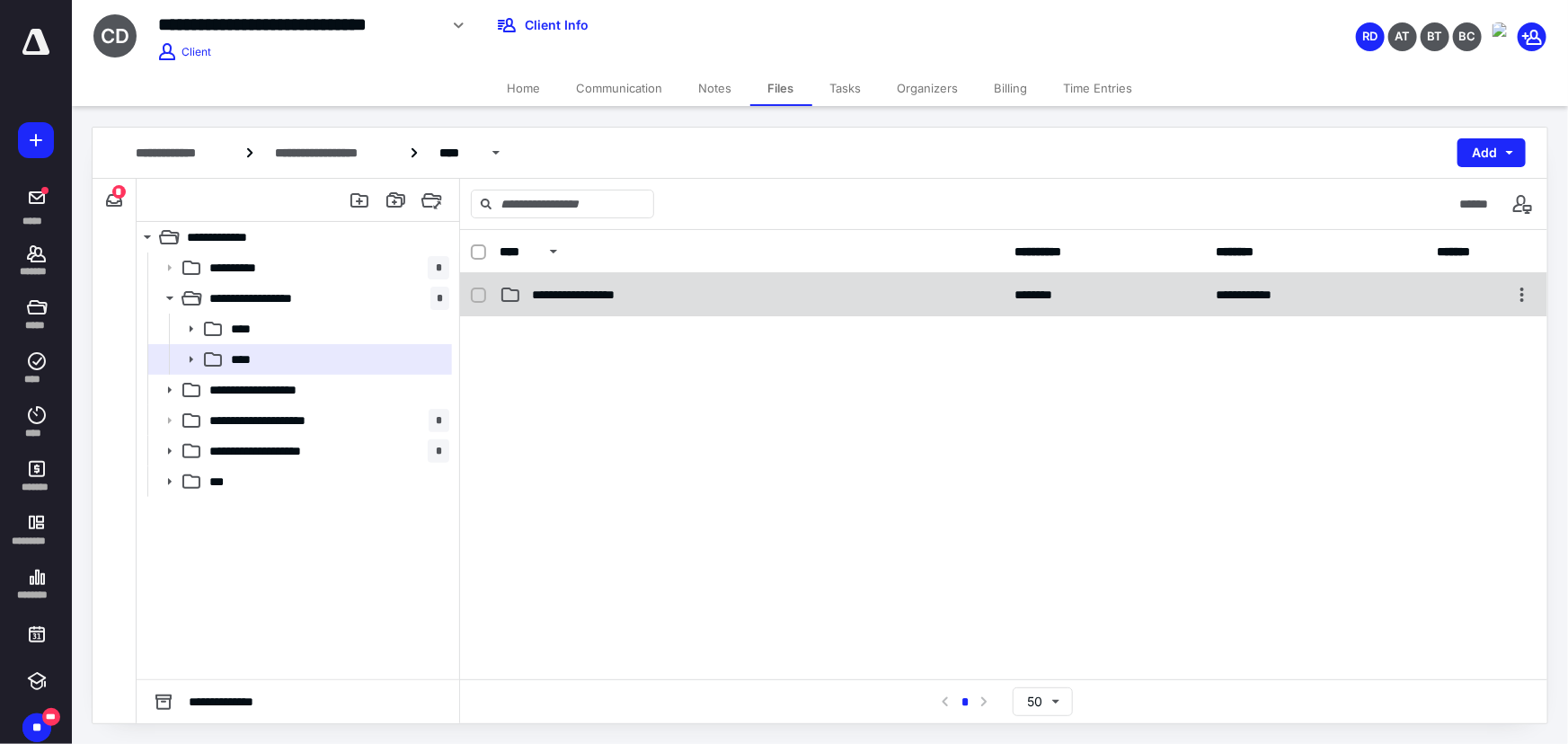 click on "**********" at bounding box center (751, 295) 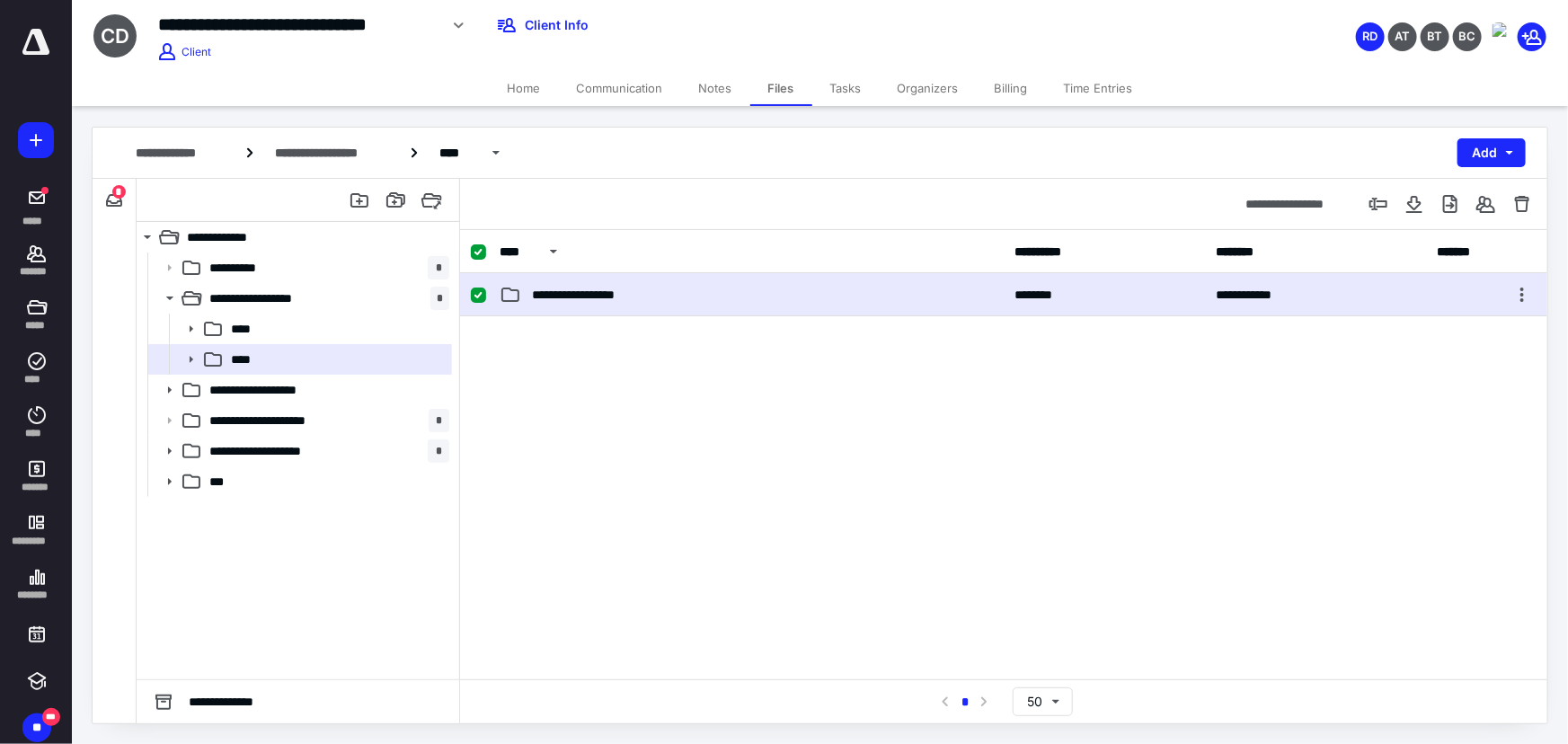 click on "**********" at bounding box center [751, 295] 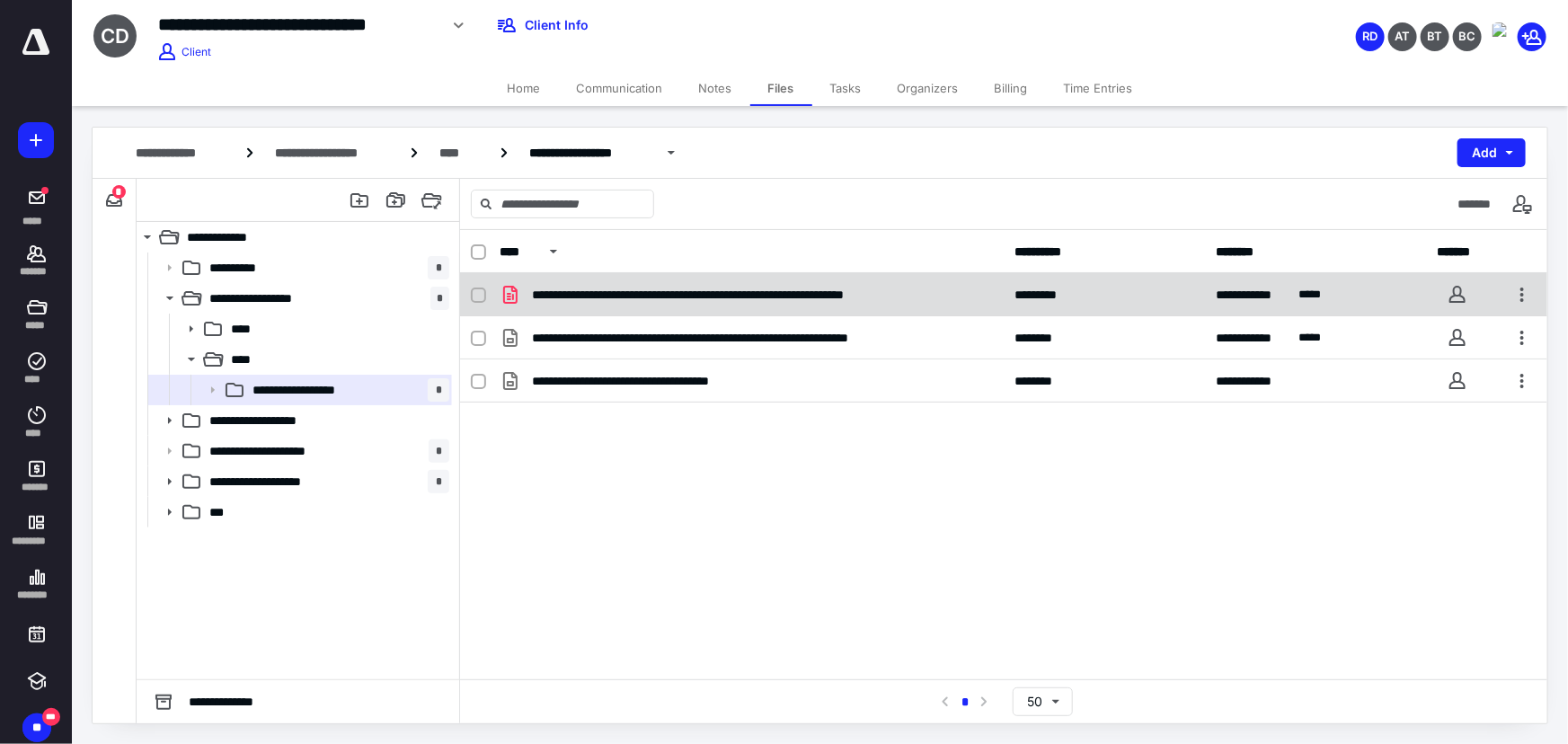 click on "**********" at bounding box center (751, 295) 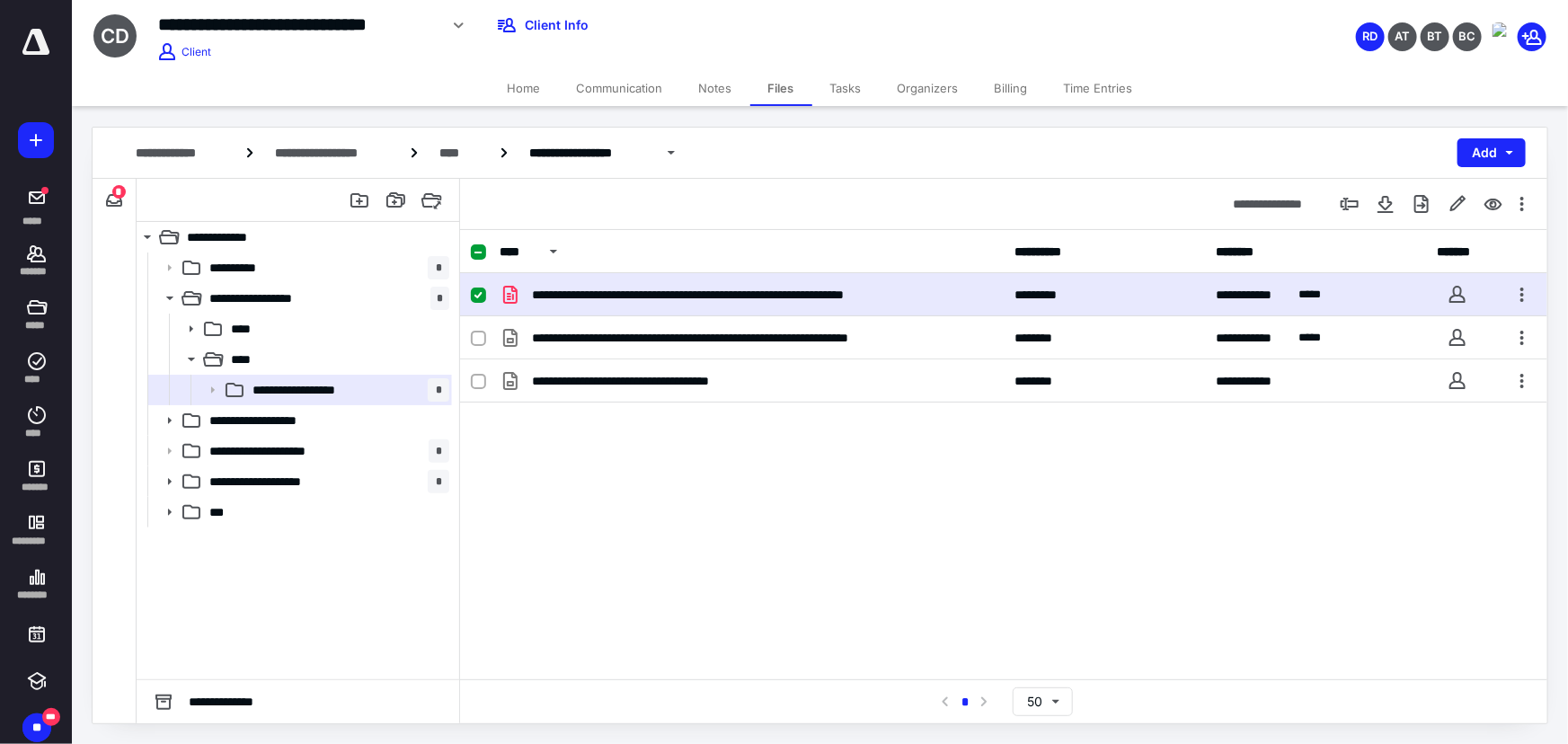 click on "**********" at bounding box center (751, 295) 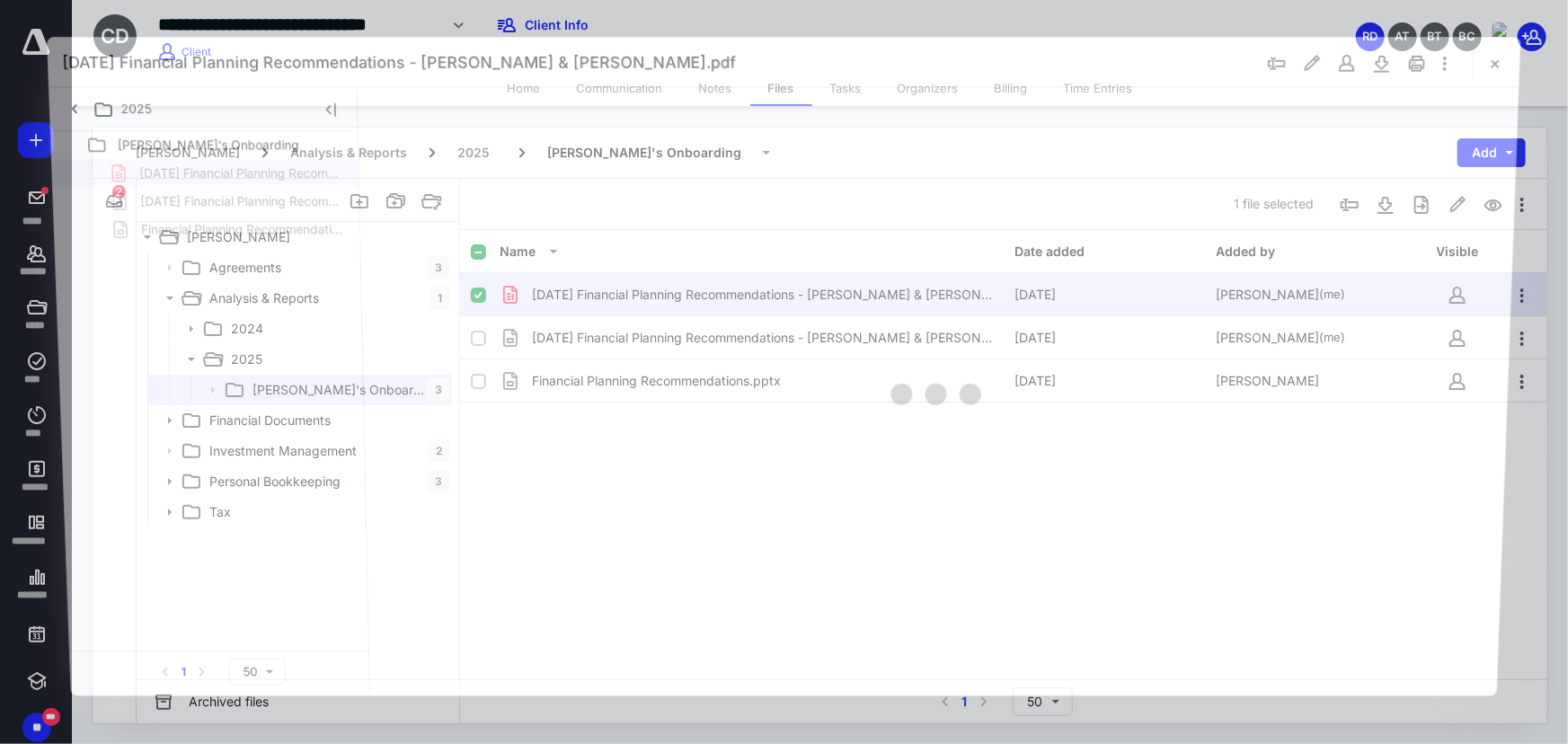 scroll, scrollTop: 0, scrollLeft: 0, axis: both 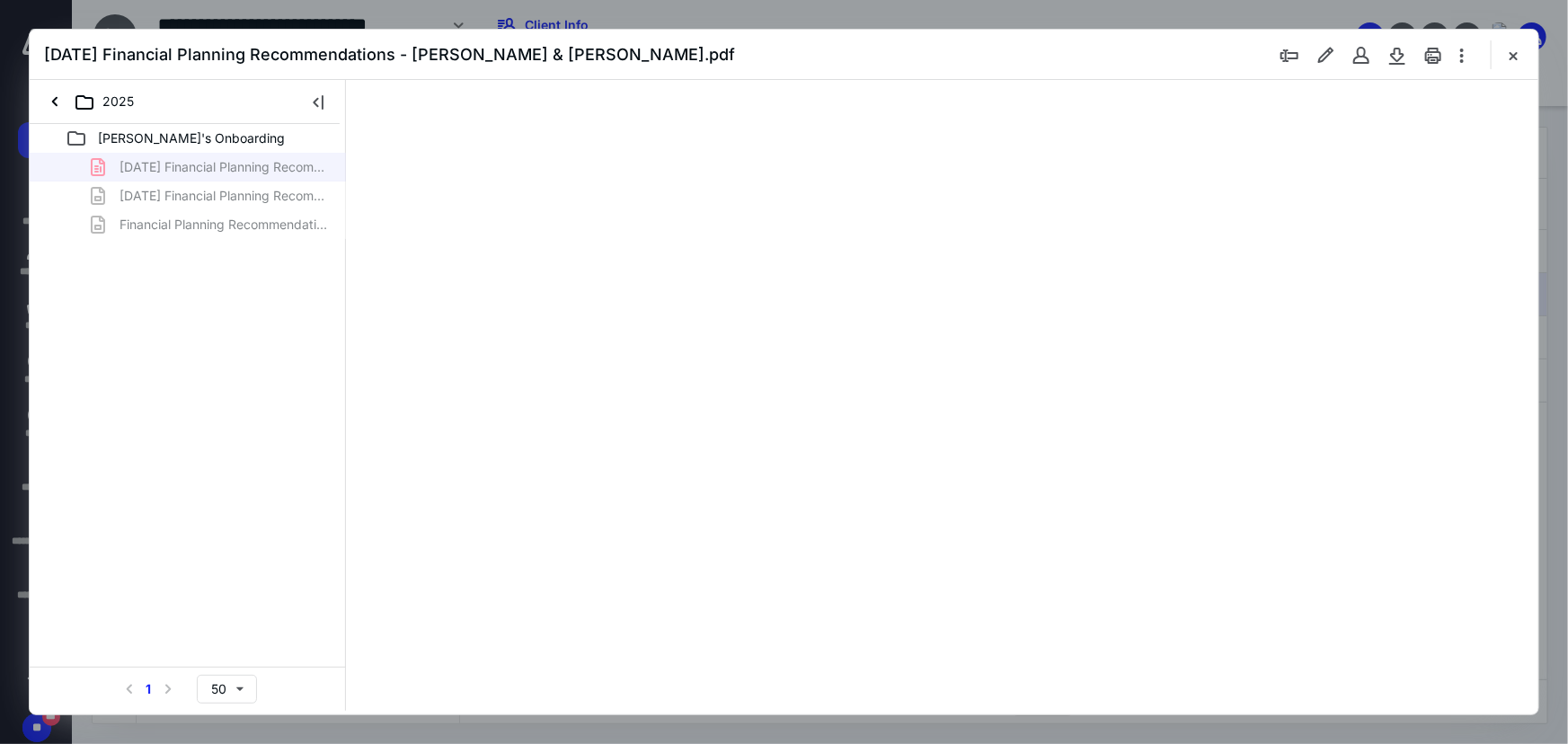 type on "79" 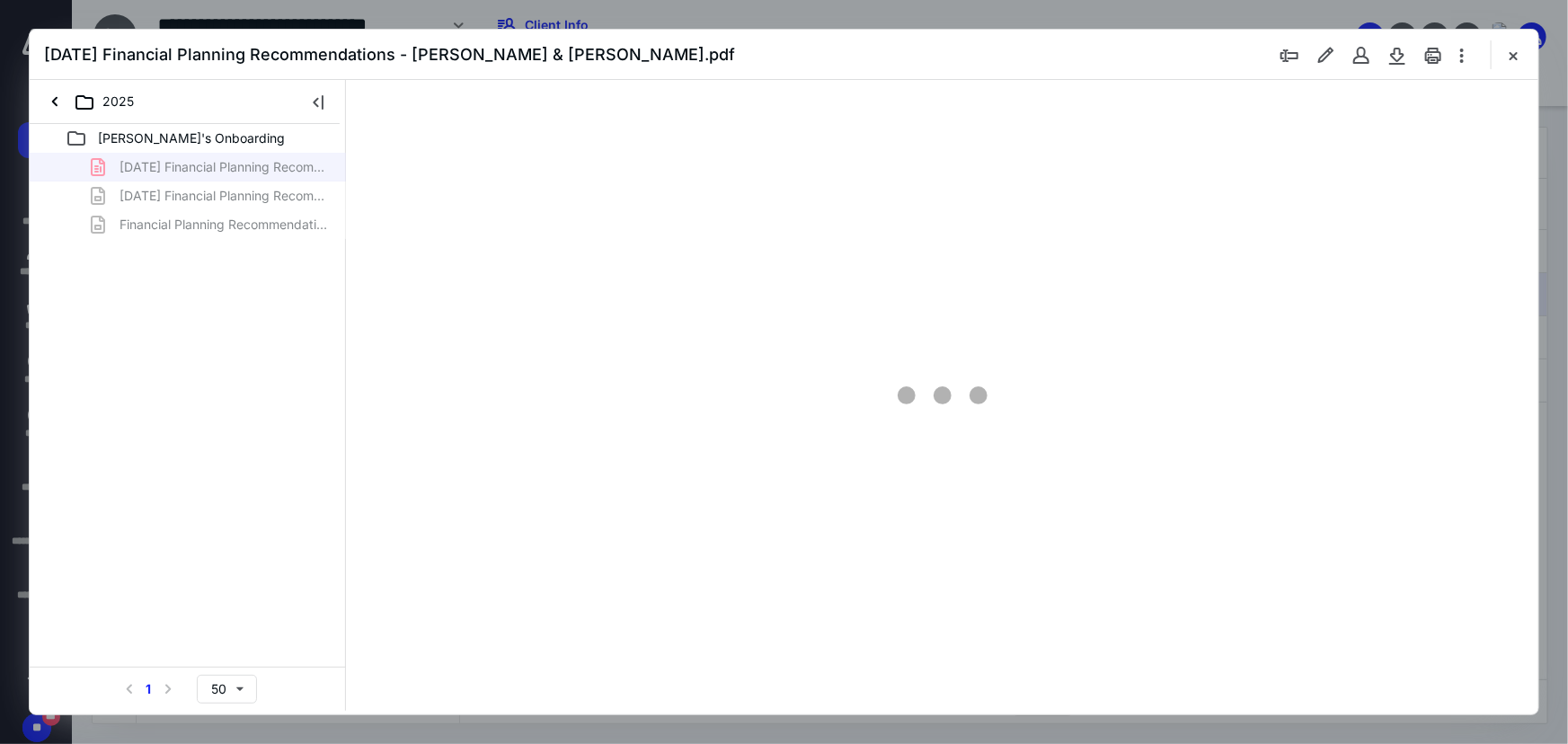 scroll, scrollTop: 71, scrollLeft: 0, axis: vertical 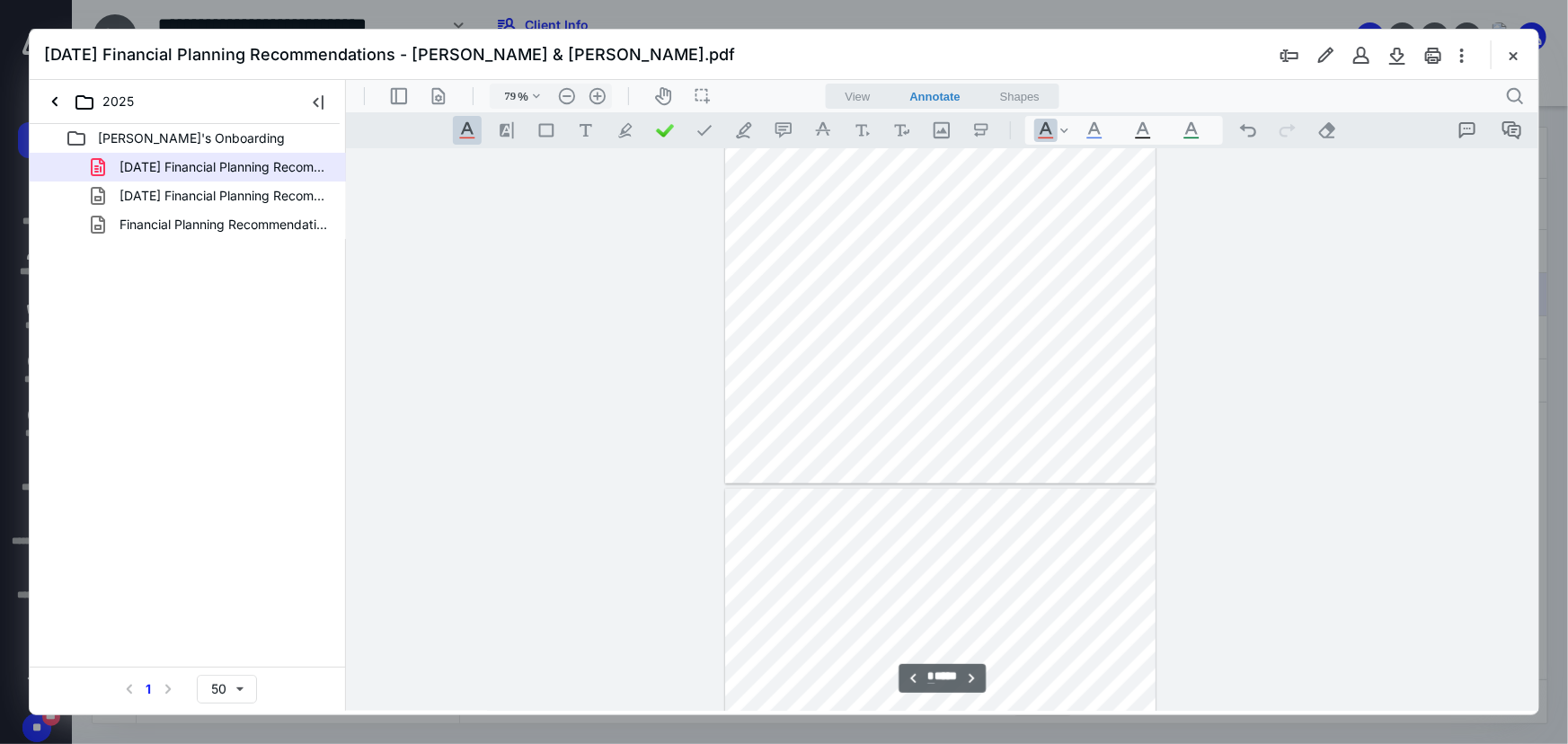 type on "*" 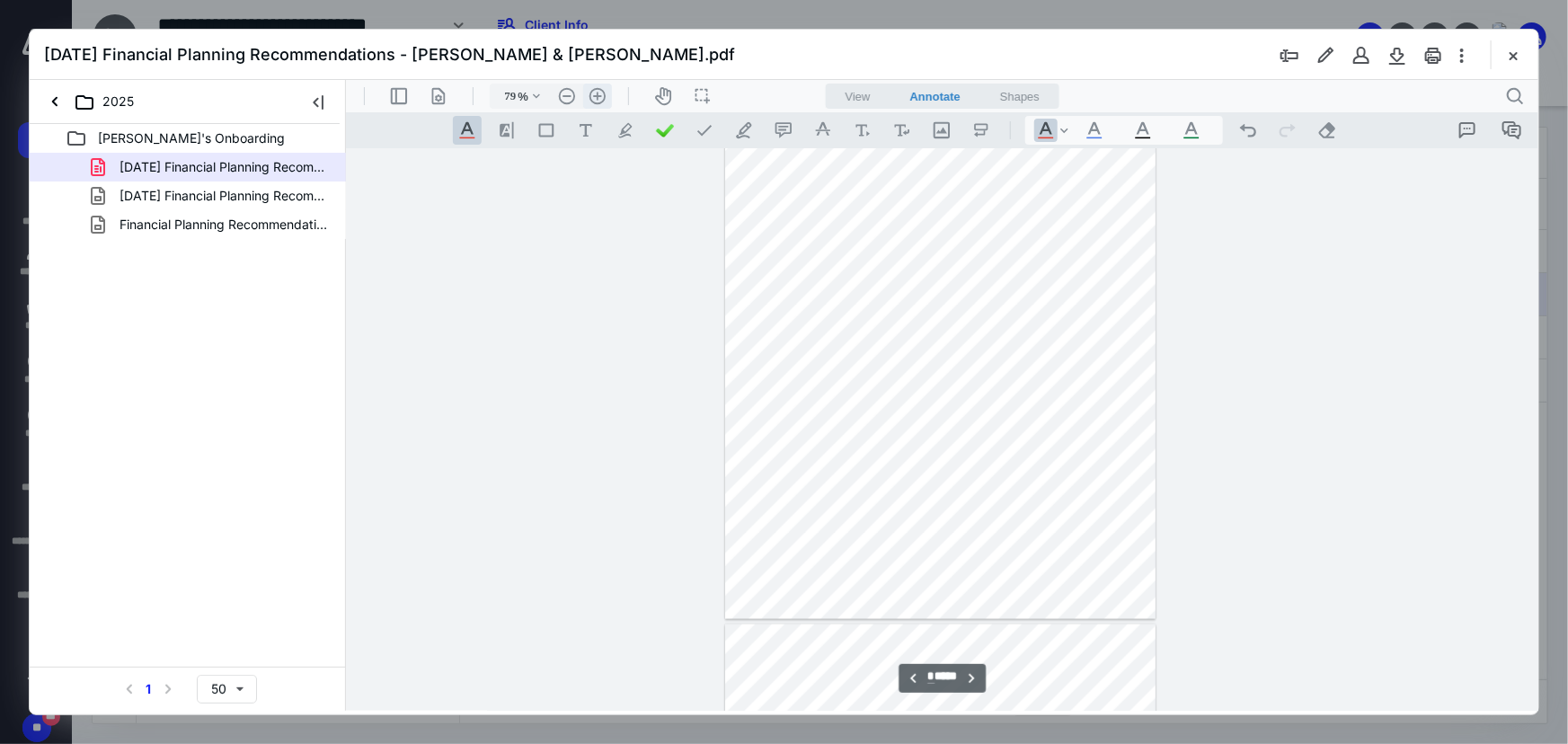 click on ".cls-1{fill:#abb0c4;} icon - header - zoom - in - line" at bounding box center [597, 95] 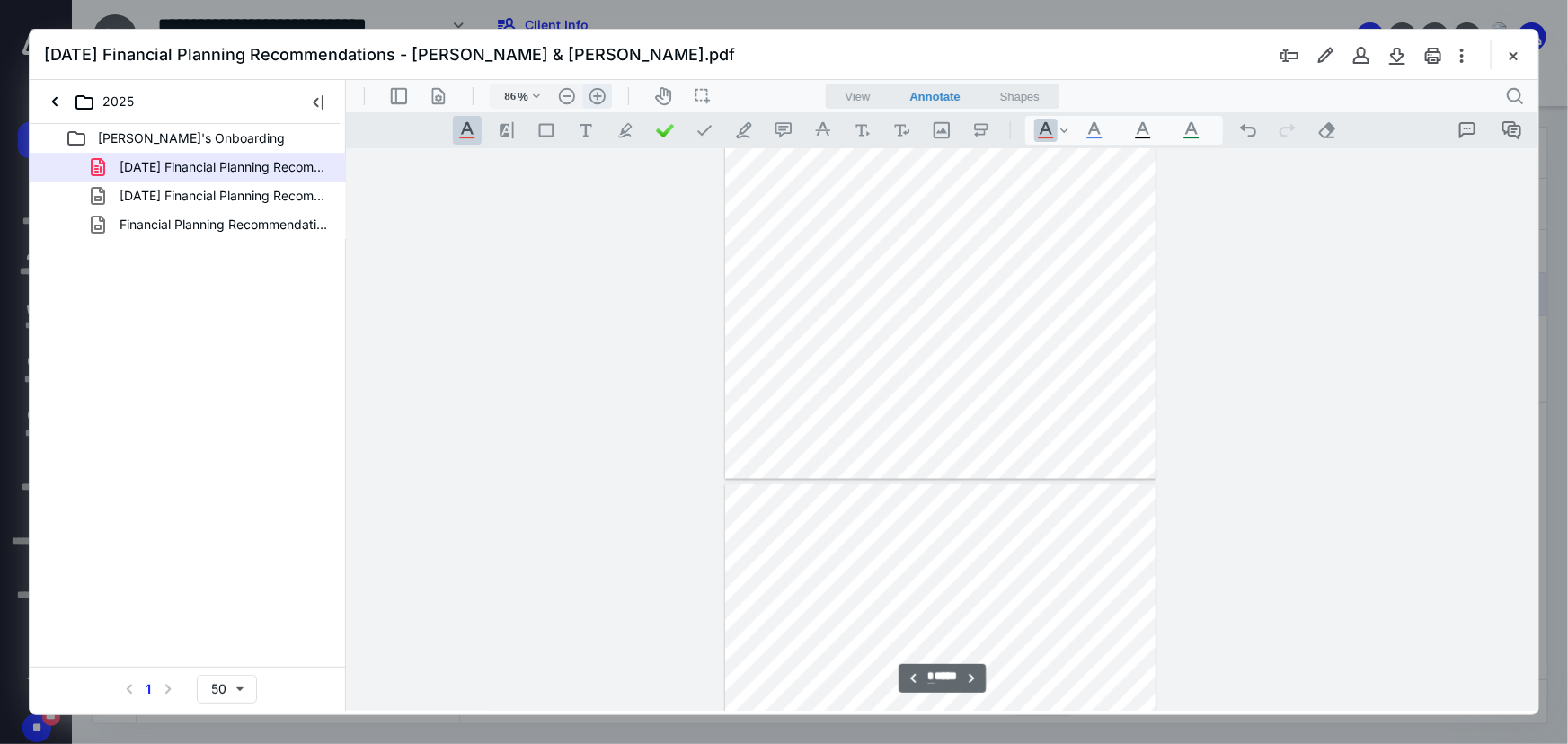 click on ".cls-1{fill:#abb0c4;} icon - header - zoom - in - line" at bounding box center [597, 95] 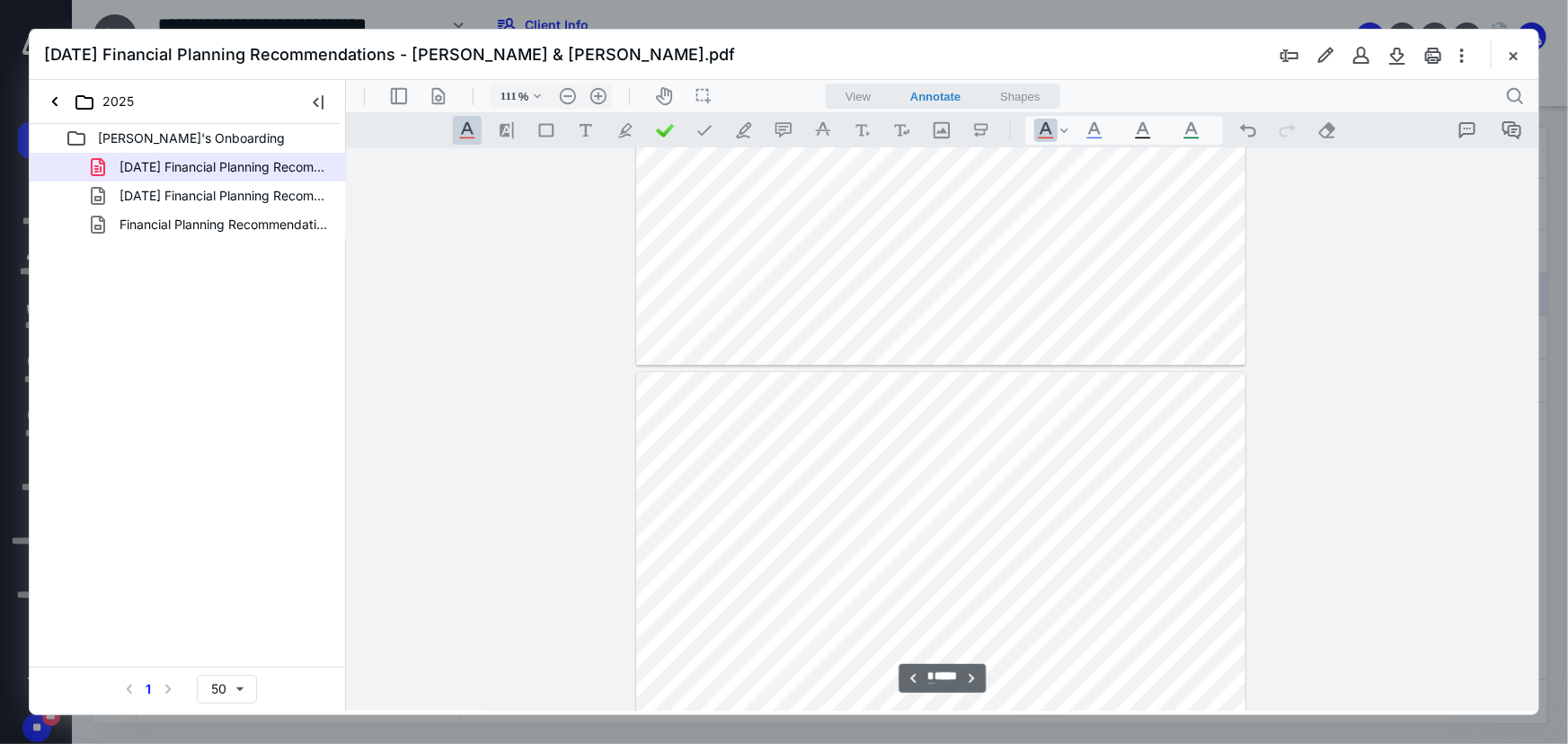 type on "*" 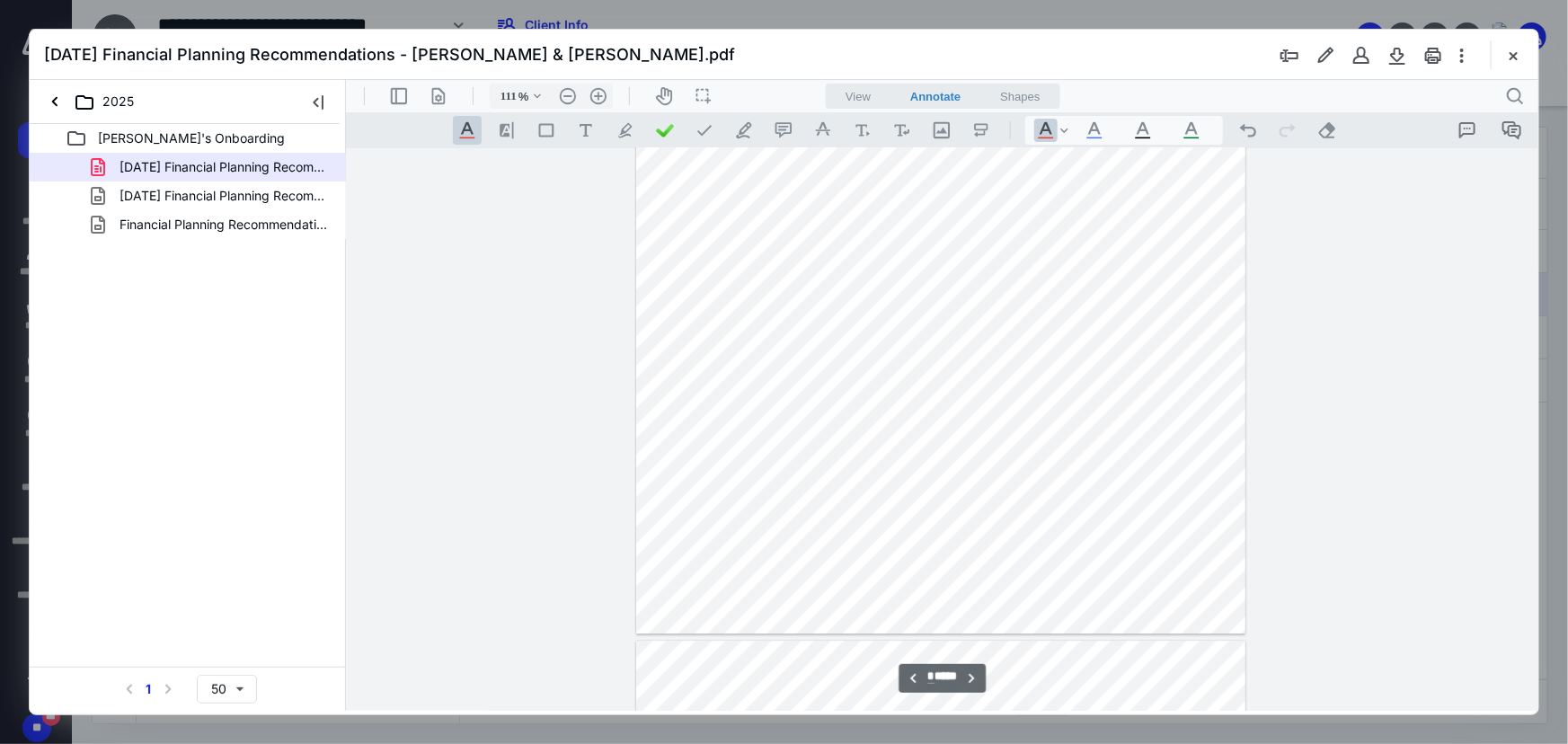 scroll, scrollTop: 2474, scrollLeft: 0, axis: vertical 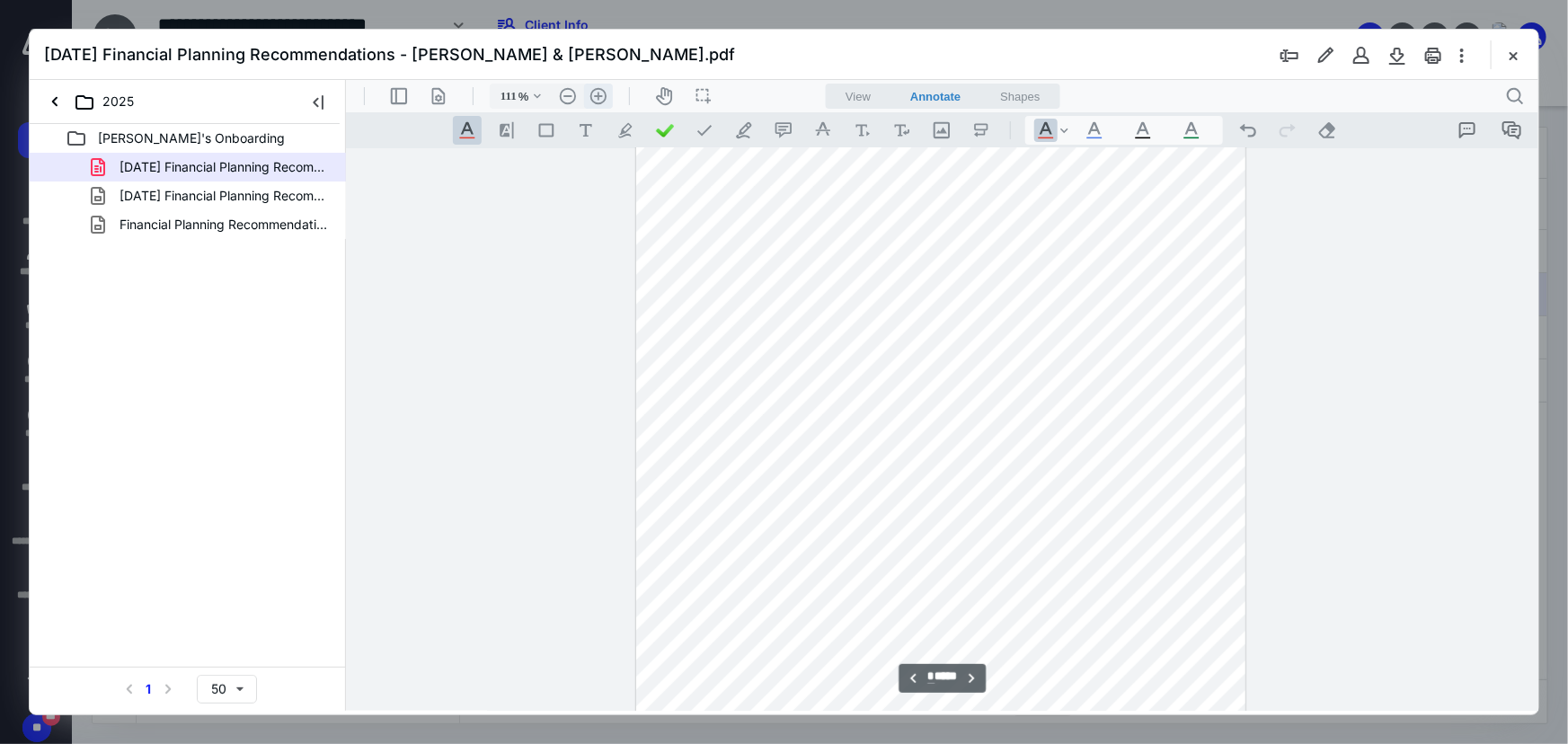 click on ".cls-1{fill:#abb0c4;} icon - header - zoom - in - line" at bounding box center (598, 95) 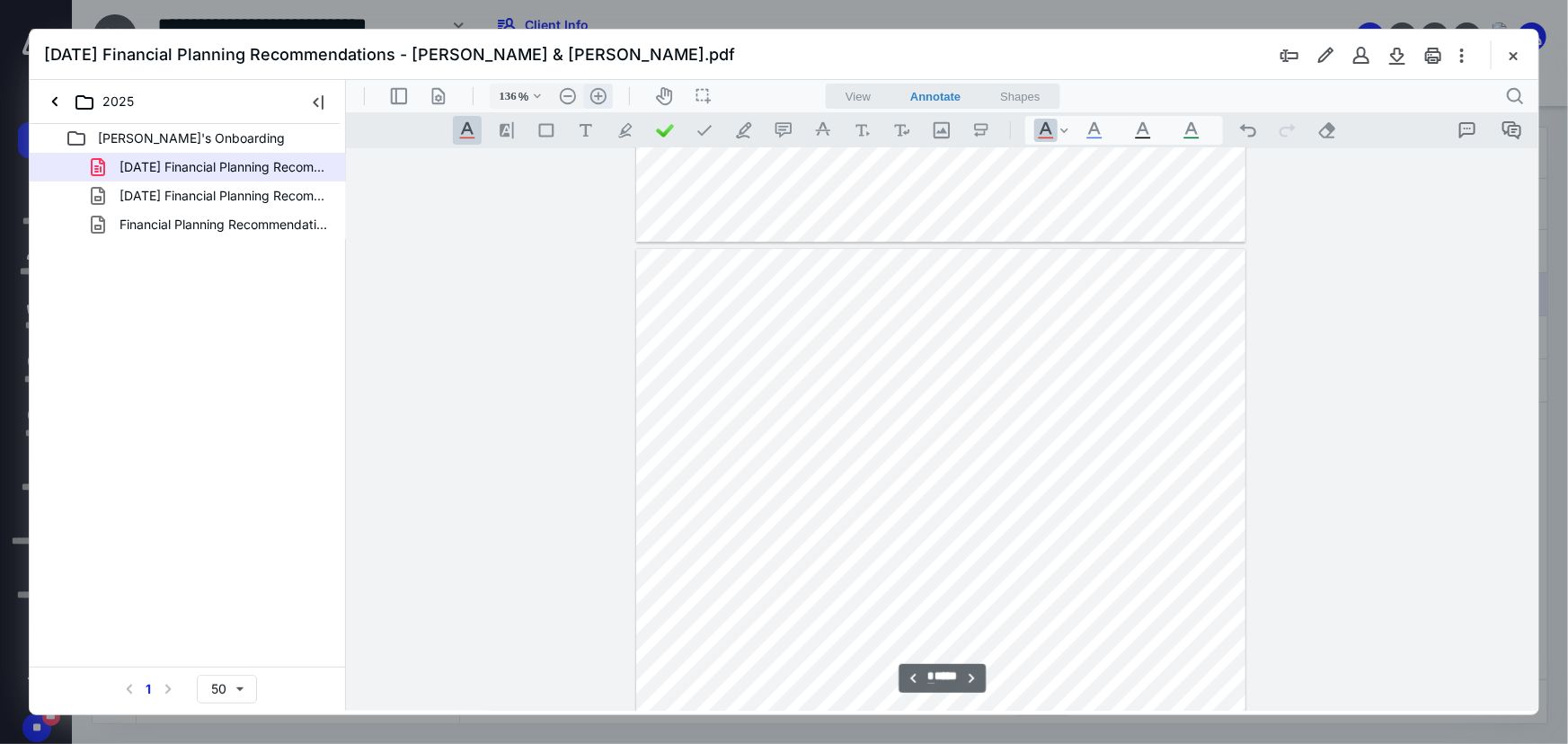 click on ".cls-1{fill:#abb0c4;} icon - header - zoom - in - line" at bounding box center [598, 95] 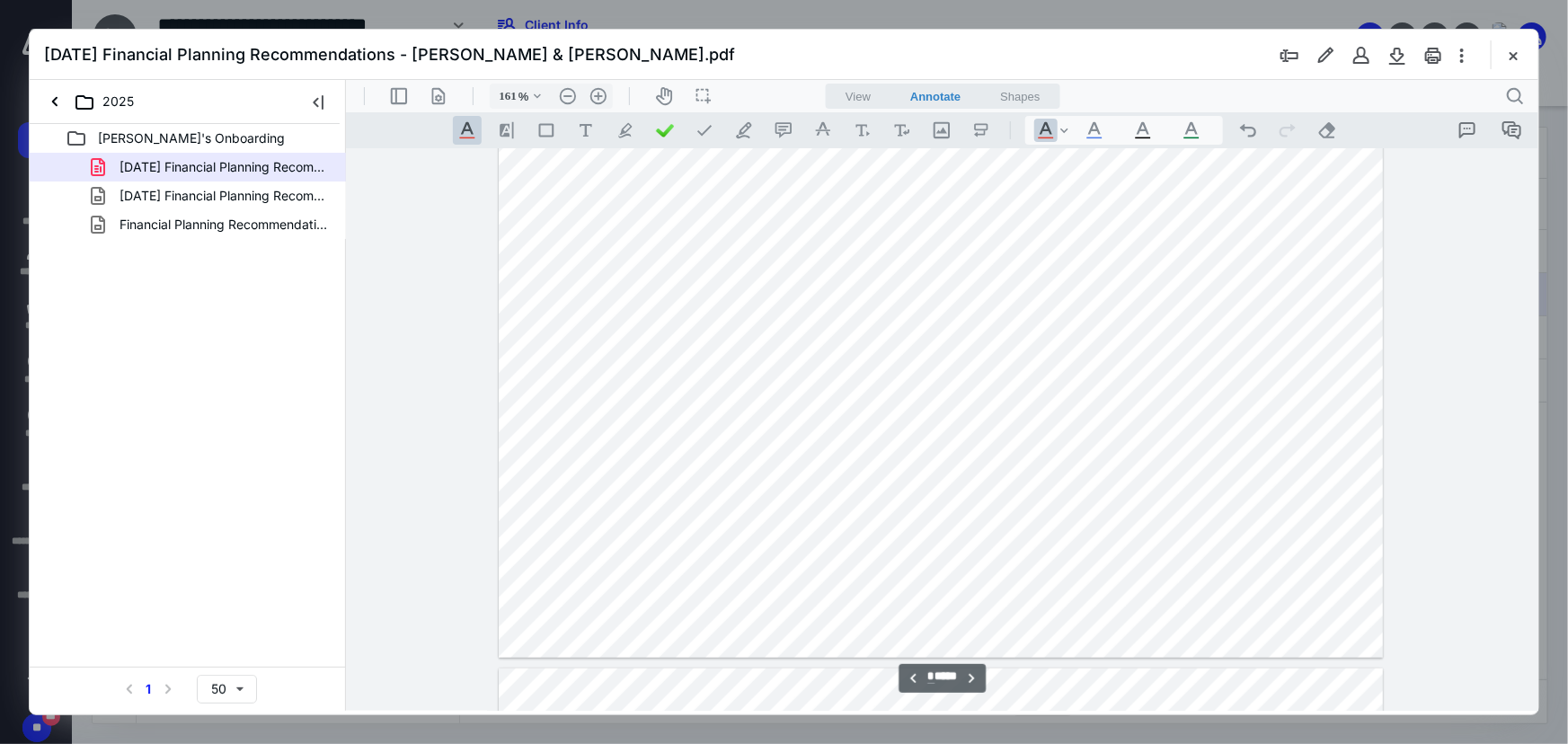 scroll, scrollTop: 4109, scrollLeft: 0, axis: vertical 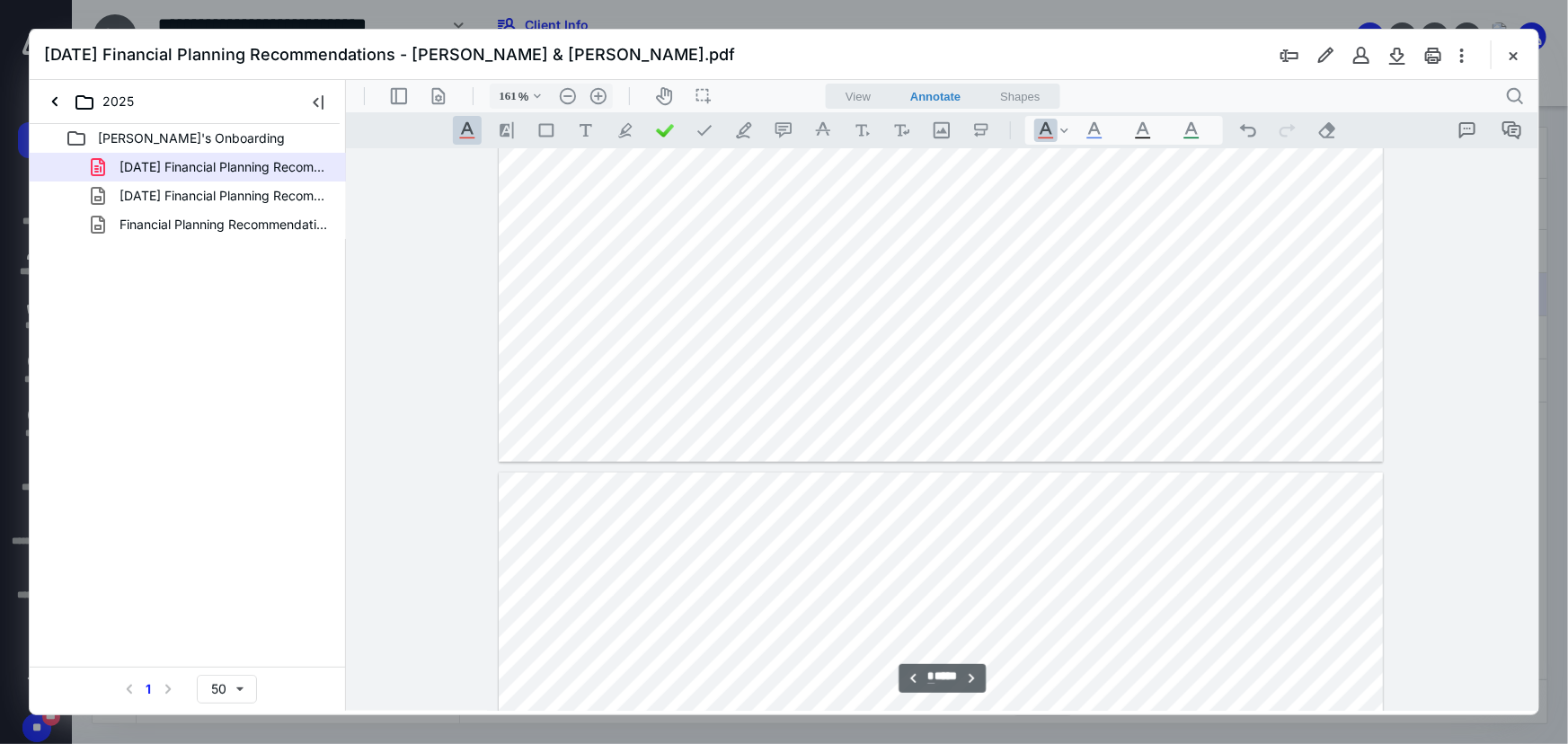 type on "*" 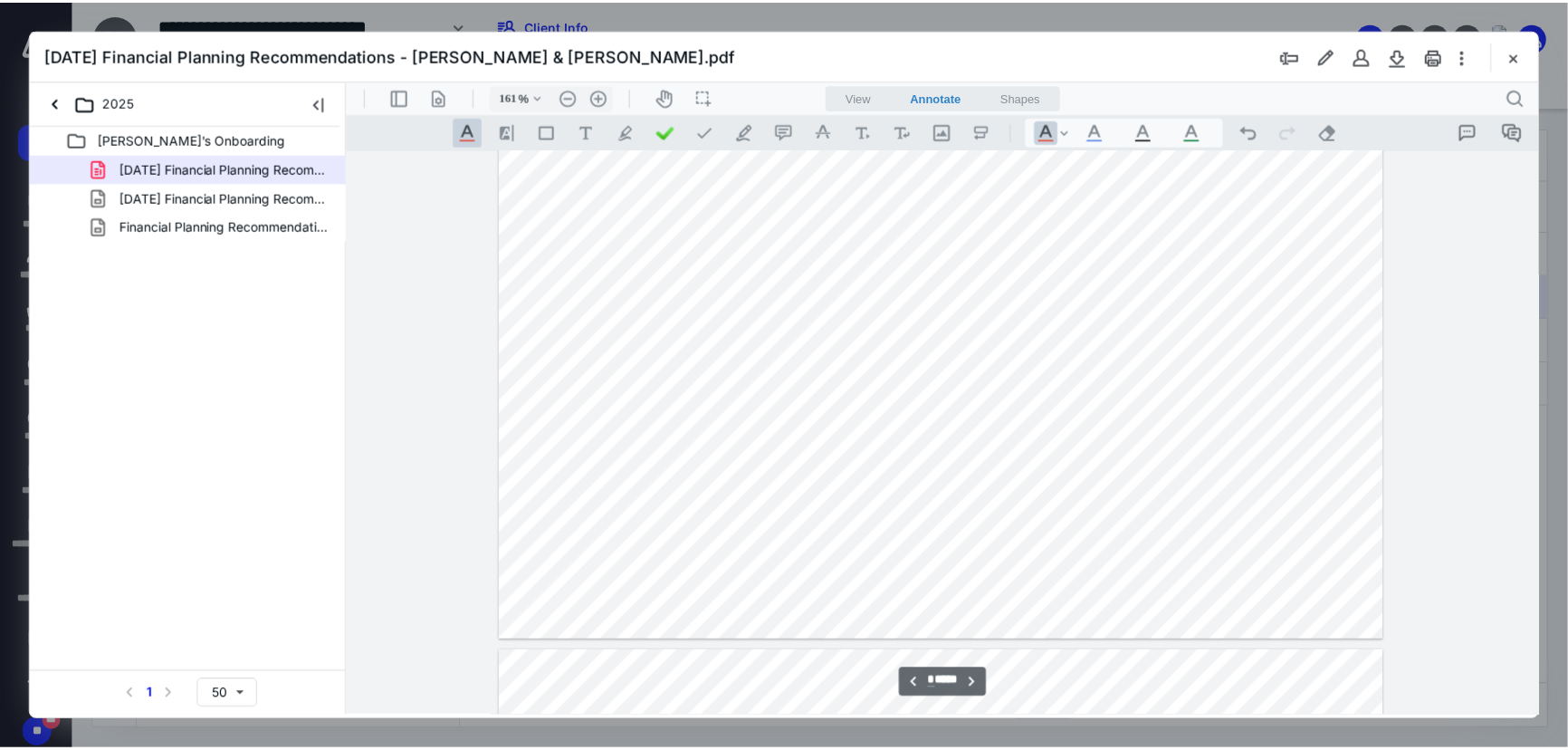scroll, scrollTop: 8836, scrollLeft: 0, axis: vertical 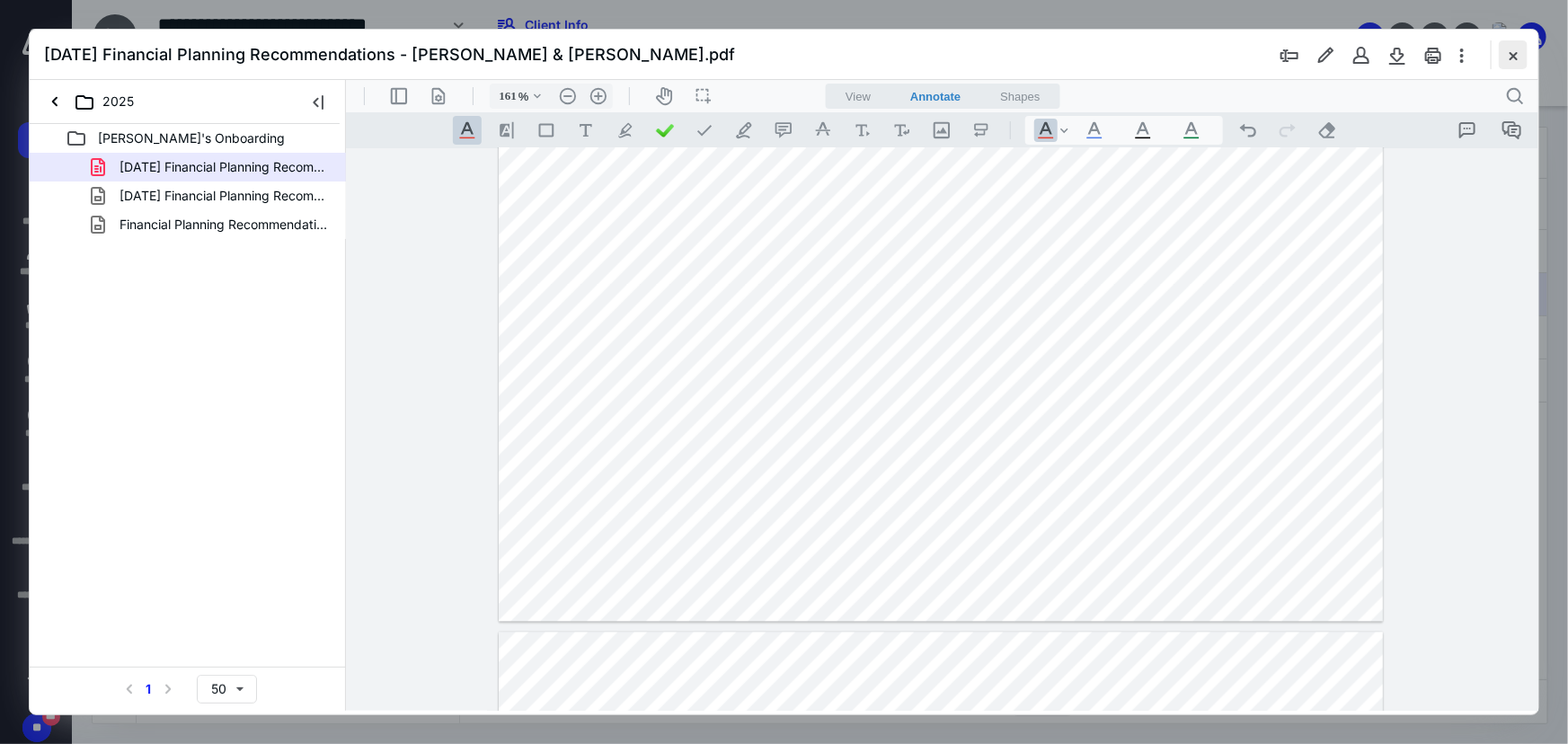 click at bounding box center (1513, 55) 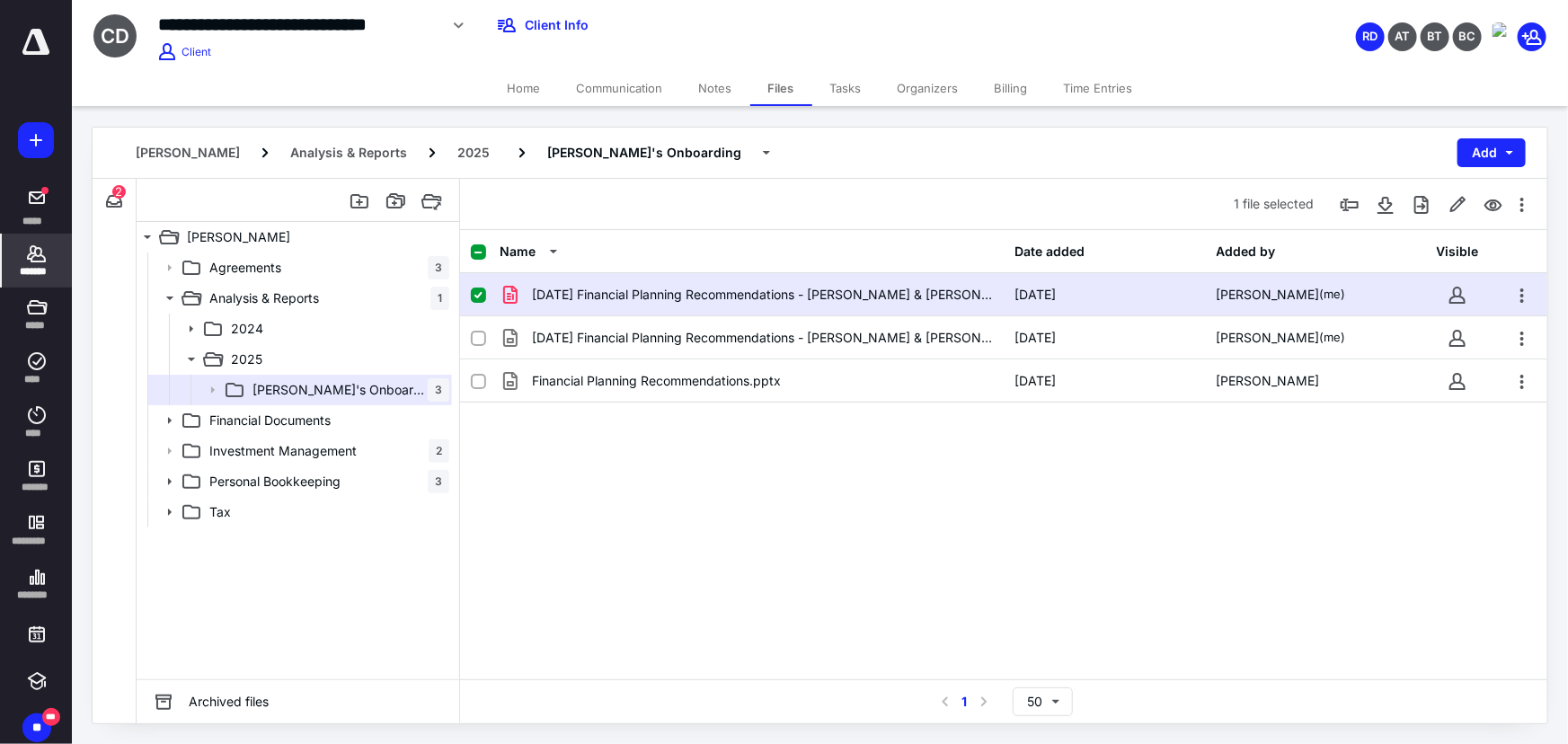 click 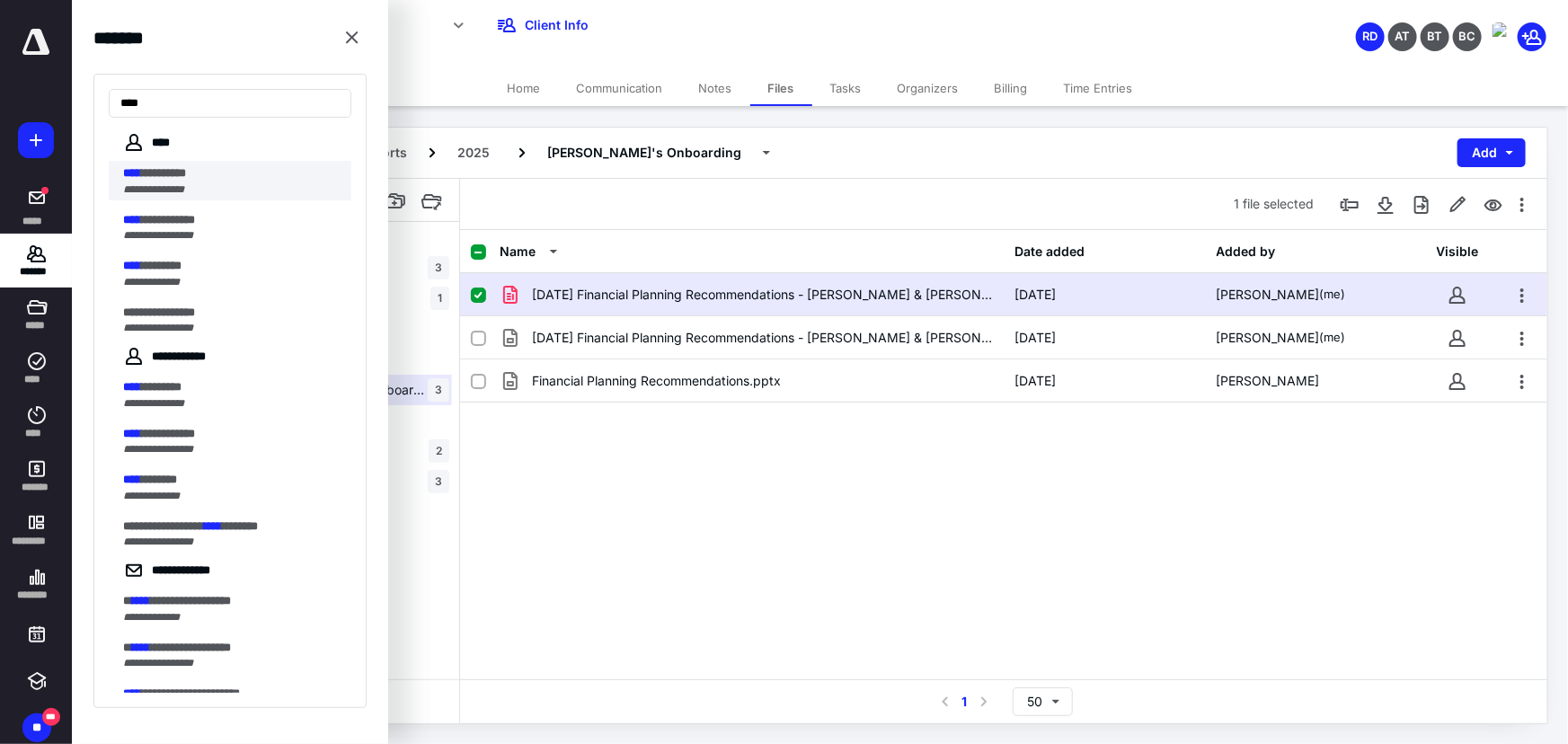type on "****" 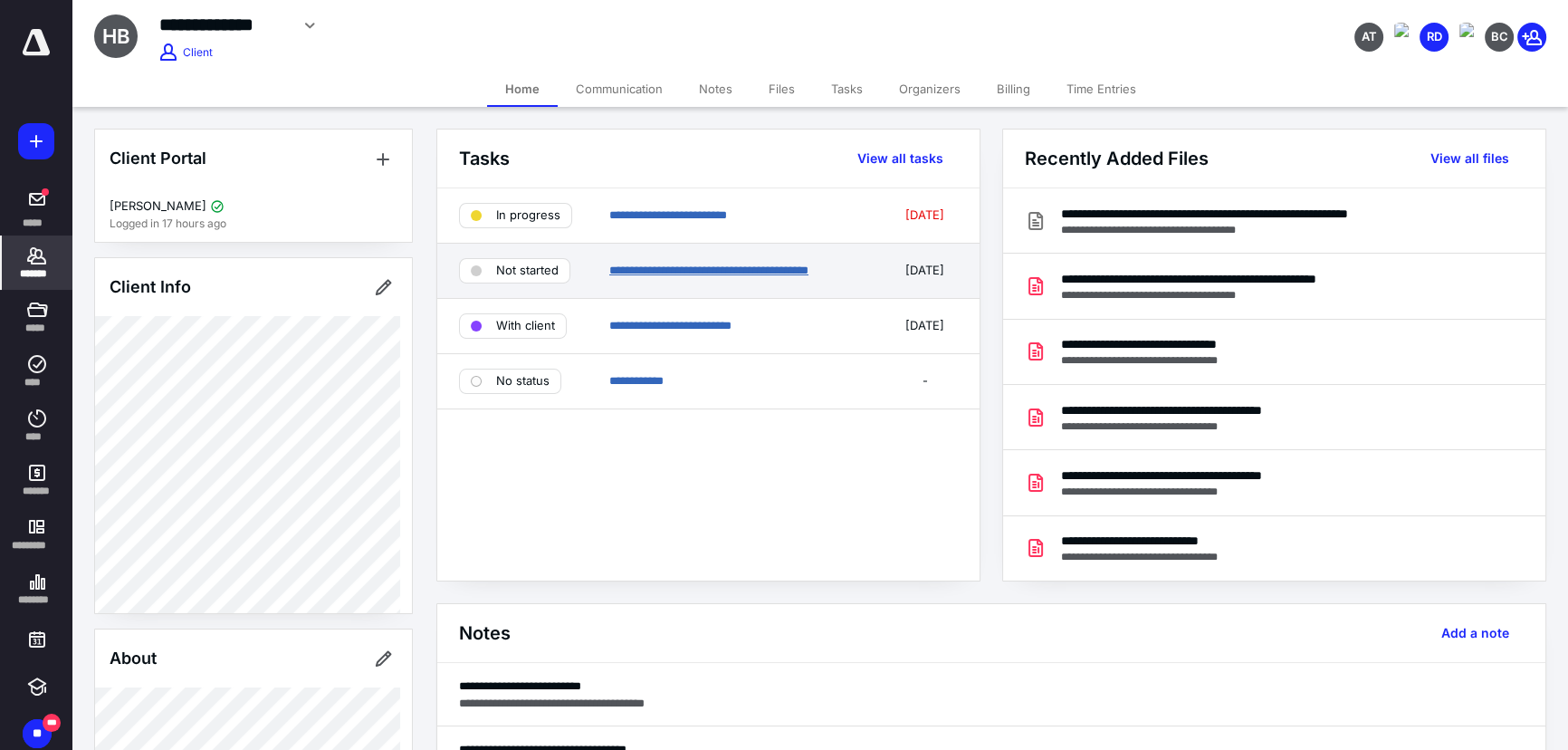 click on "**********" at bounding box center [709, 270] 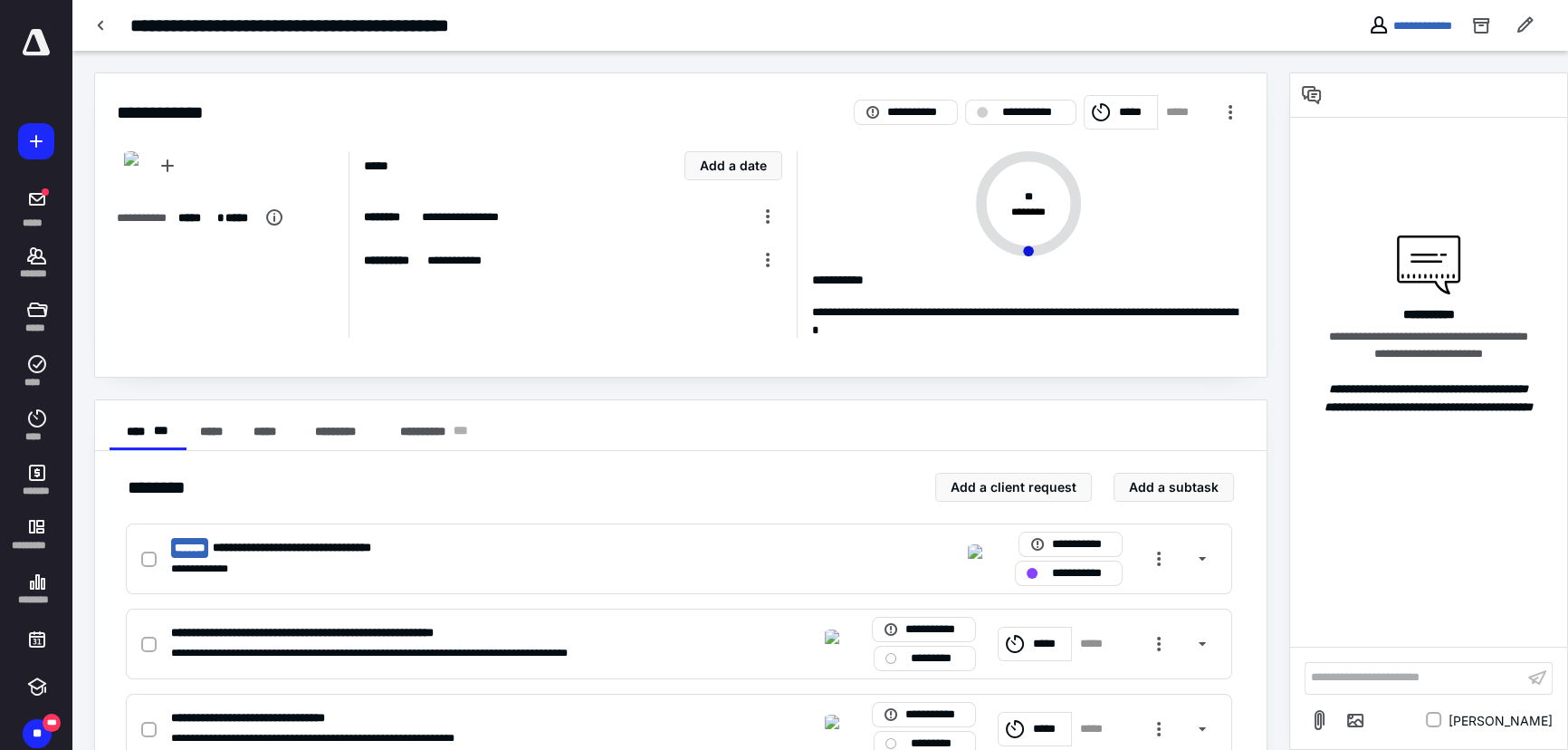 scroll, scrollTop: 313, scrollLeft: 0, axis: vertical 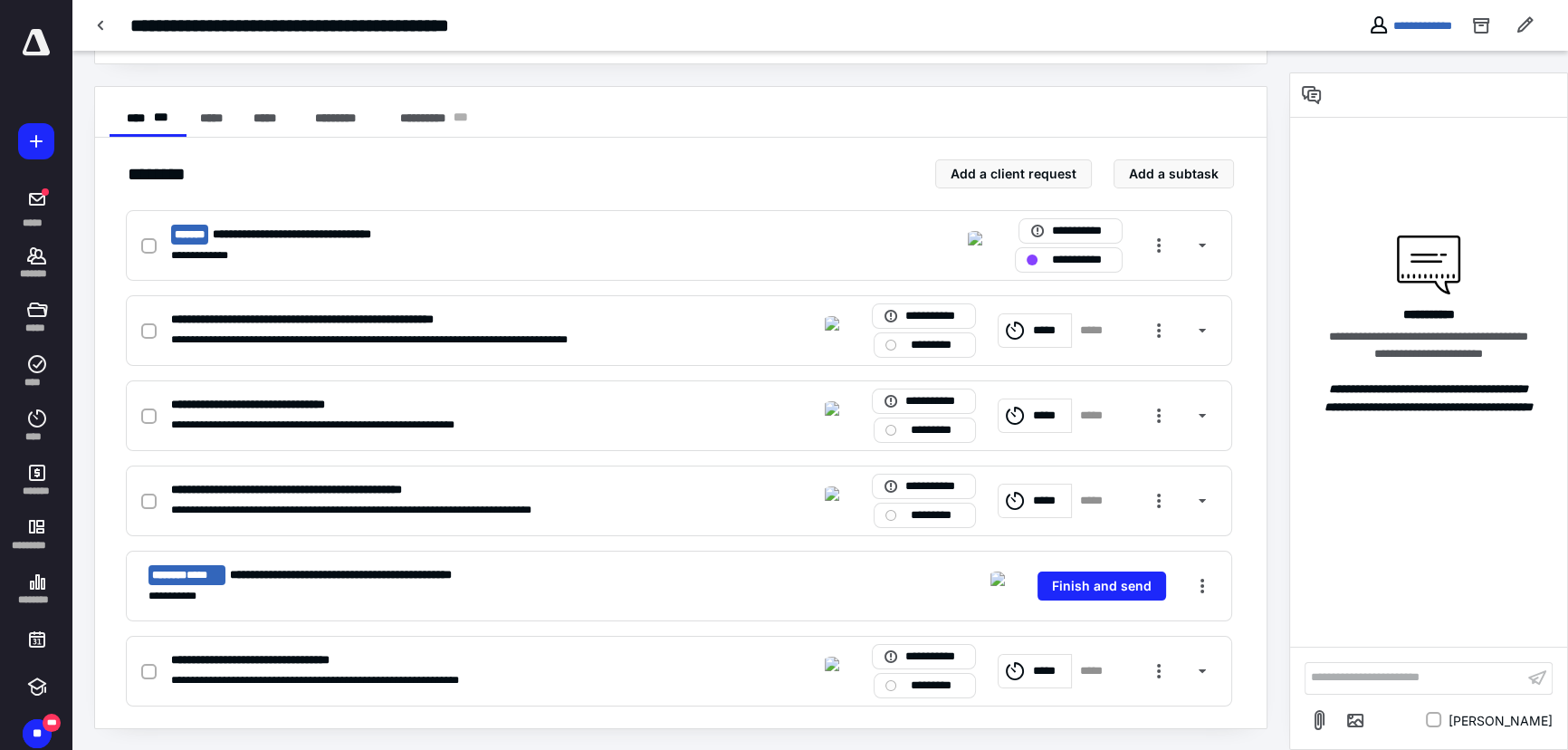 click on "******** Add a client request Add a subtask" at bounding box center [681, 174] 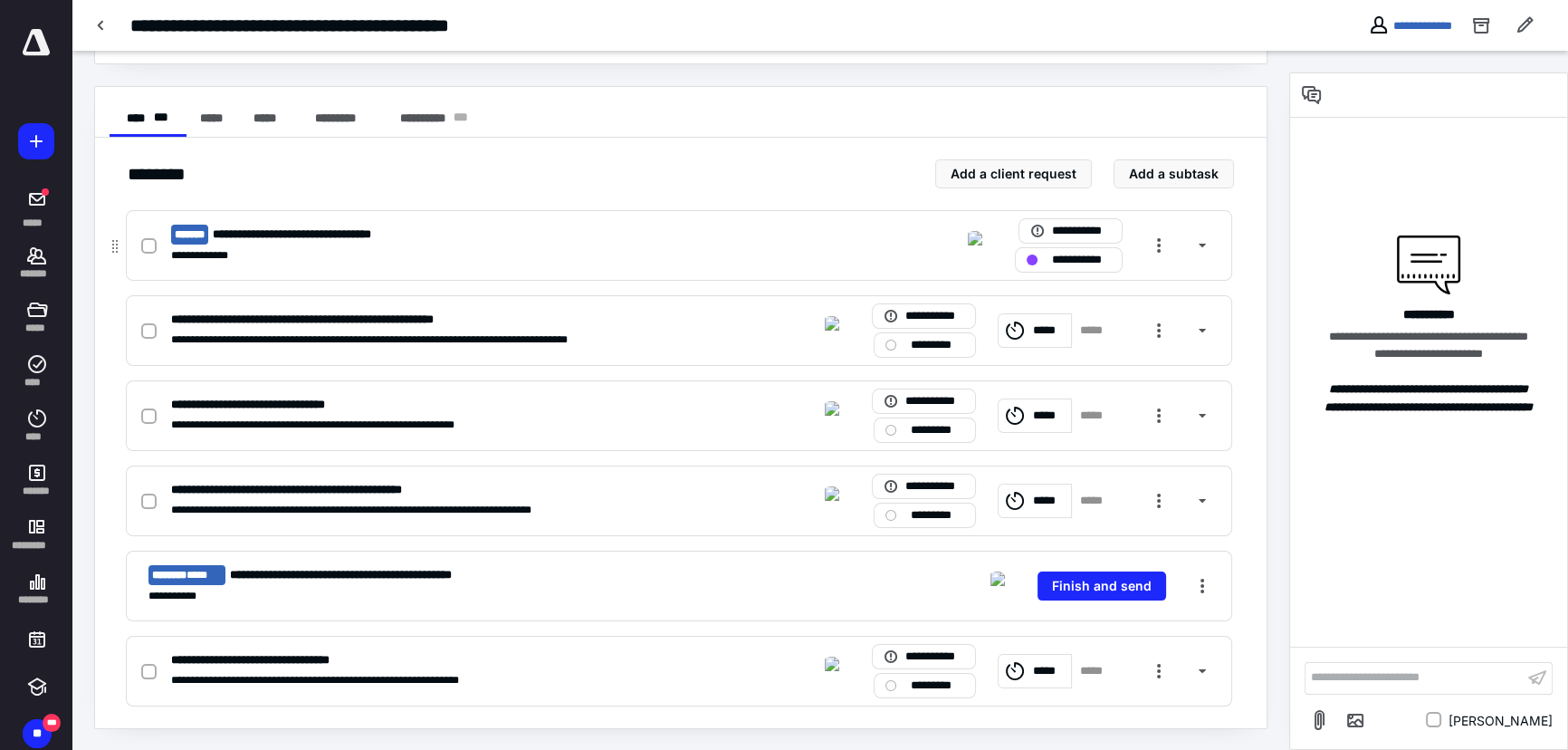 click on "**********" at bounding box center [441, 235] 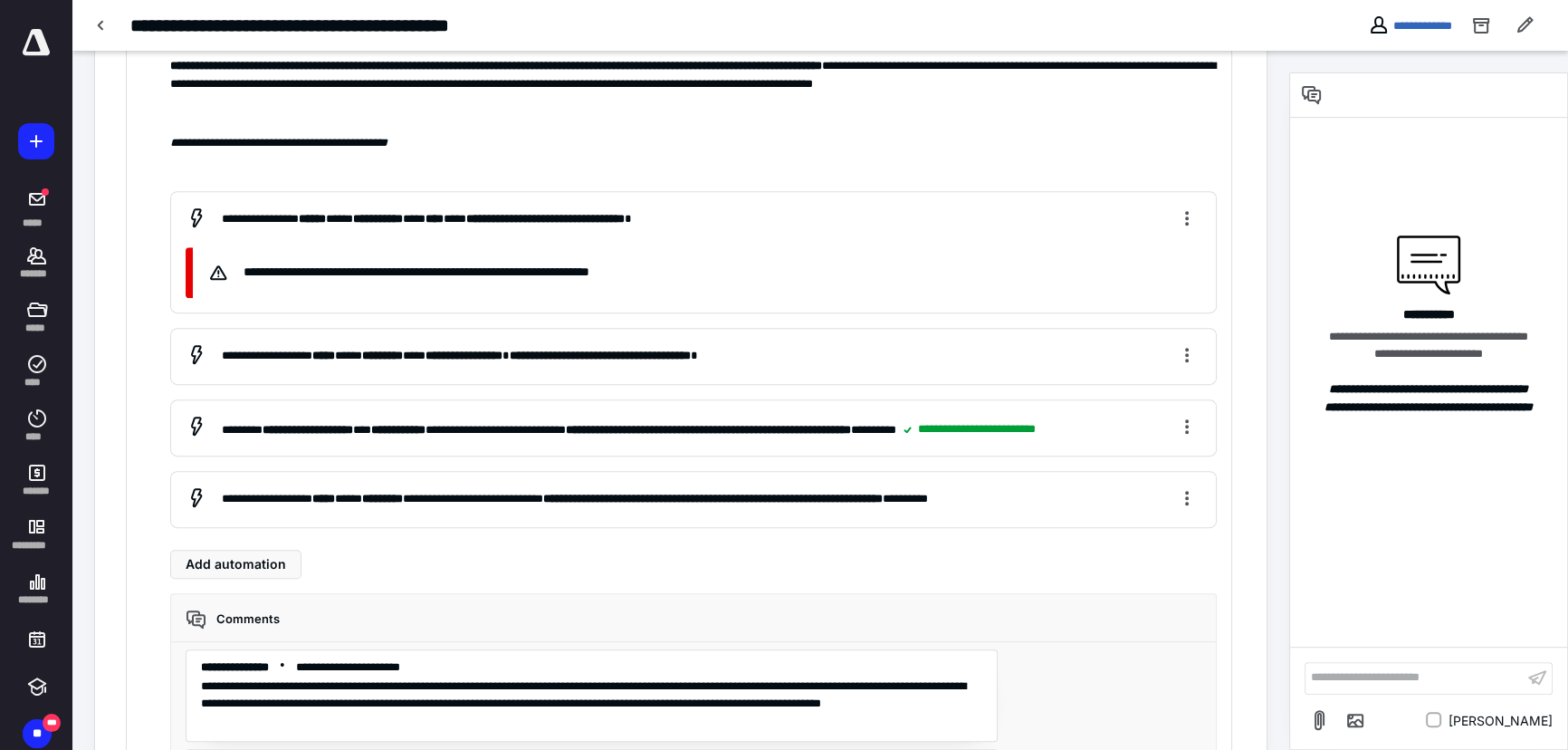 scroll, scrollTop: 1137, scrollLeft: 0, axis: vertical 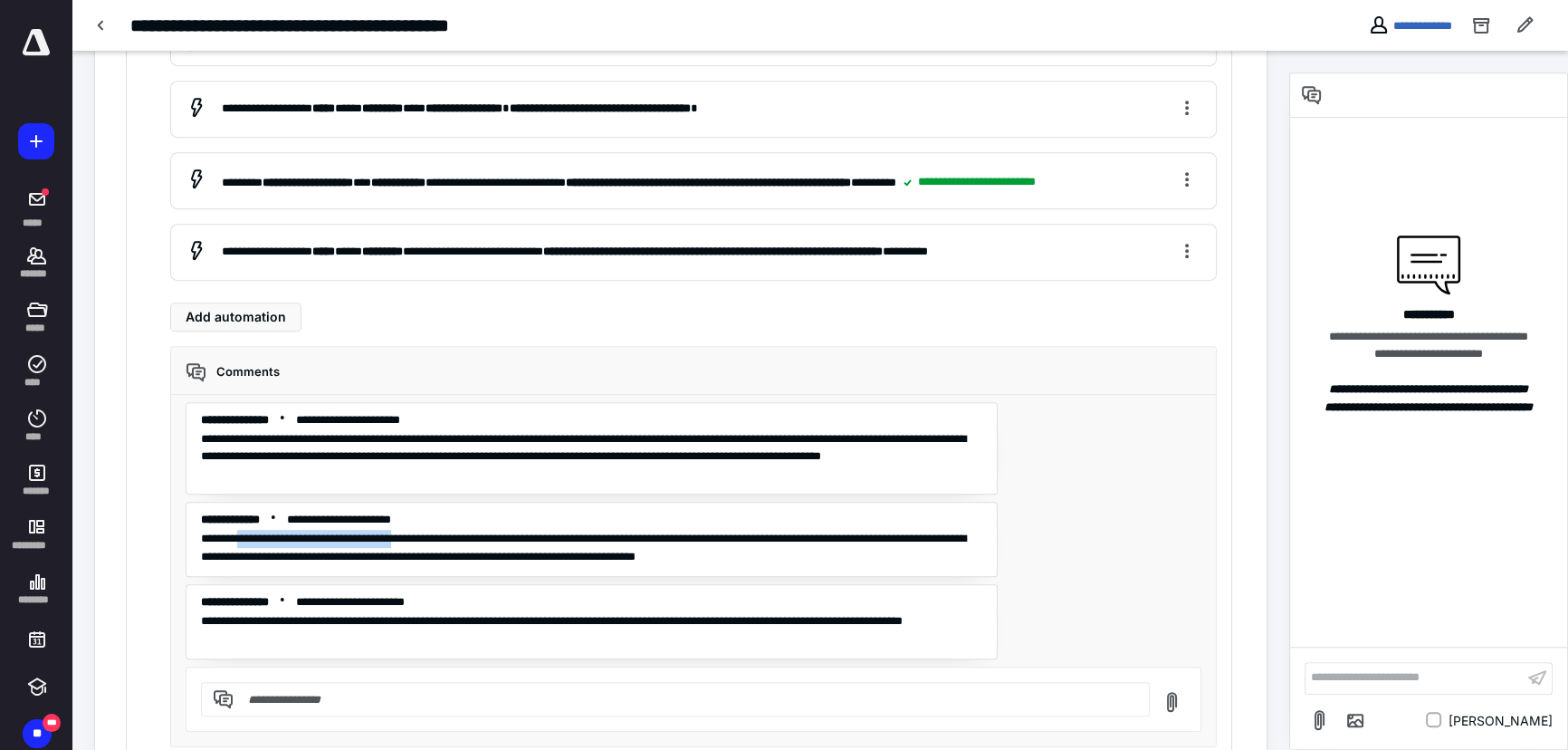 drag, startPoint x: 247, startPoint y: 557, endPoint x: 441, endPoint y: 555, distance: 194.01031 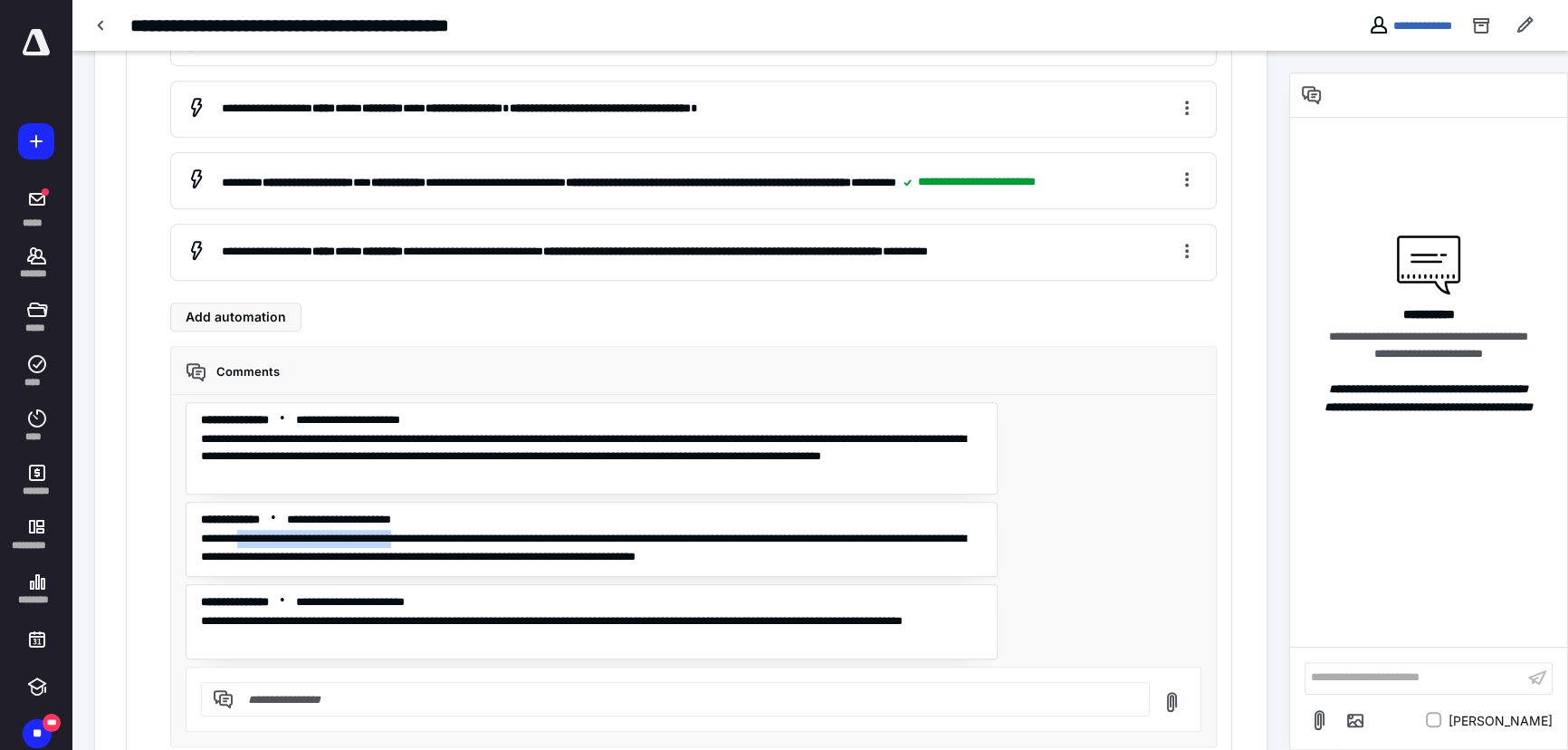 click on "**********" at bounding box center [592, 547] 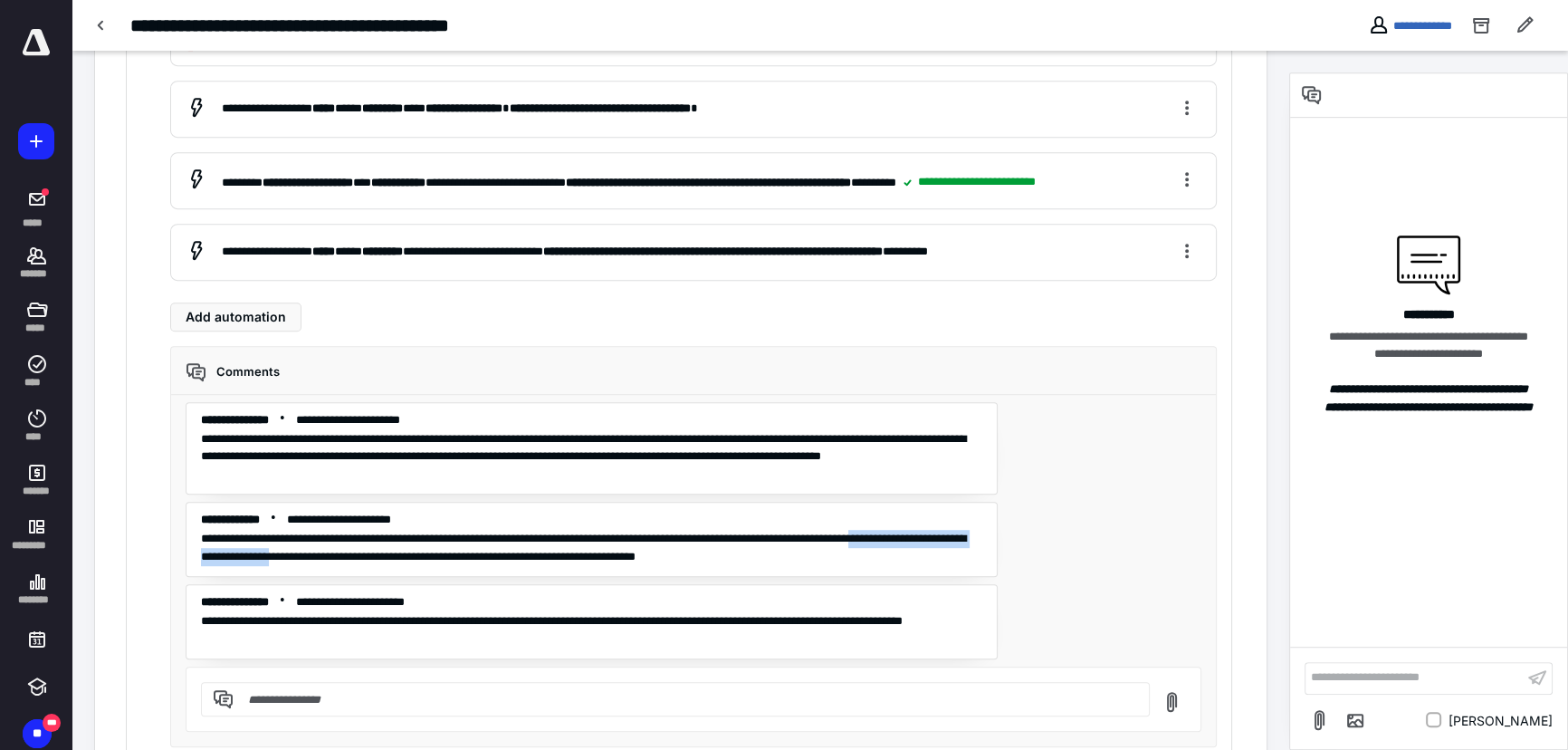 drag, startPoint x: 233, startPoint y: 572, endPoint x: 464, endPoint y: 582, distance: 231.2163 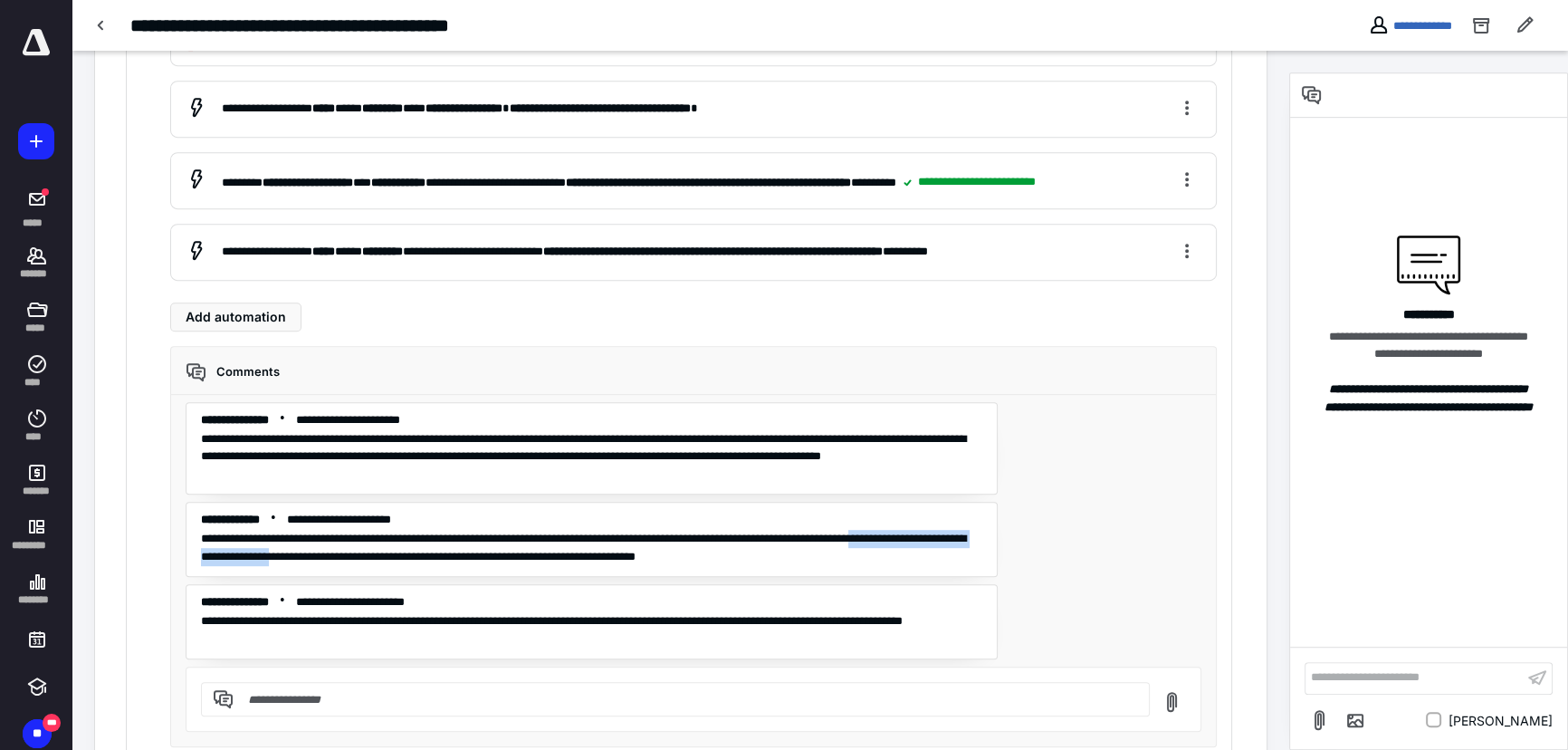 click on "**********" at bounding box center (591, 539) 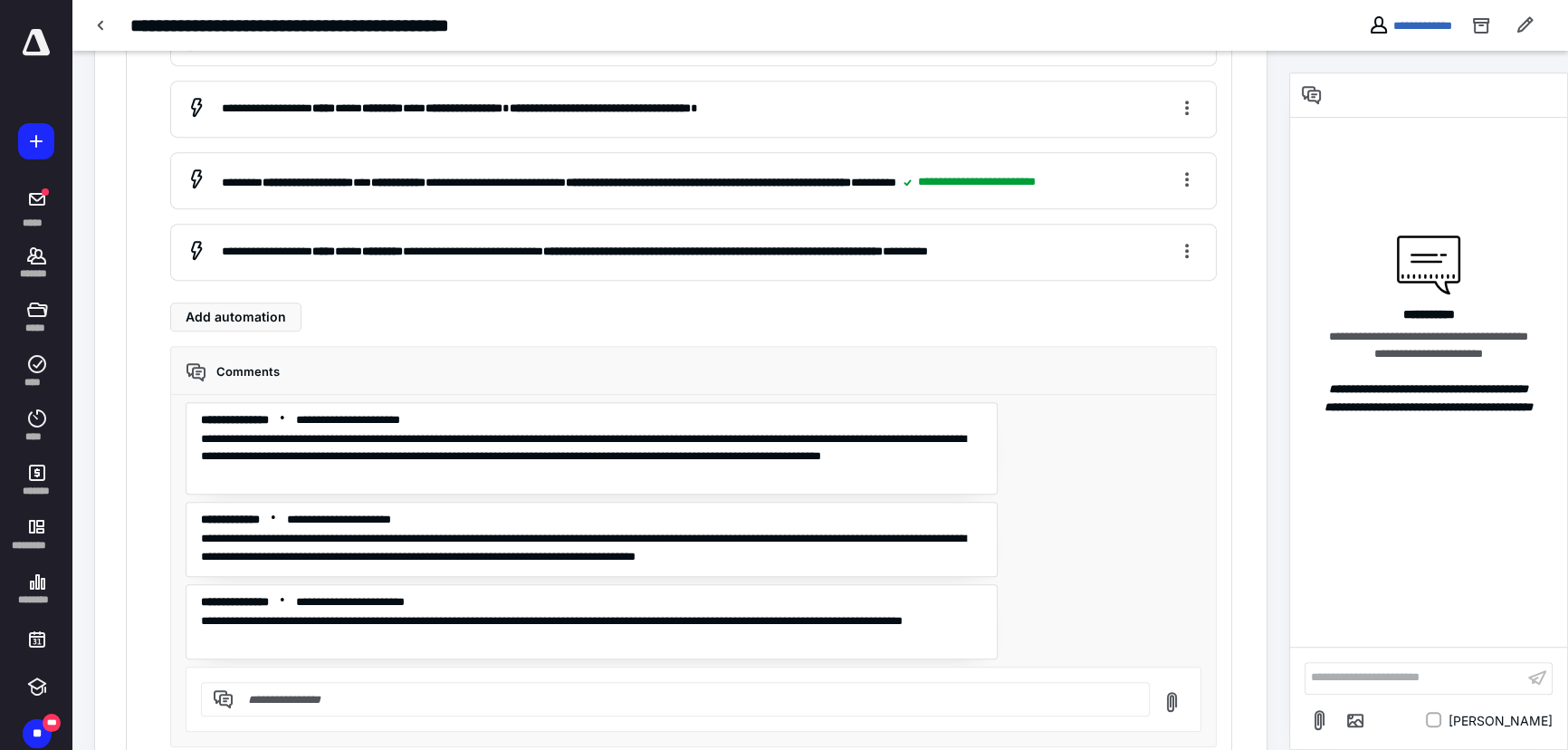 click on "**********" at bounding box center [591, 539] 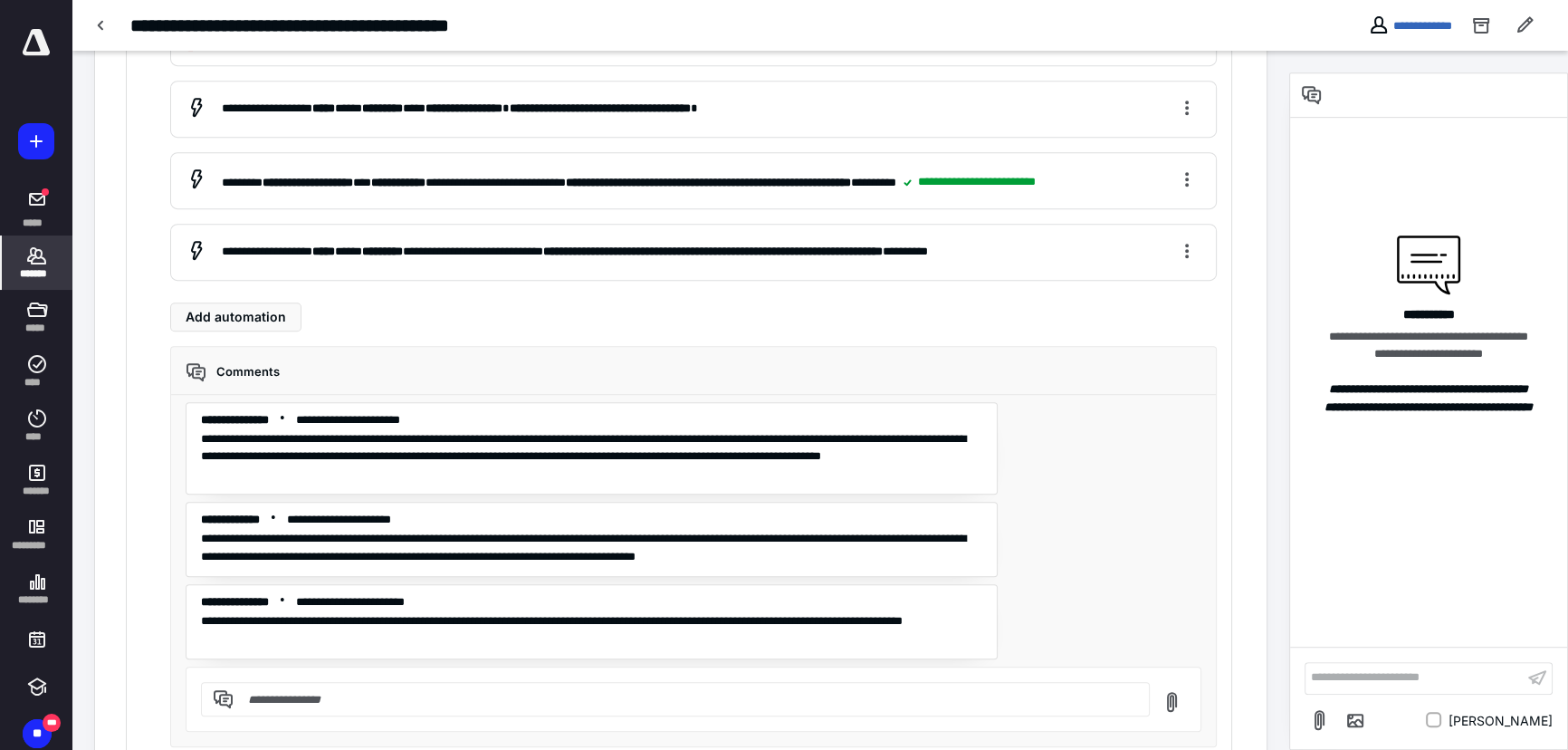 click on "*******" at bounding box center (37, 263) 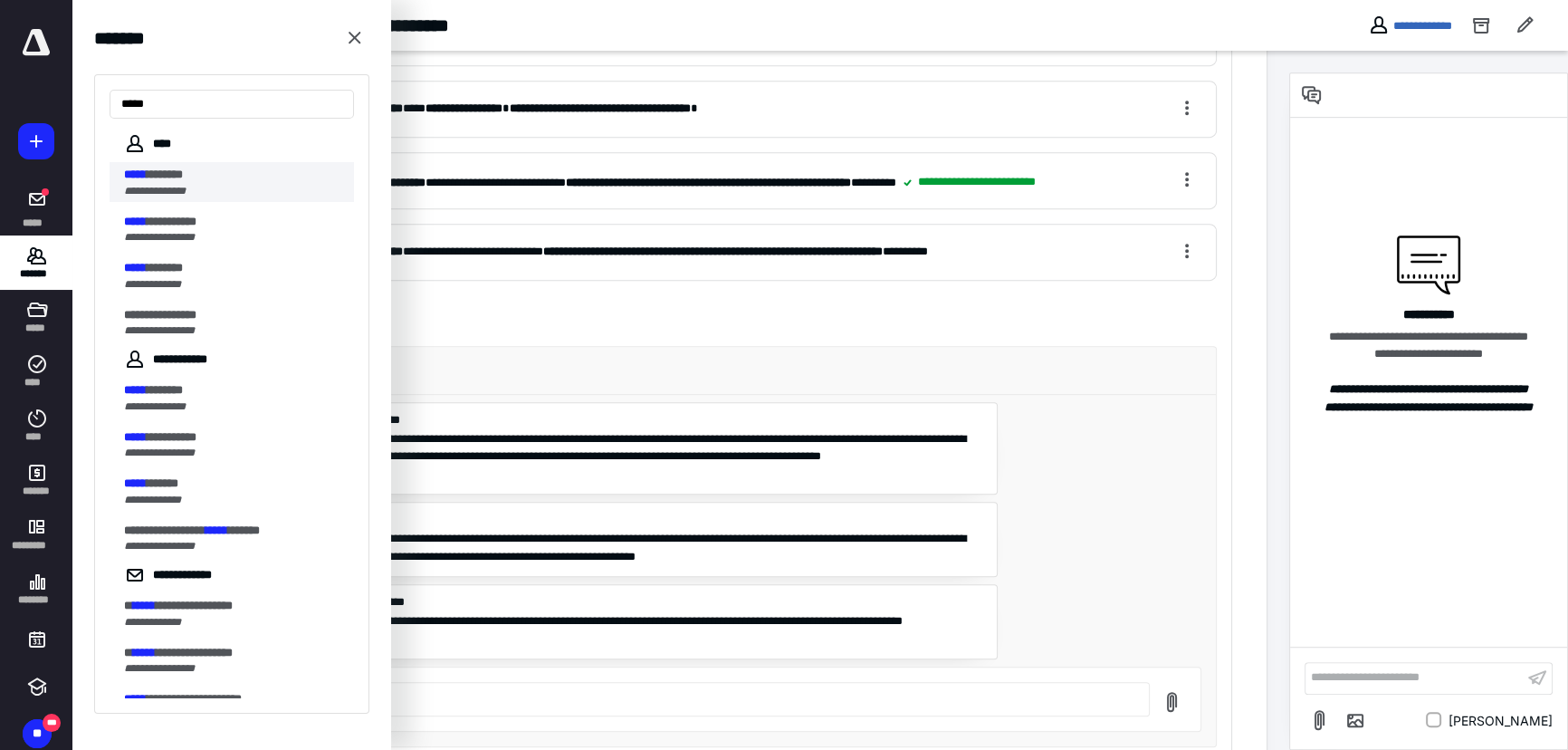 type on "*****" 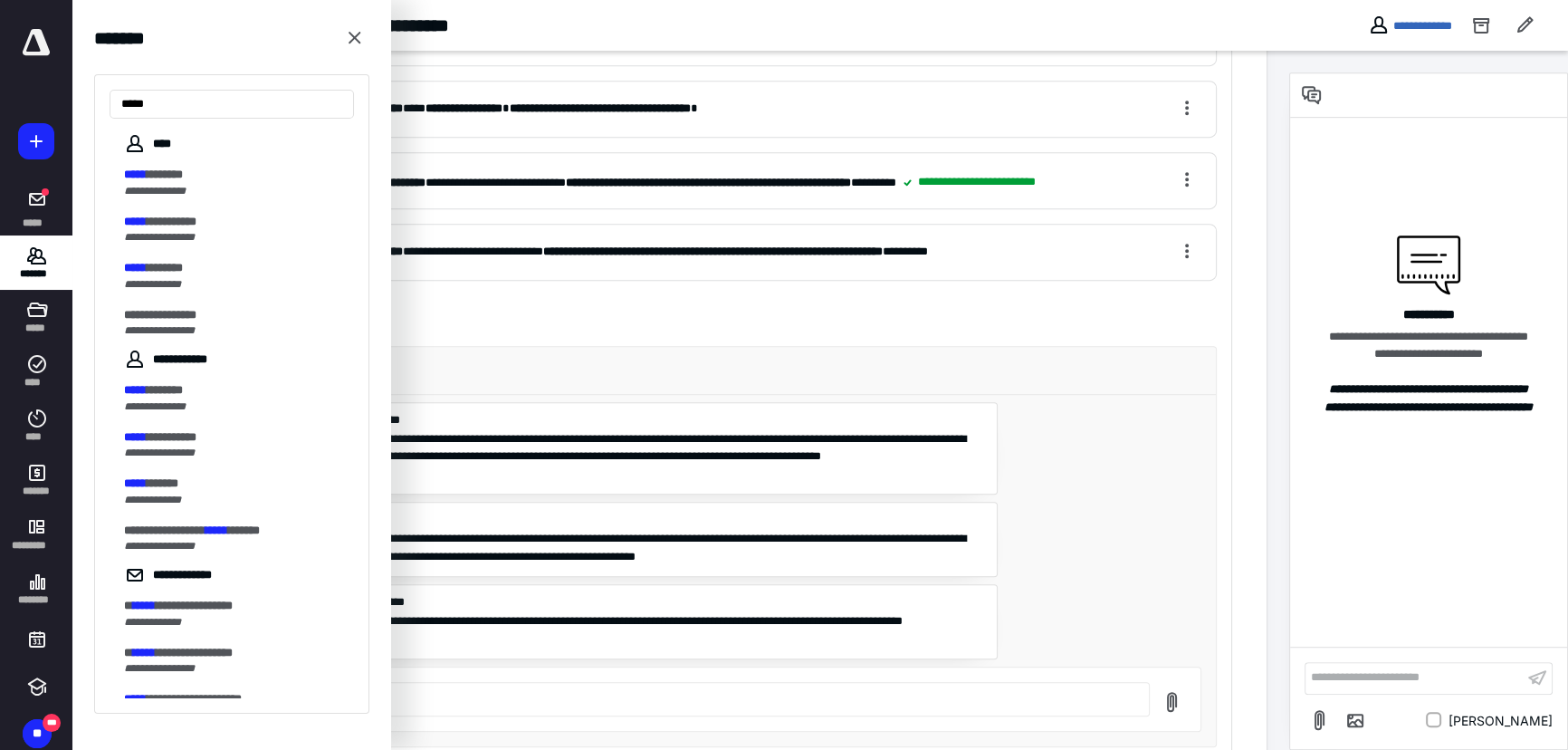 scroll, scrollTop: 0, scrollLeft: 0, axis: both 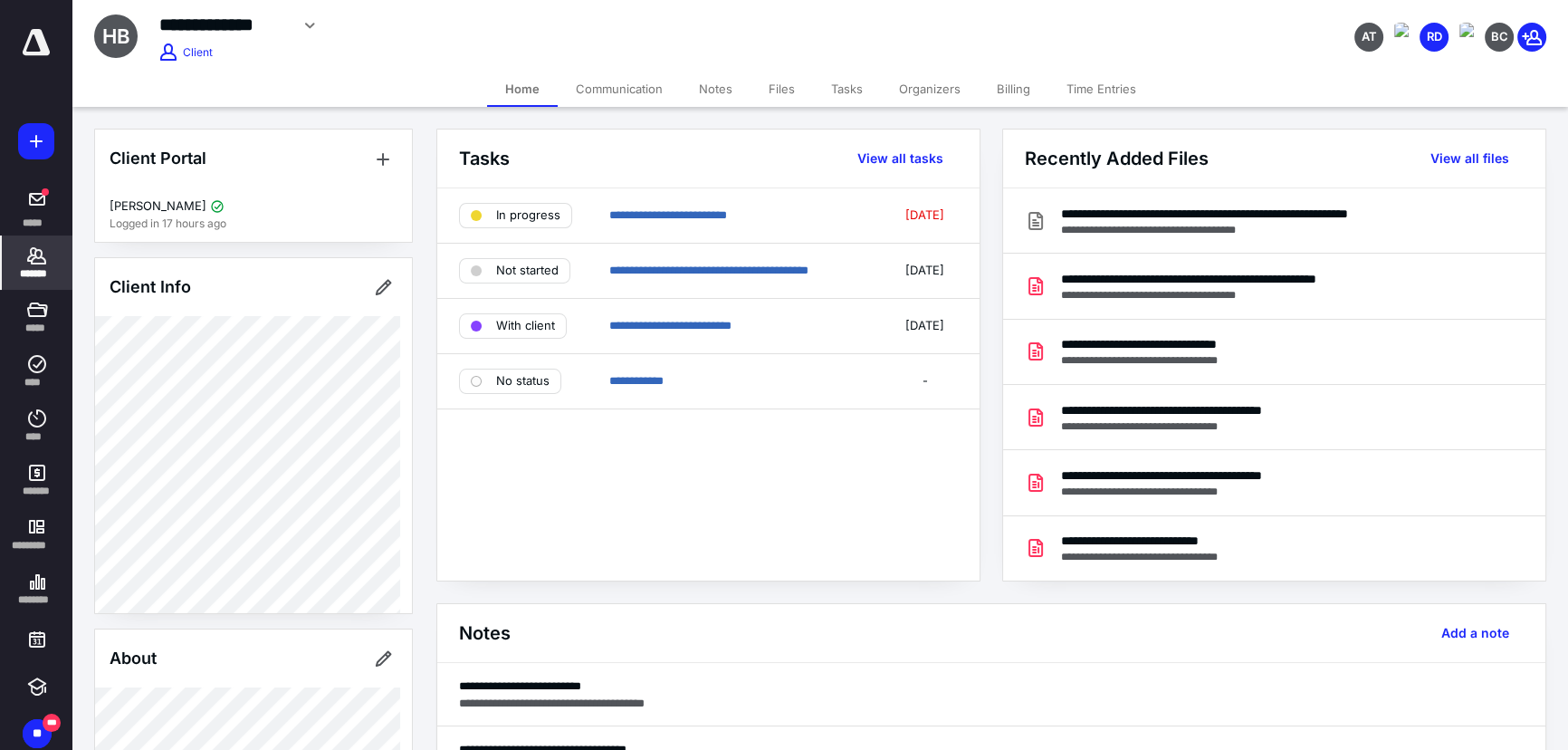 drag, startPoint x: 727, startPoint y: 89, endPoint x: 770, endPoint y: 102, distance: 44.922155 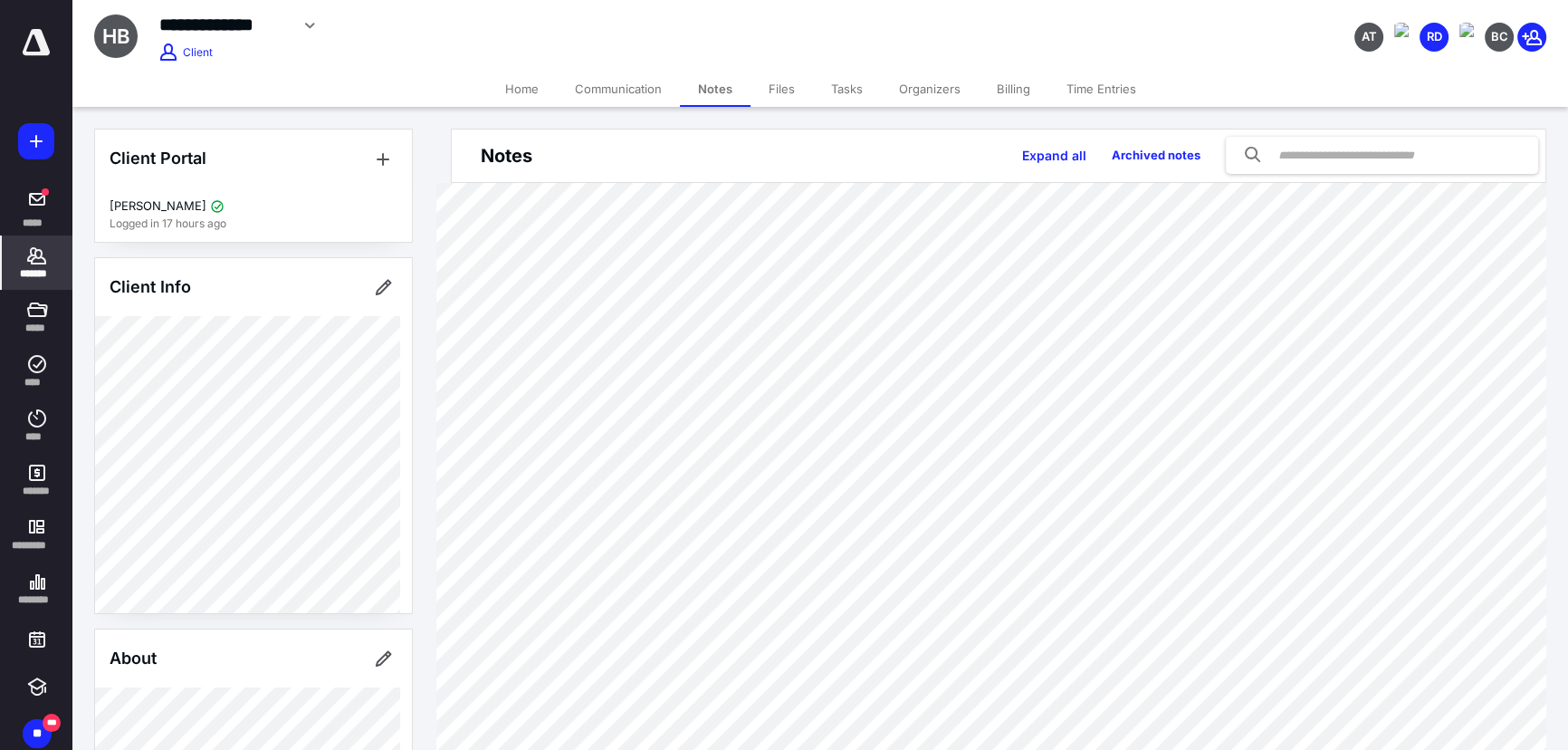 drag, startPoint x: 1051, startPoint y: 161, endPoint x: 814, endPoint y: 144, distance: 237.60892 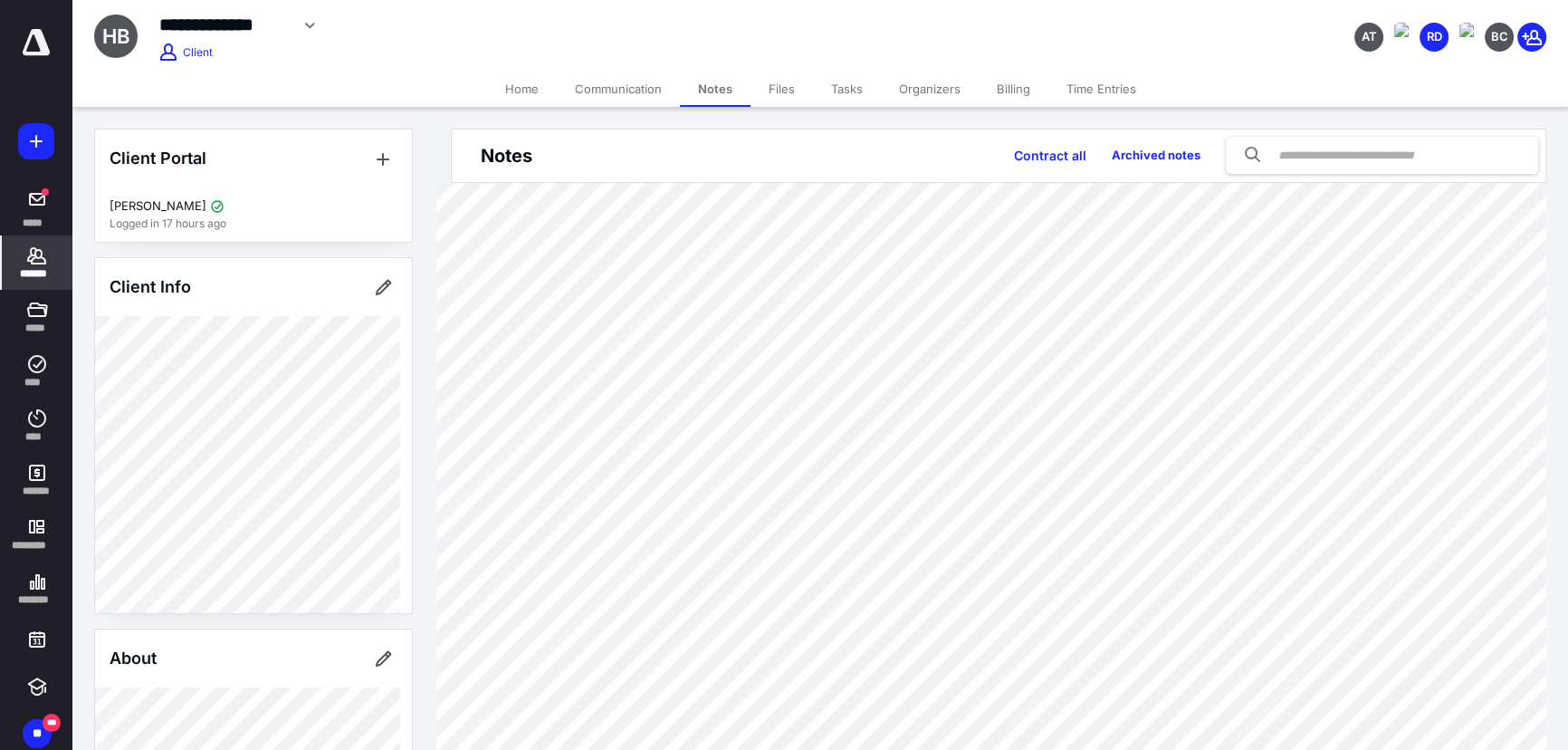 click on "Notes Contract all Archived notes" at bounding box center [1009, 155] 